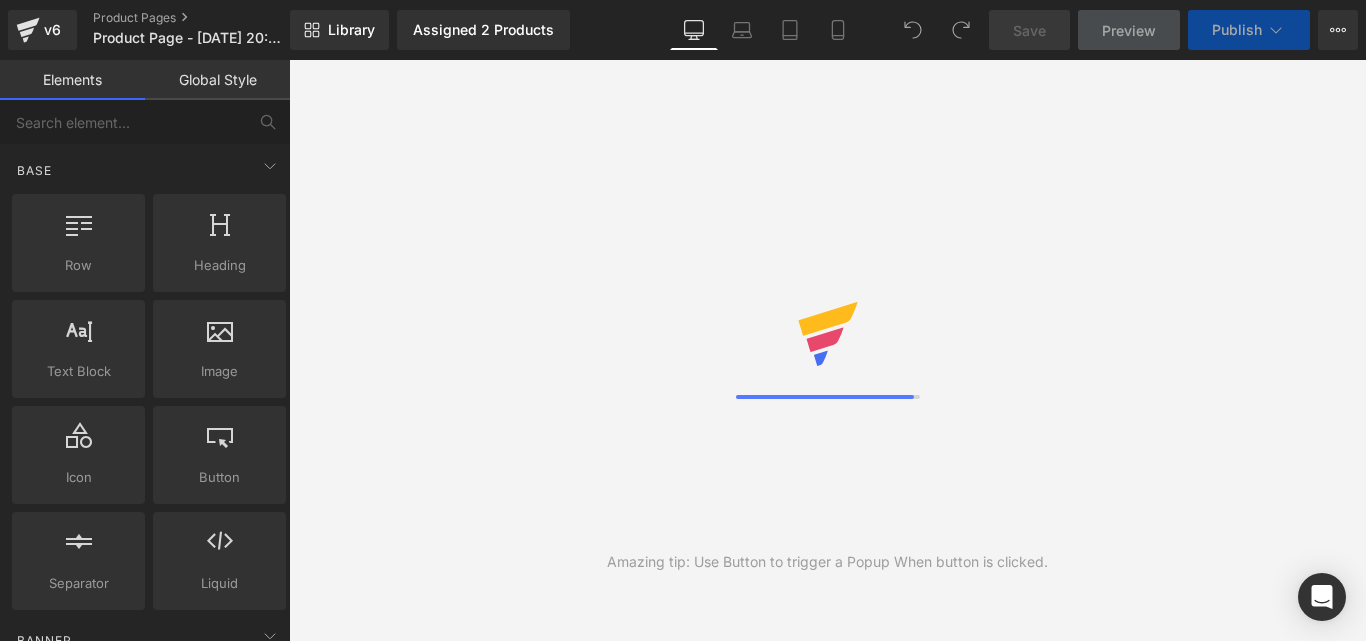 scroll, scrollTop: 0, scrollLeft: 0, axis: both 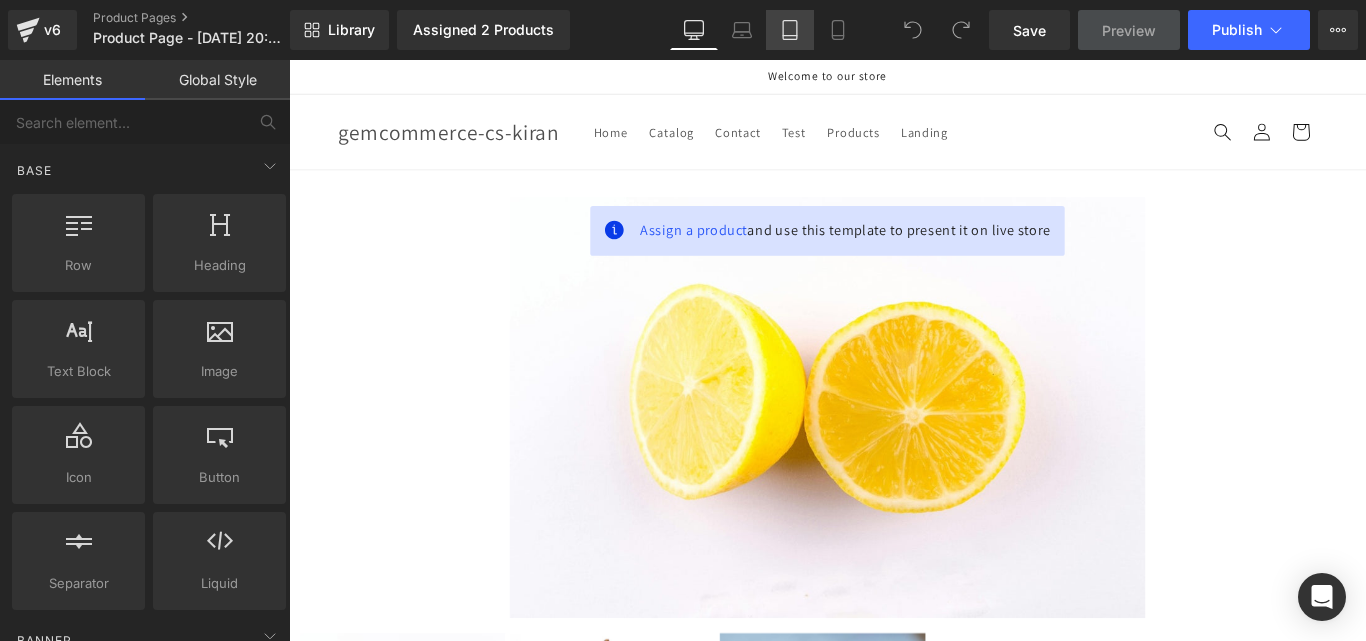 click on "Tablet" at bounding box center (790, 30) 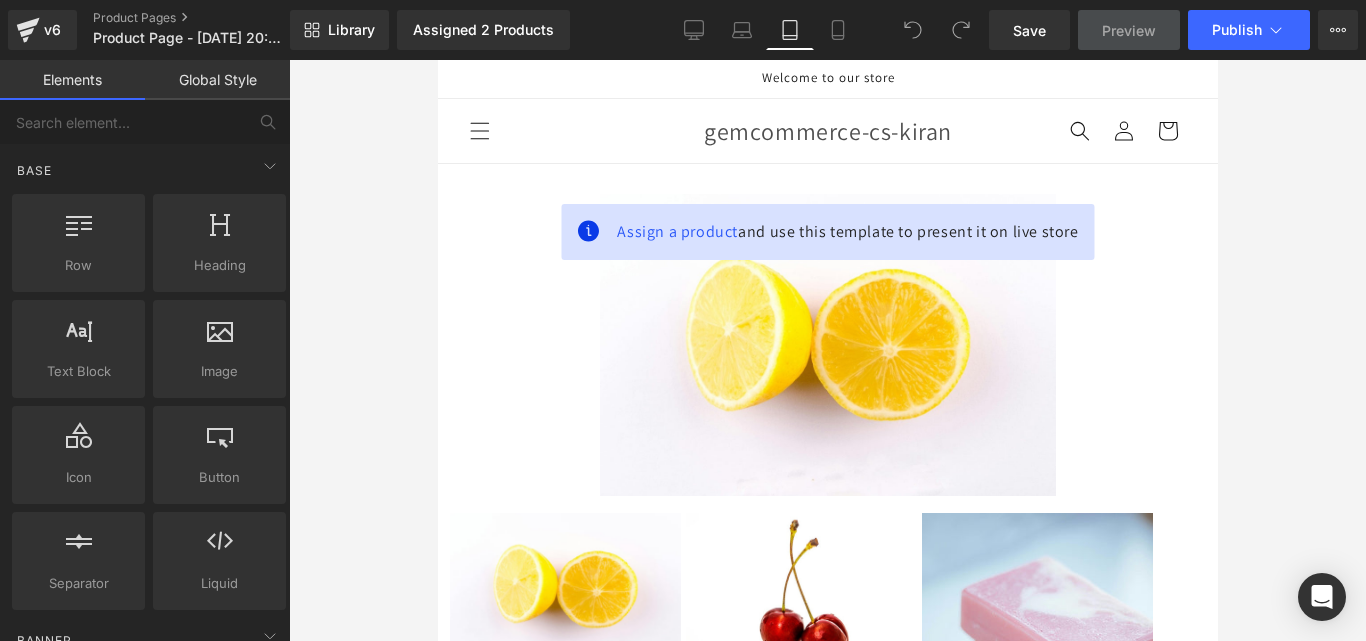 scroll, scrollTop: 104, scrollLeft: 0, axis: vertical 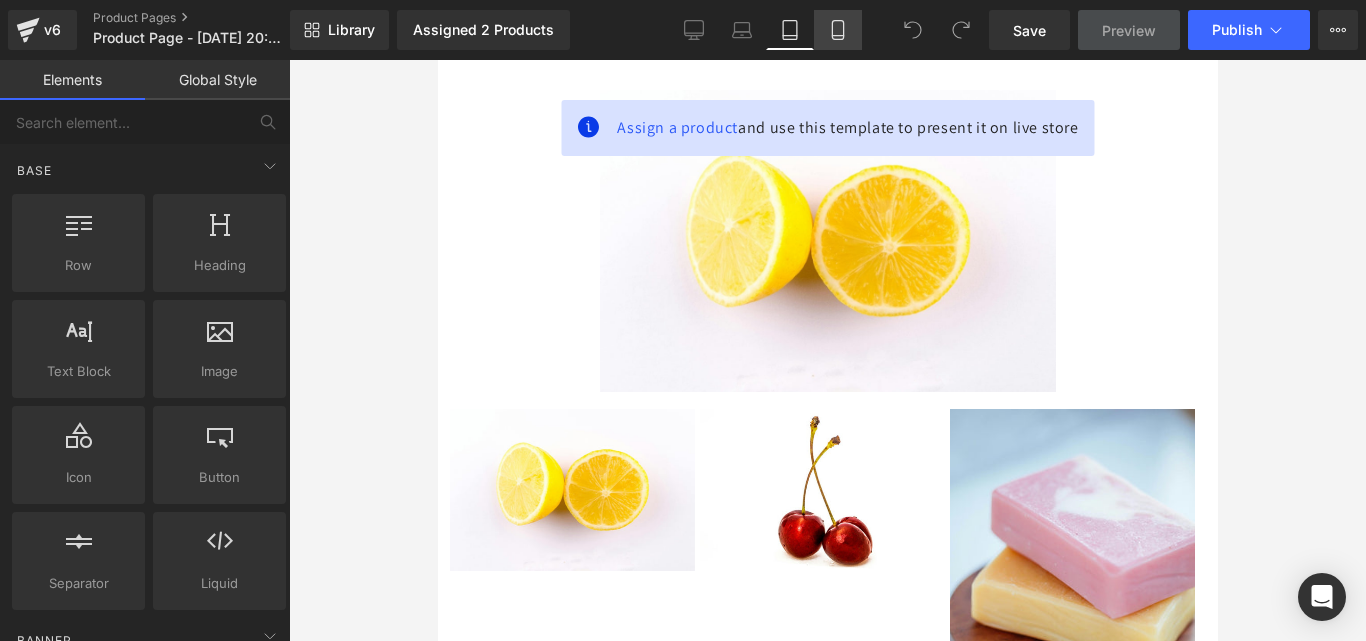 click 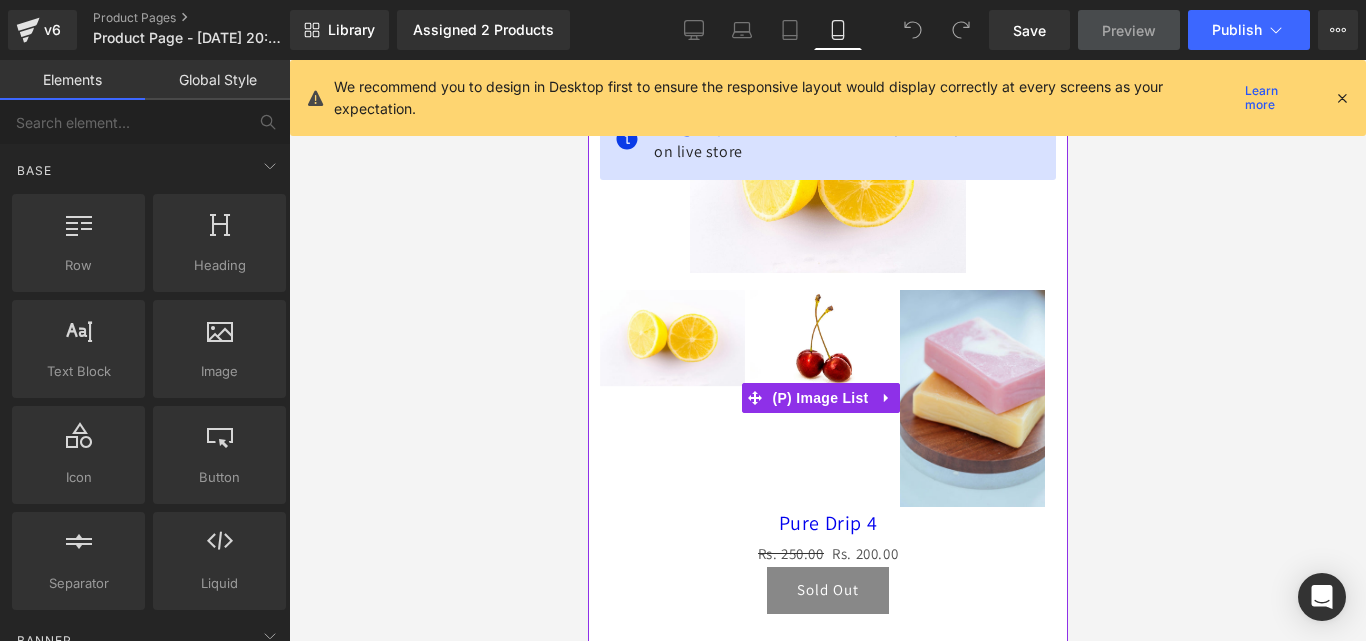 scroll, scrollTop: 15, scrollLeft: 0, axis: vertical 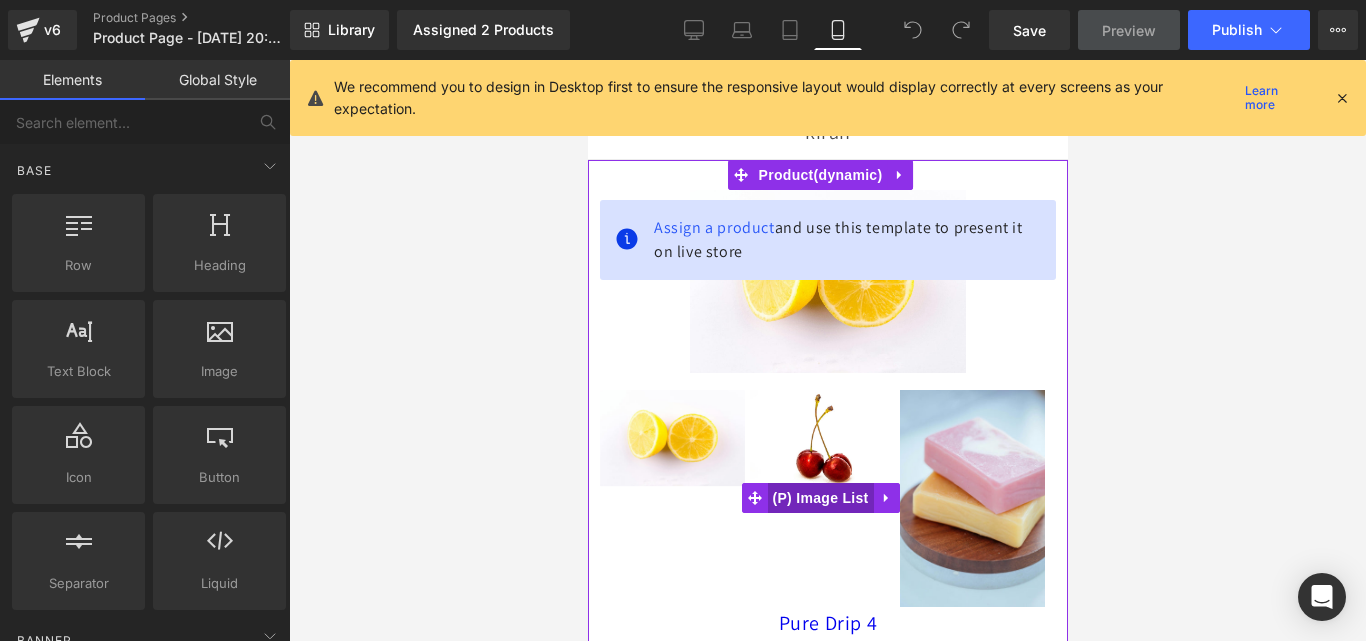 click on "(P) Image List" at bounding box center [820, 498] 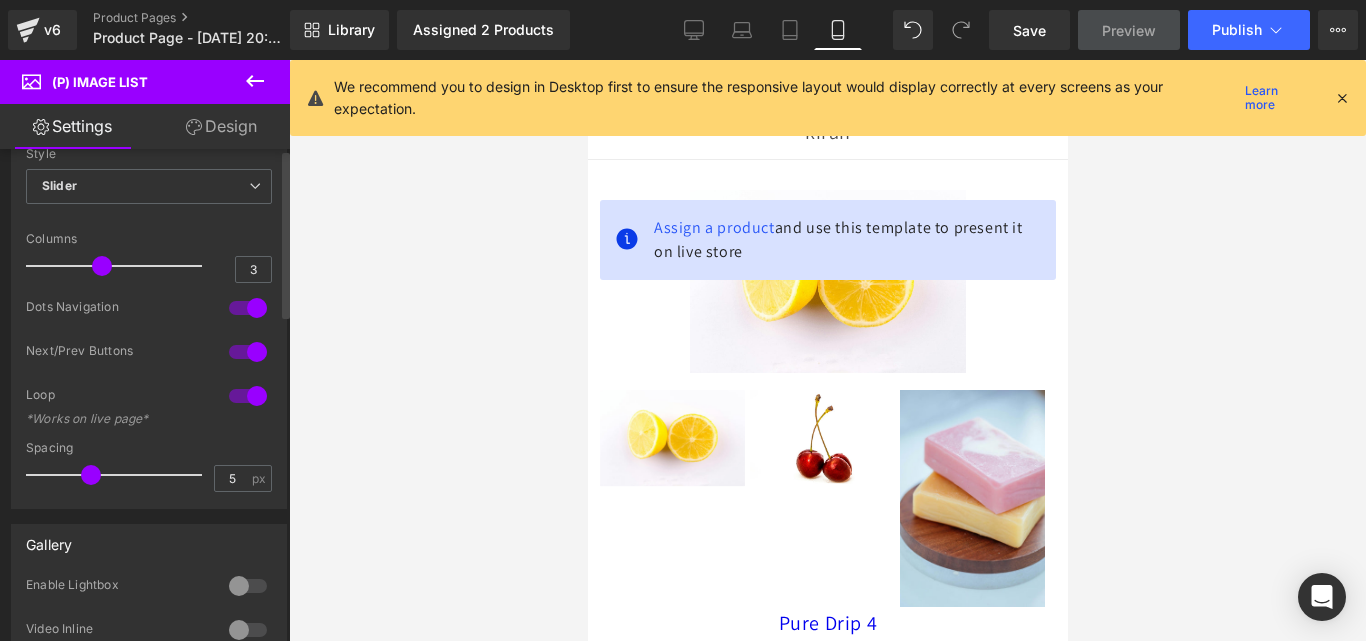 scroll, scrollTop: 0, scrollLeft: 0, axis: both 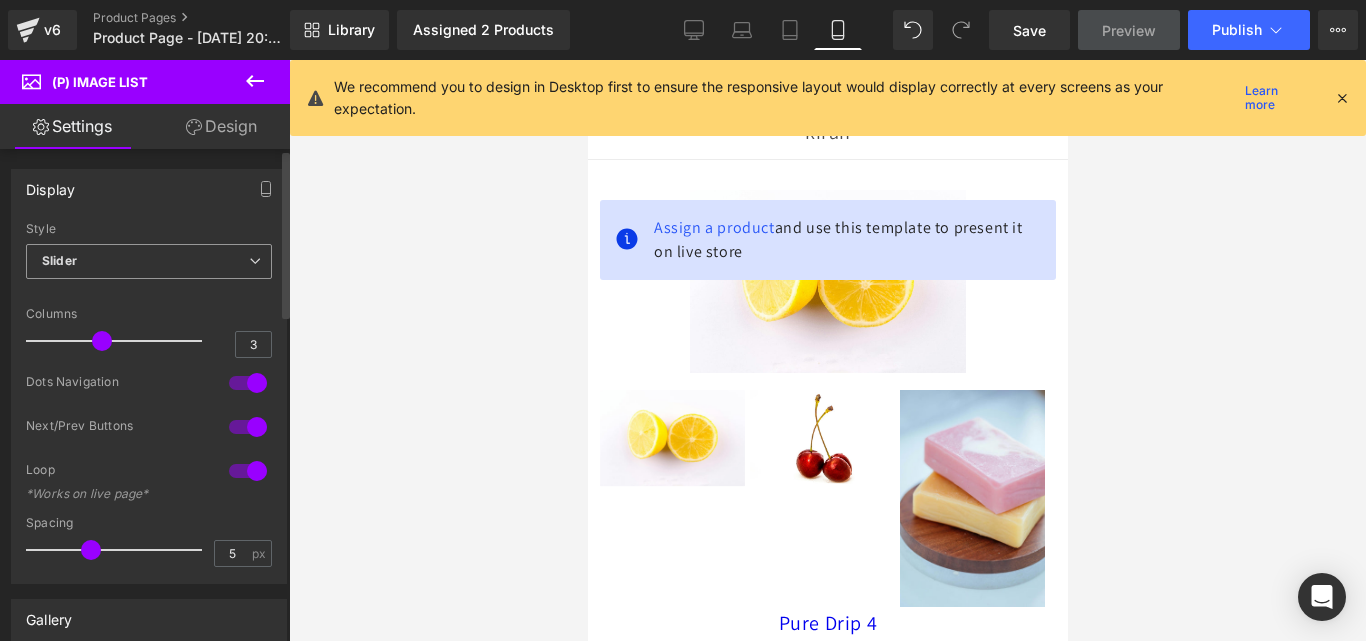 click on "Slider" at bounding box center [149, 261] 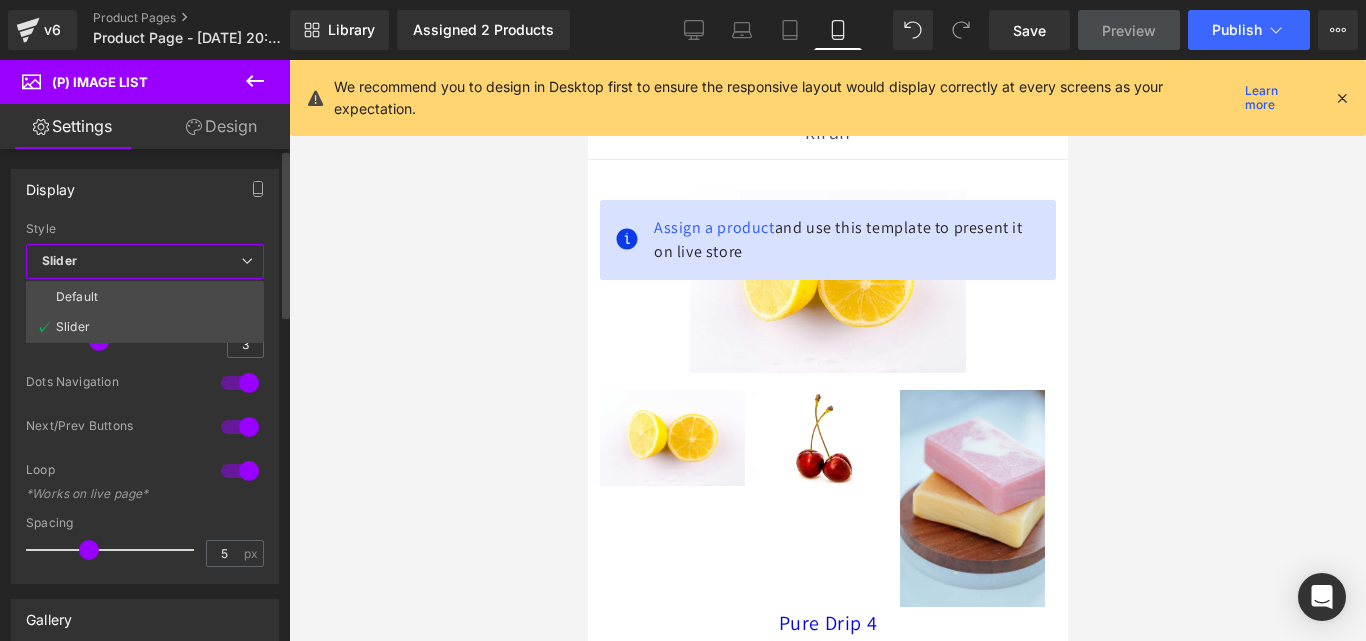 click on "Style" at bounding box center (145, 229) 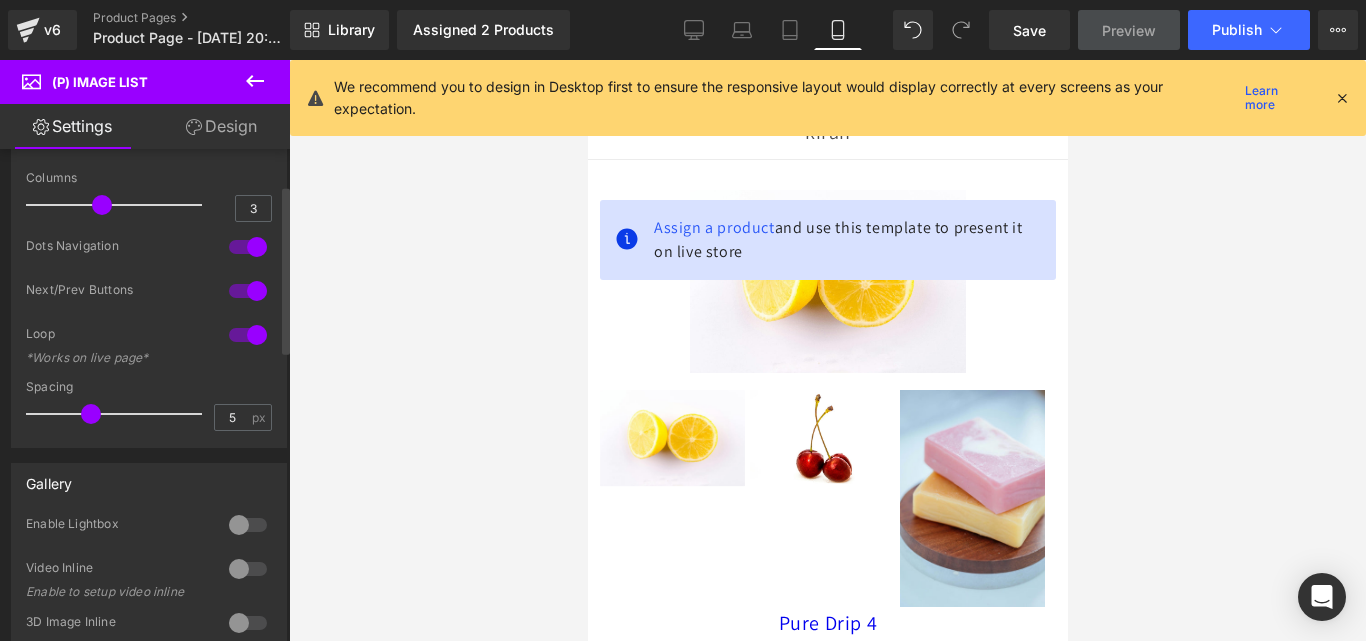 scroll, scrollTop: 100, scrollLeft: 0, axis: vertical 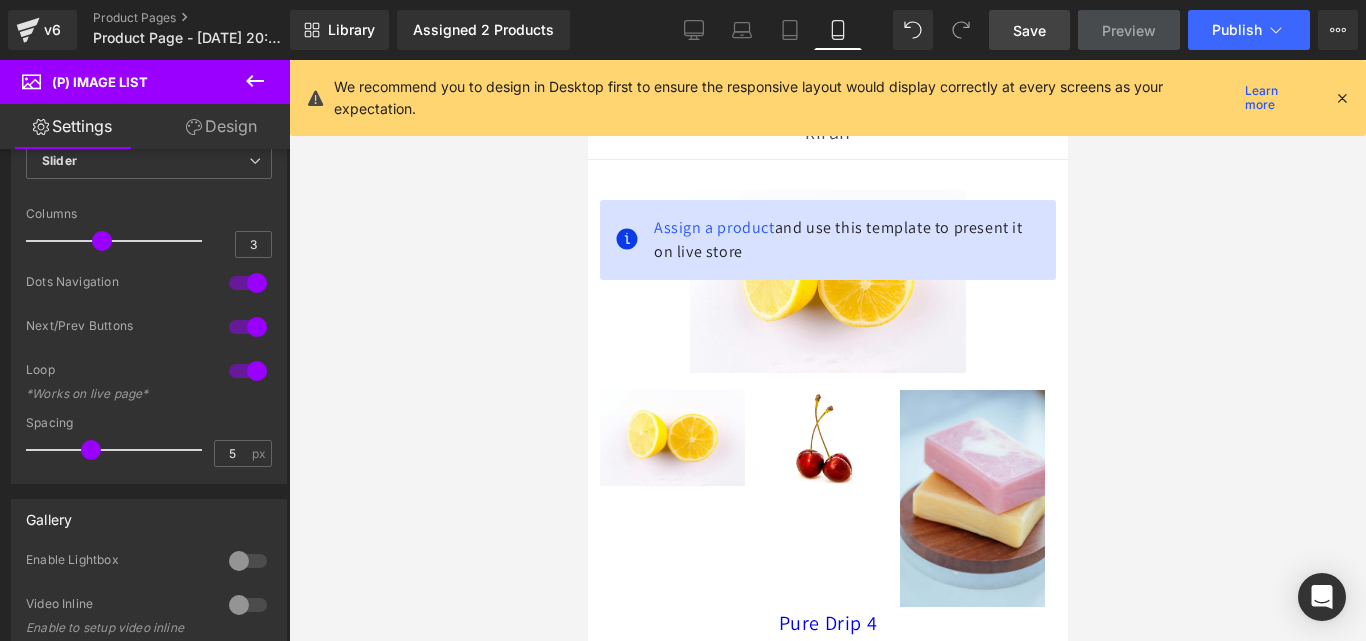 click on "Save" at bounding box center [1029, 30] 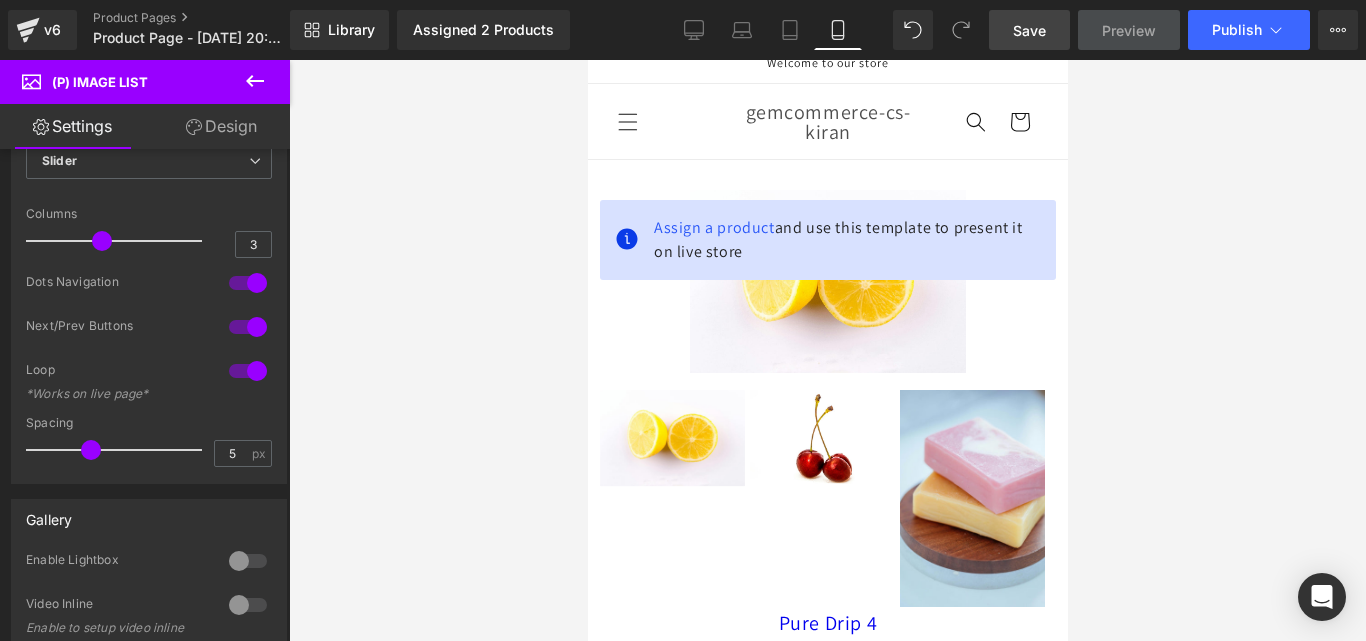 click on "Preview" at bounding box center [1129, 30] 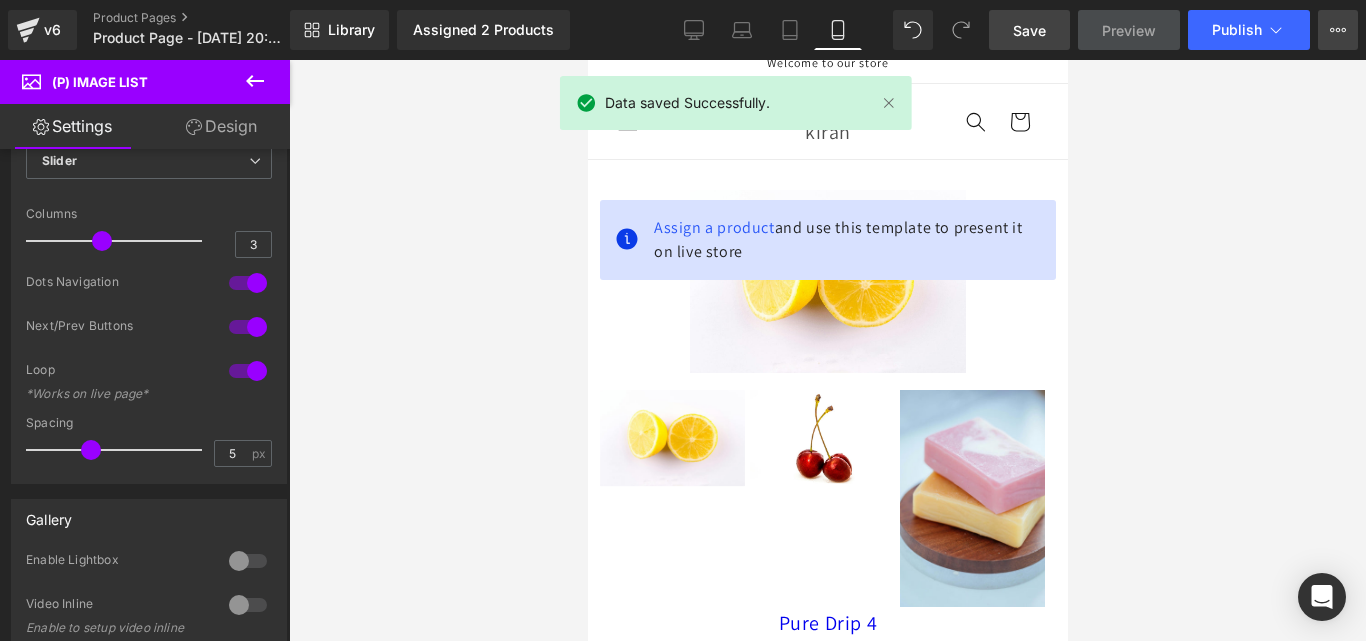 click 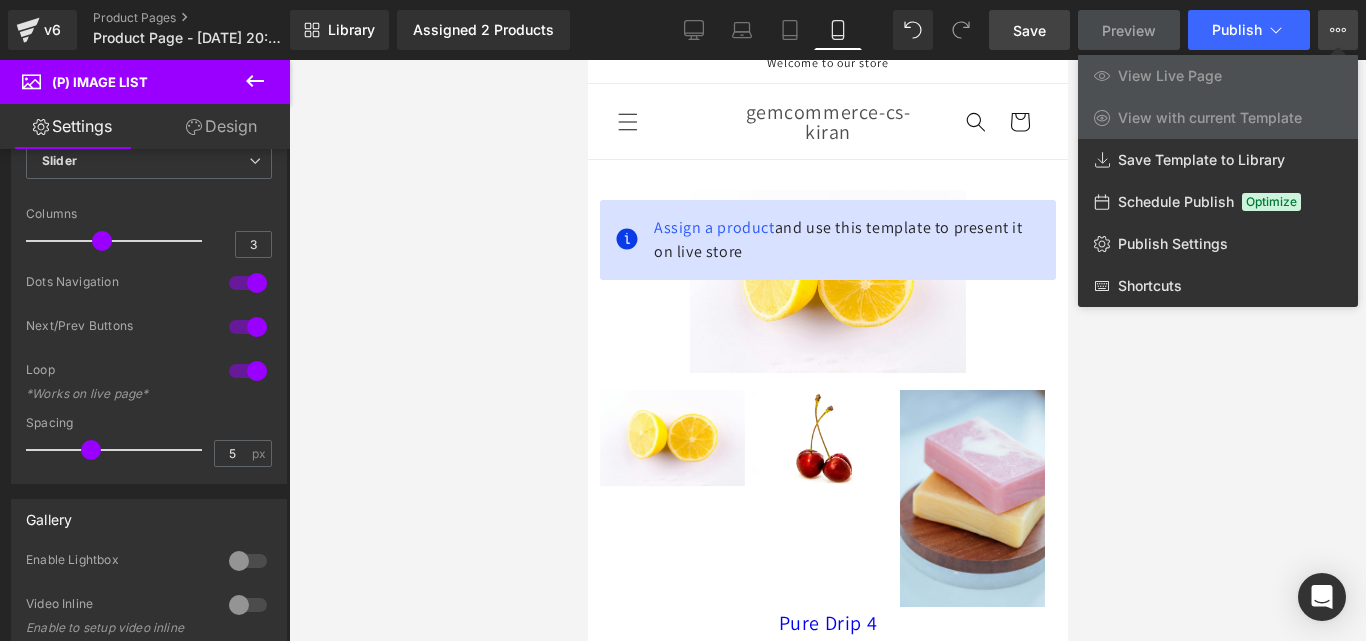 click at bounding box center (827, 350) 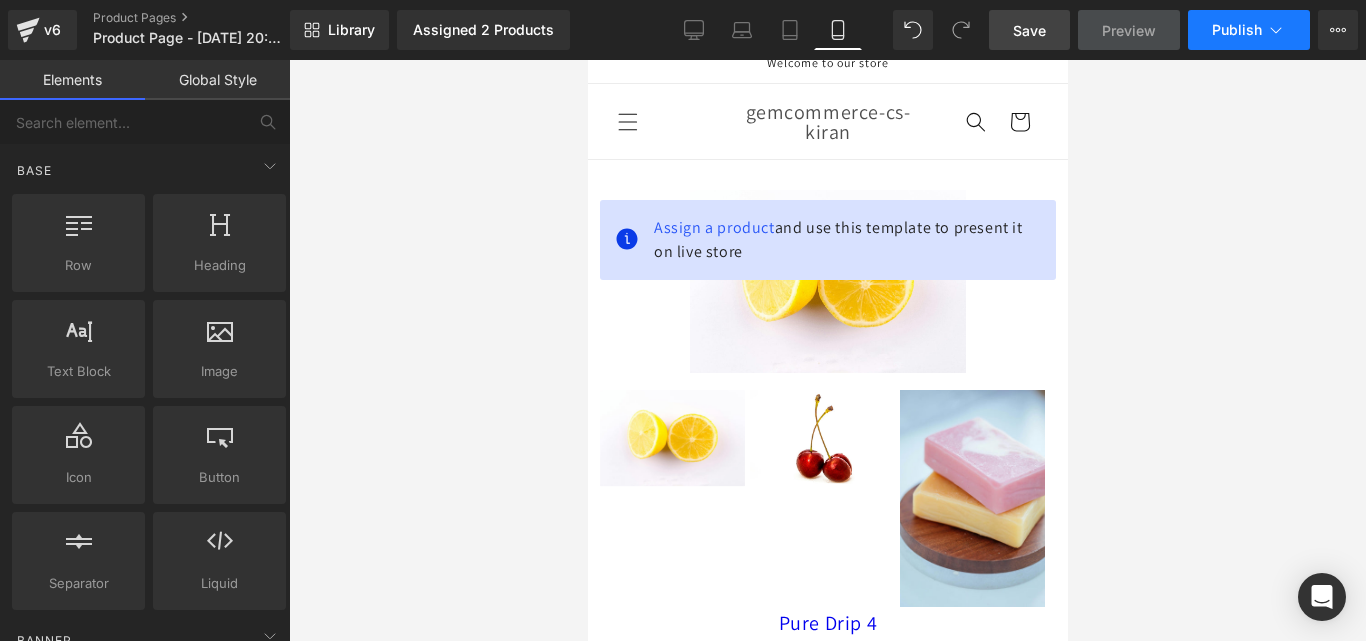 click 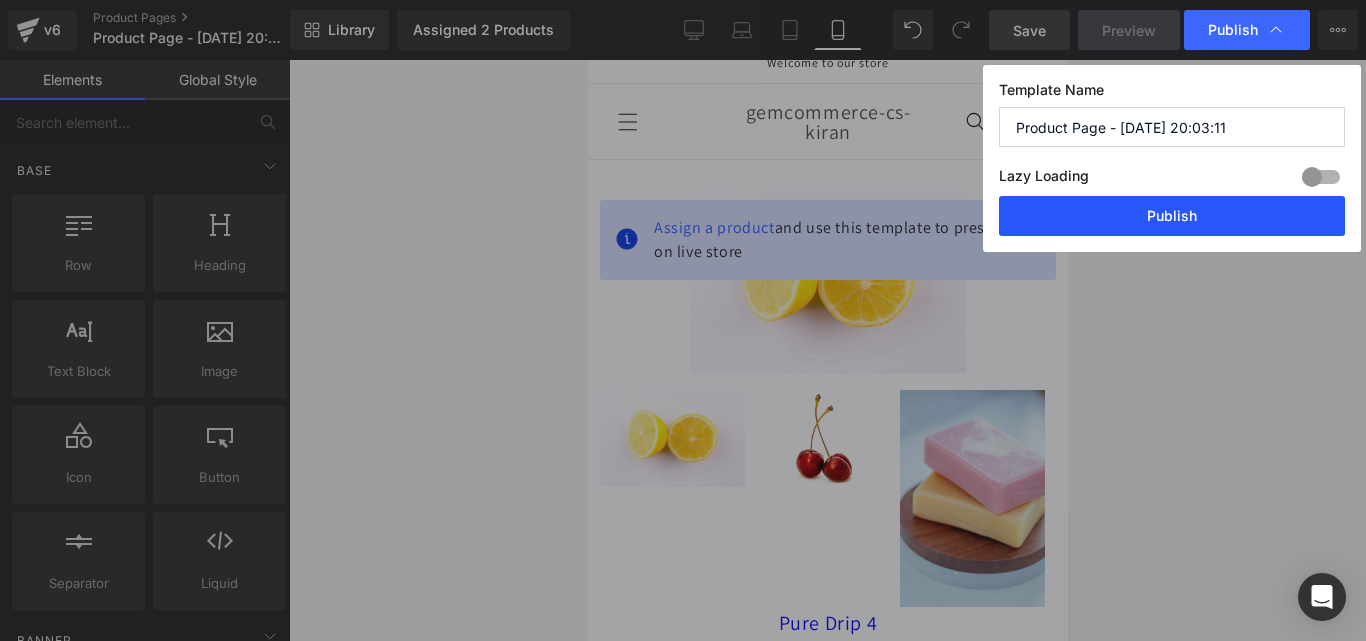 click on "Publish" at bounding box center [1172, 216] 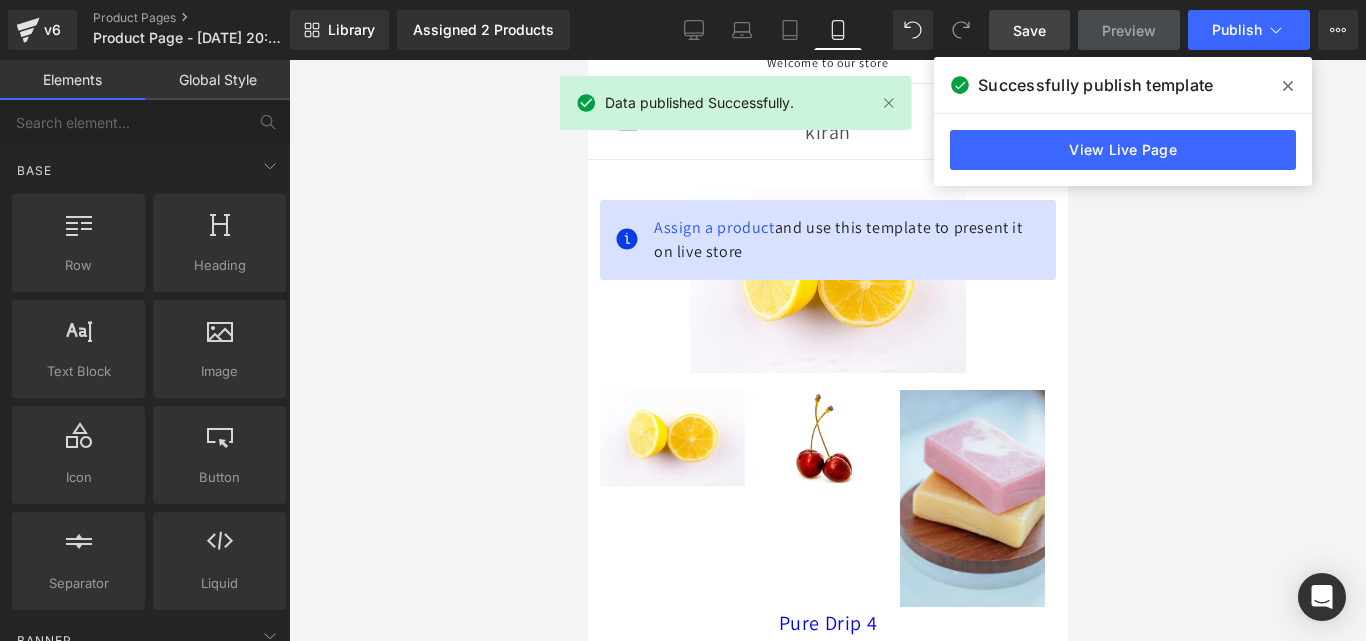 click on "View Live Page" at bounding box center [1123, 150] 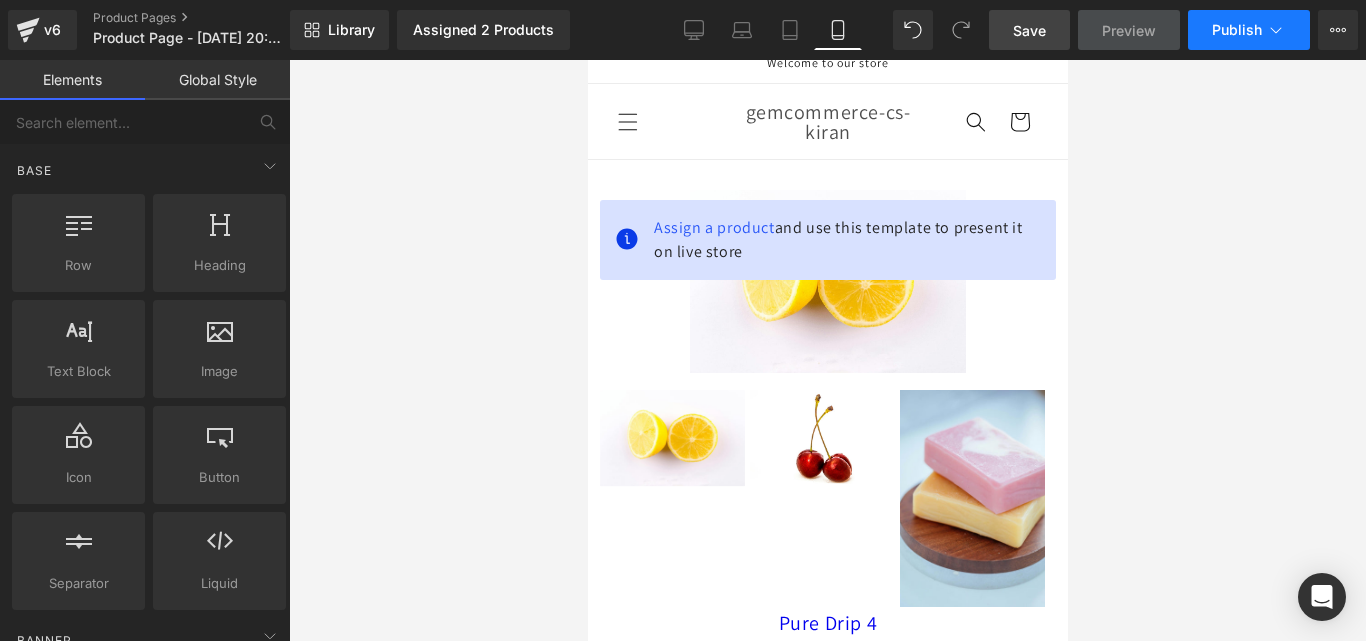 click on "Publish" at bounding box center [1237, 30] 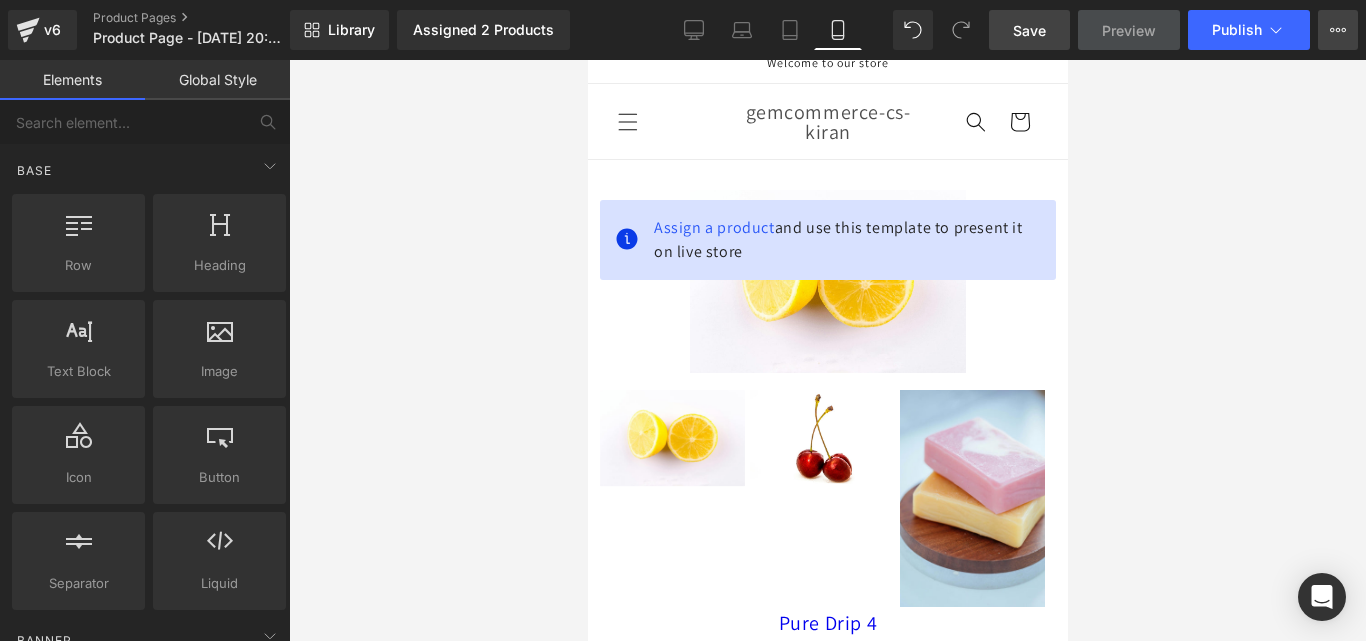 click on "View Live Page View with current Template Save Template to Library Schedule Publish  Optimize  Publish Settings Shortcuts" at bounding box center [1338, 30] 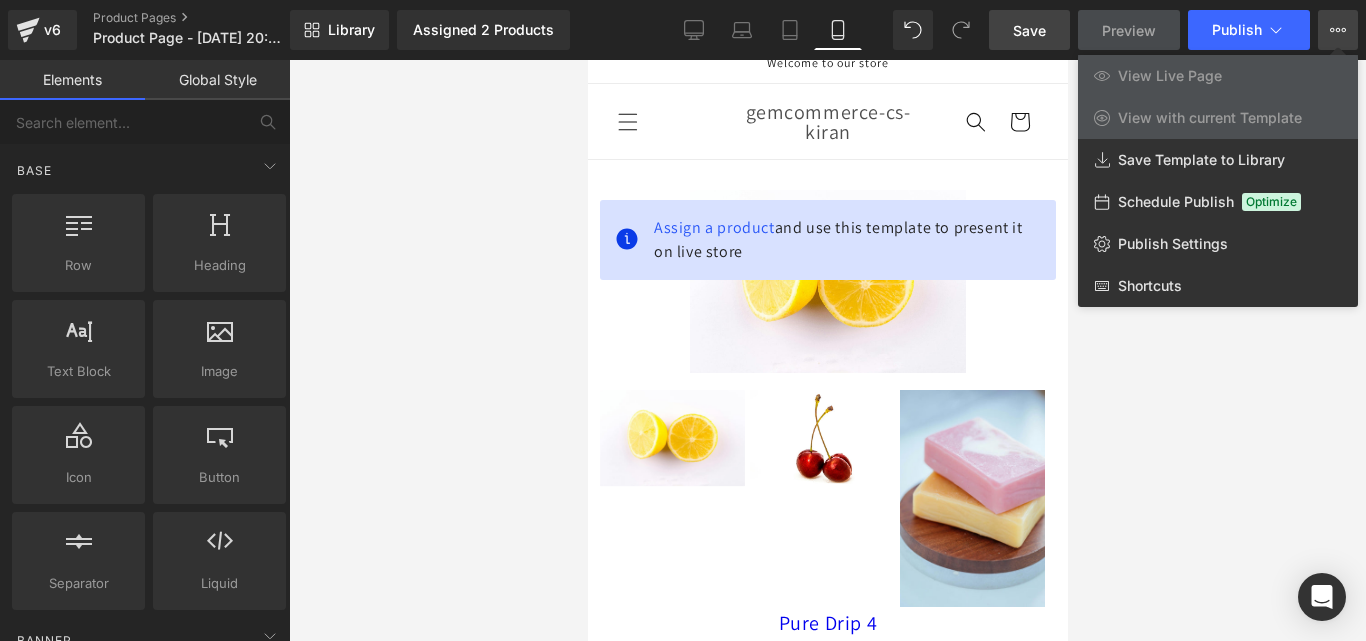 click on "Preview" at bounding box center [1129, 30] 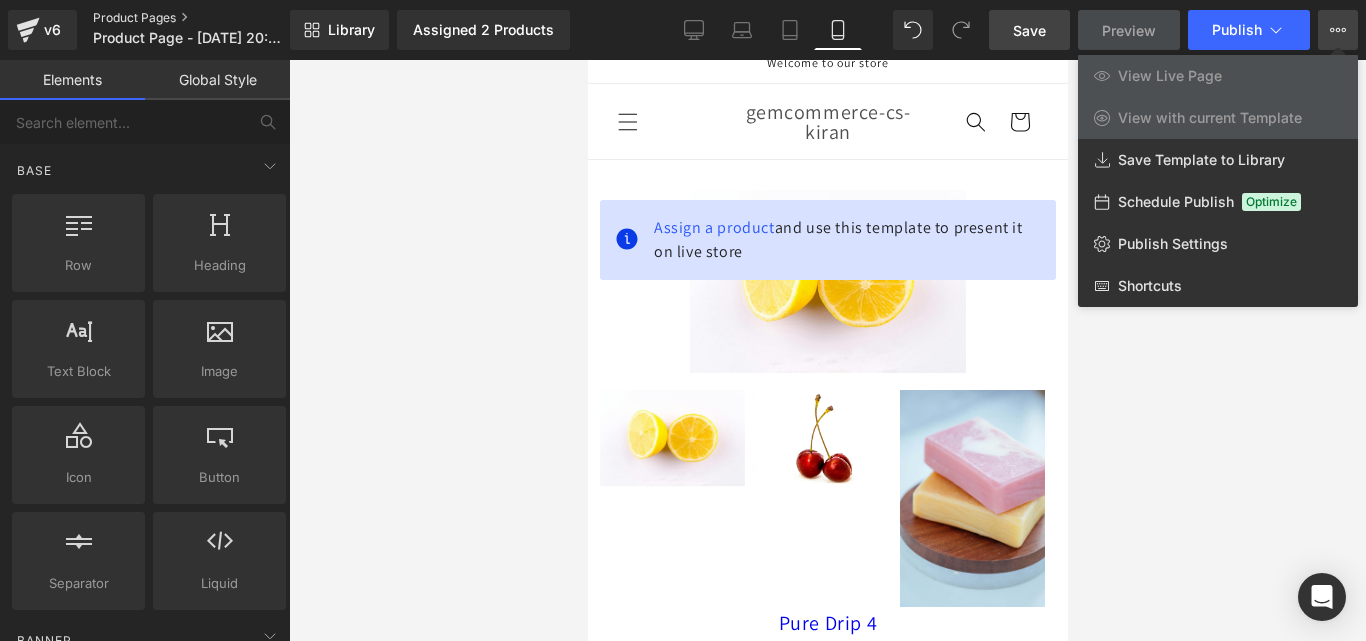 click on "Product Pages" at bounding box center [208, 18] 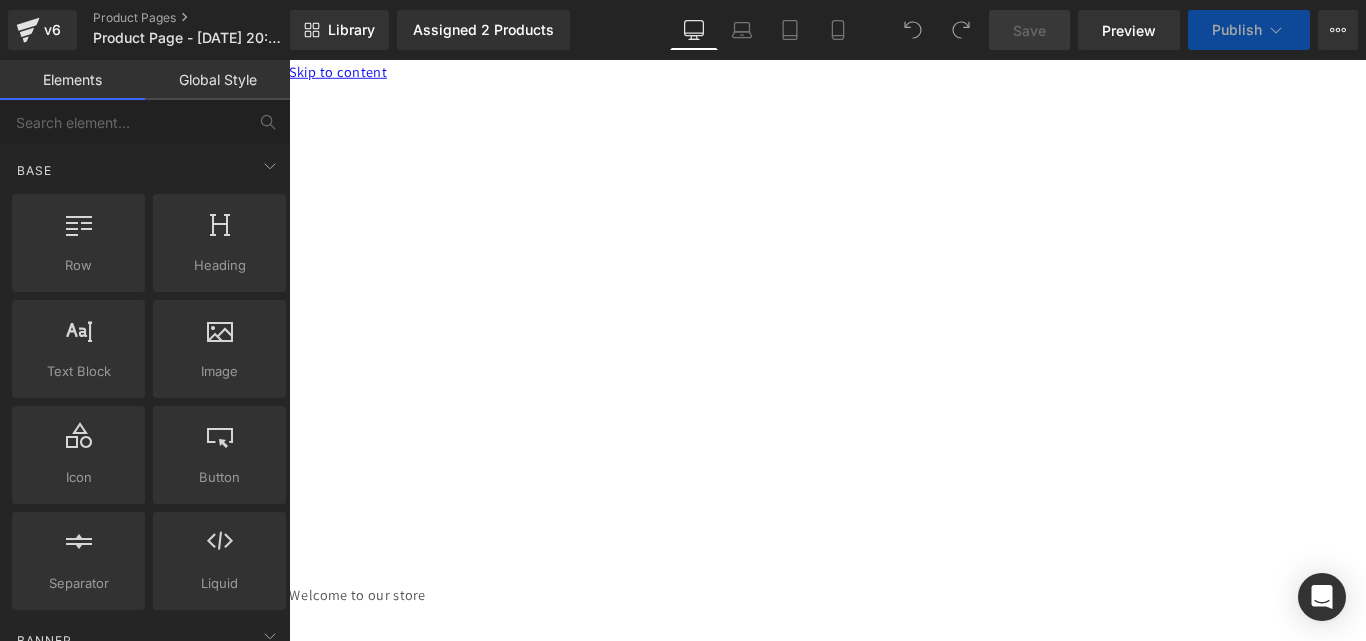 scroll, scrollTop: 0, scrollLeft: 0, axis: both 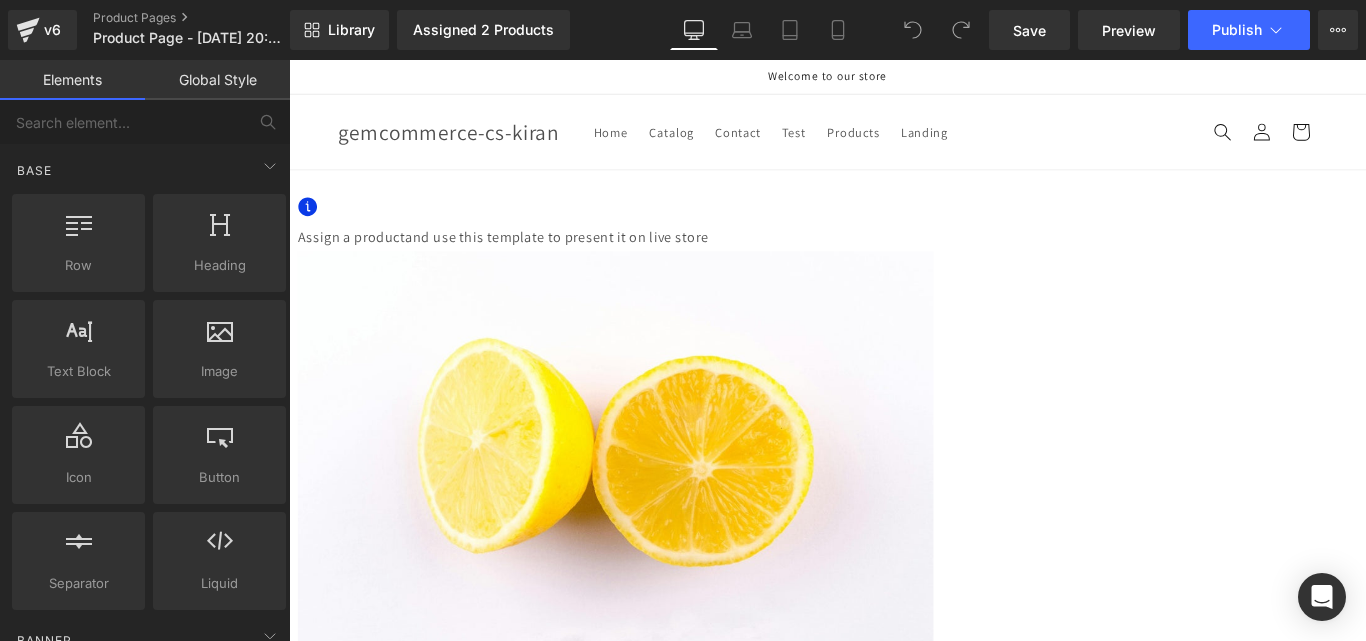 click at bounding box center (656, 511) 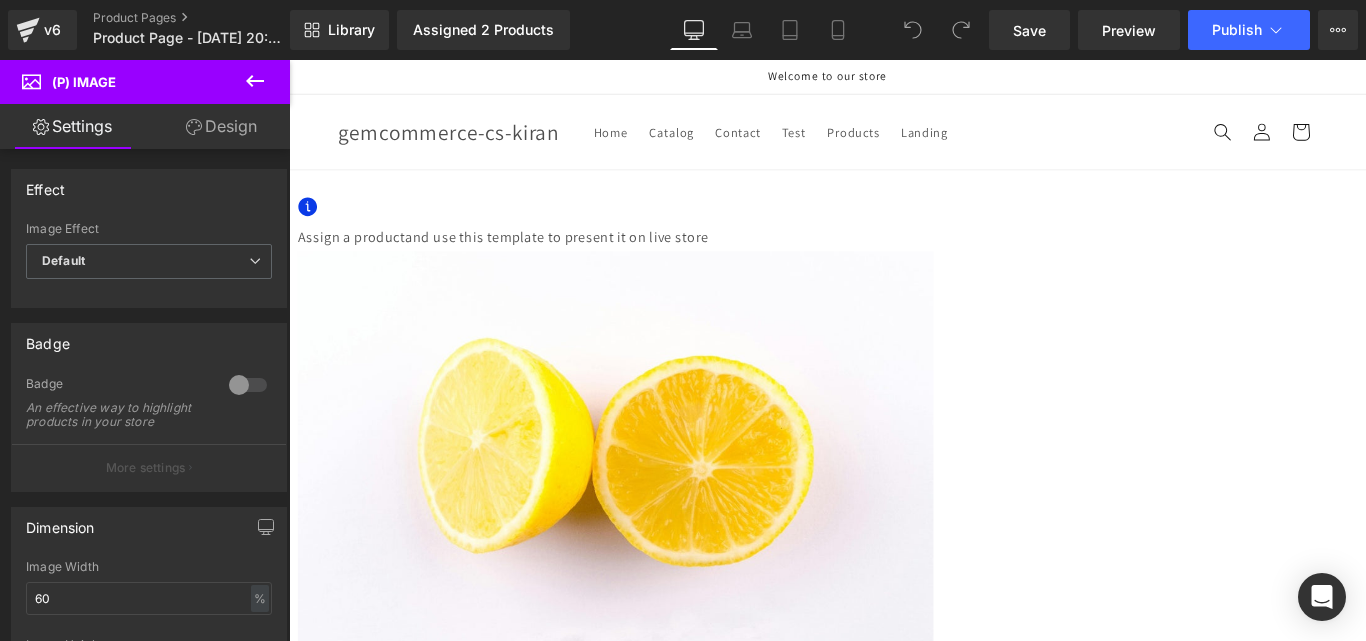 click on "Product" at bounding box center (289, 60) 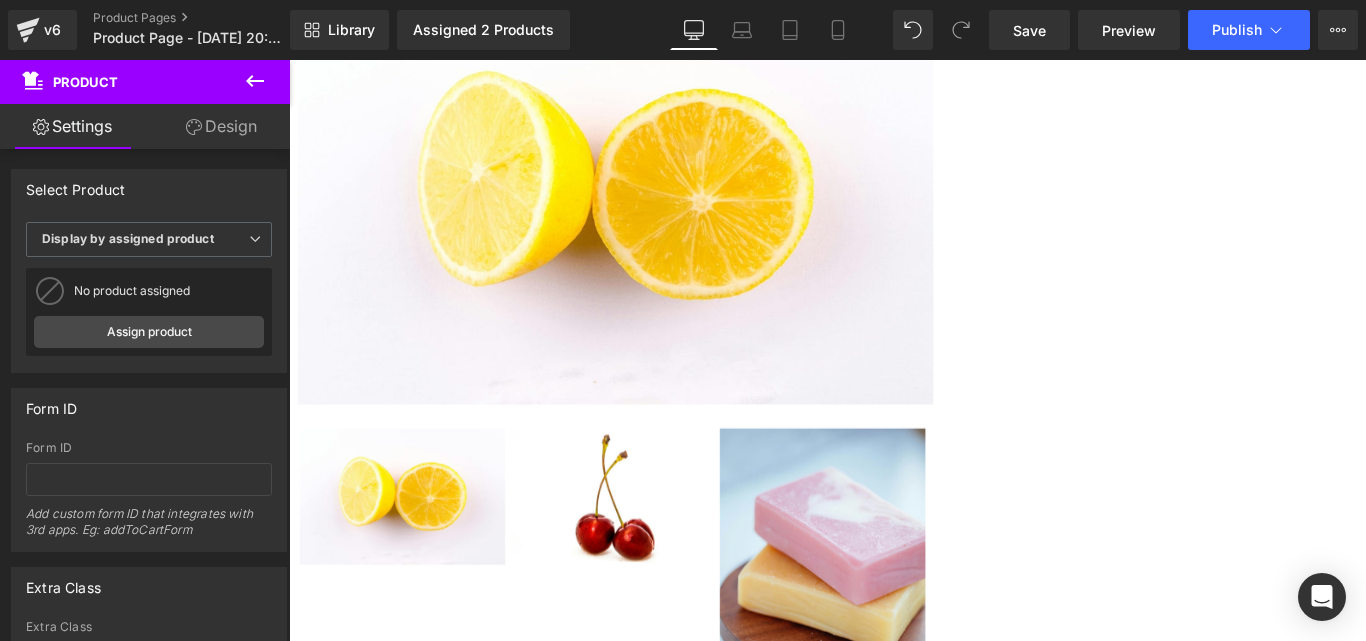 scroll, scrollTop: 500, scrollLeft: 0, axis: vertical 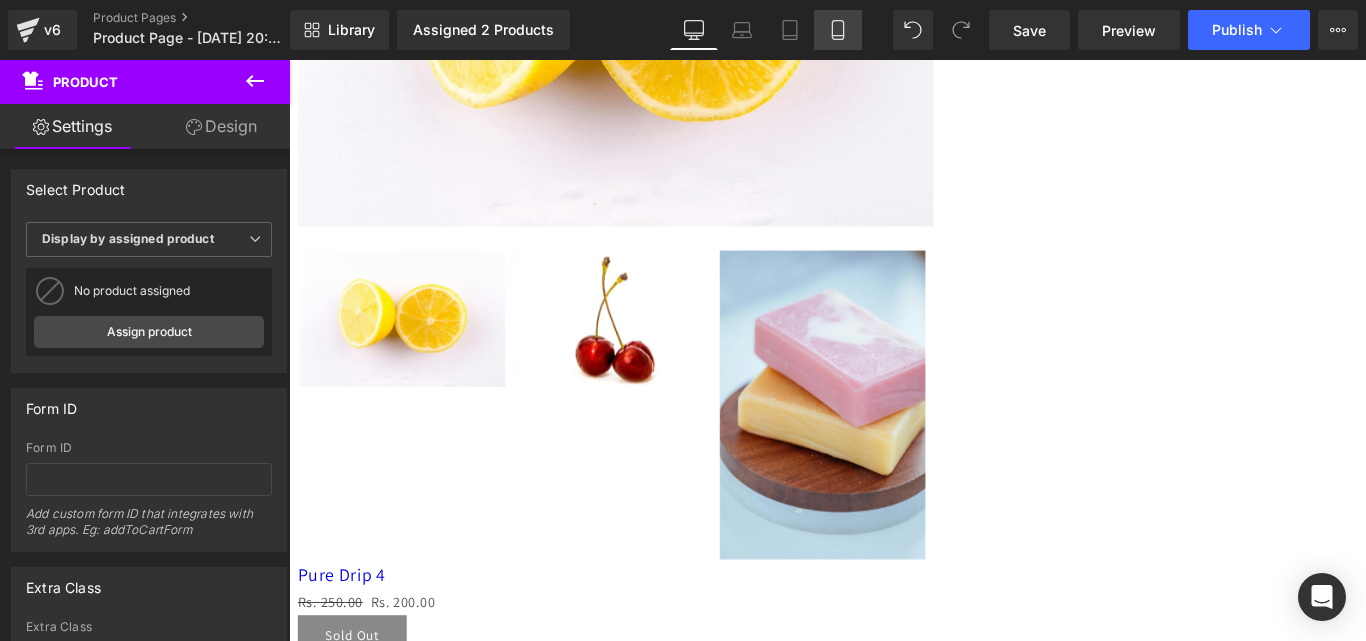 click on "Mobile" at bounding box center (838, 30) 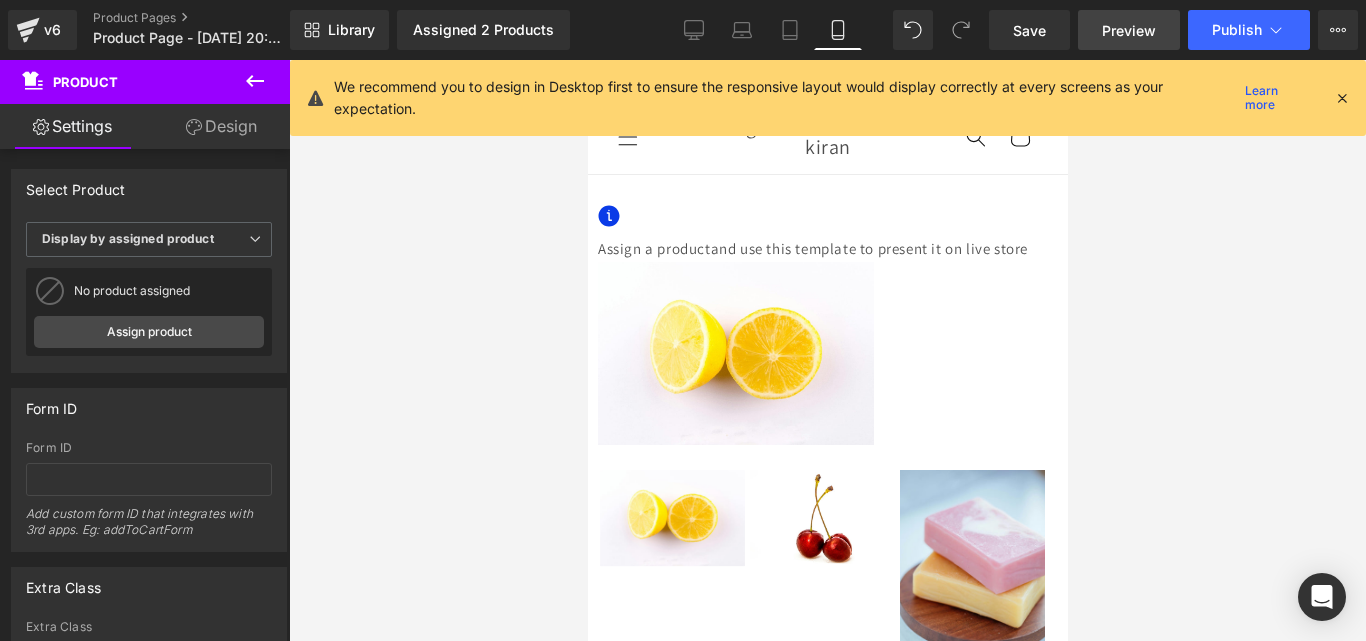 click on "Preview" at bounding box center (1129, 30) 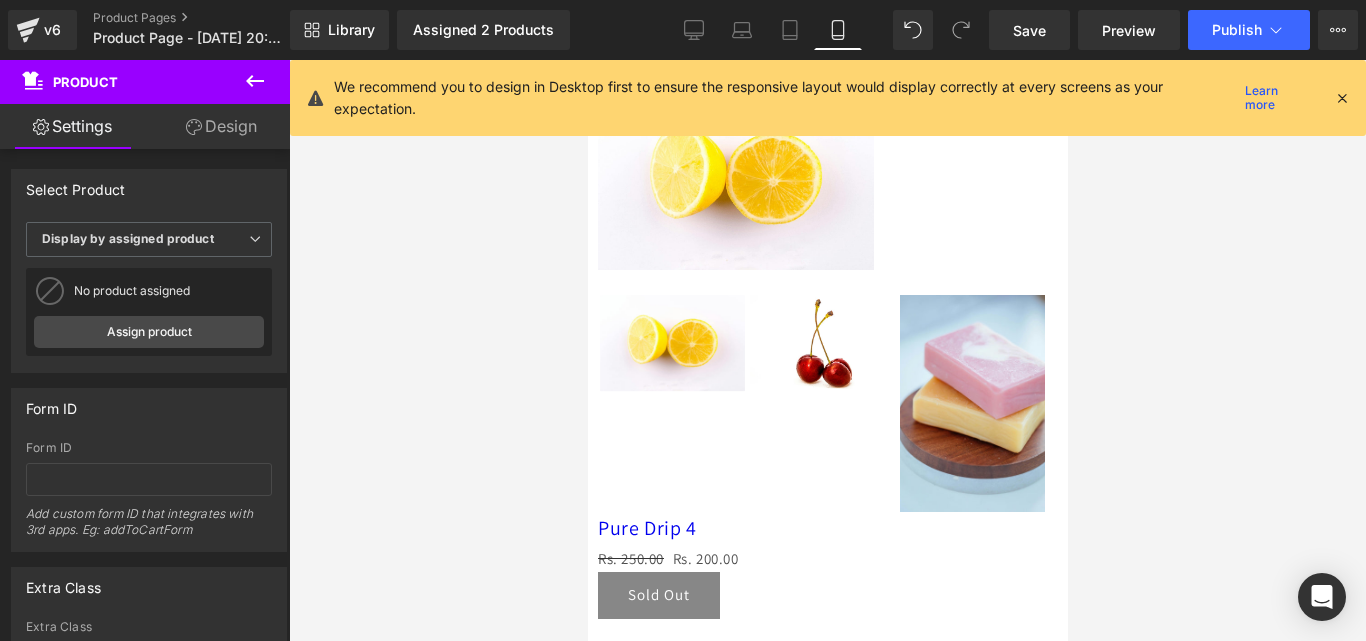scroll, scrollTop: 0, scrollLeft: 0, axis: both 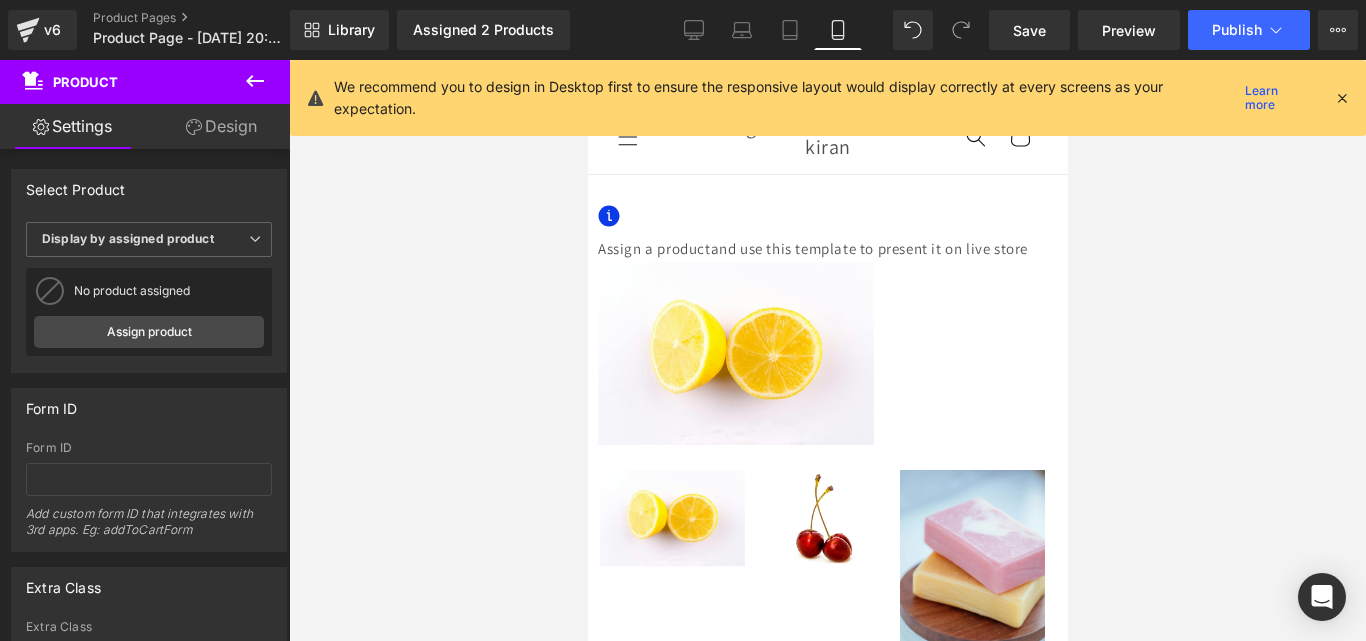 click at bounding box center [821, 518] 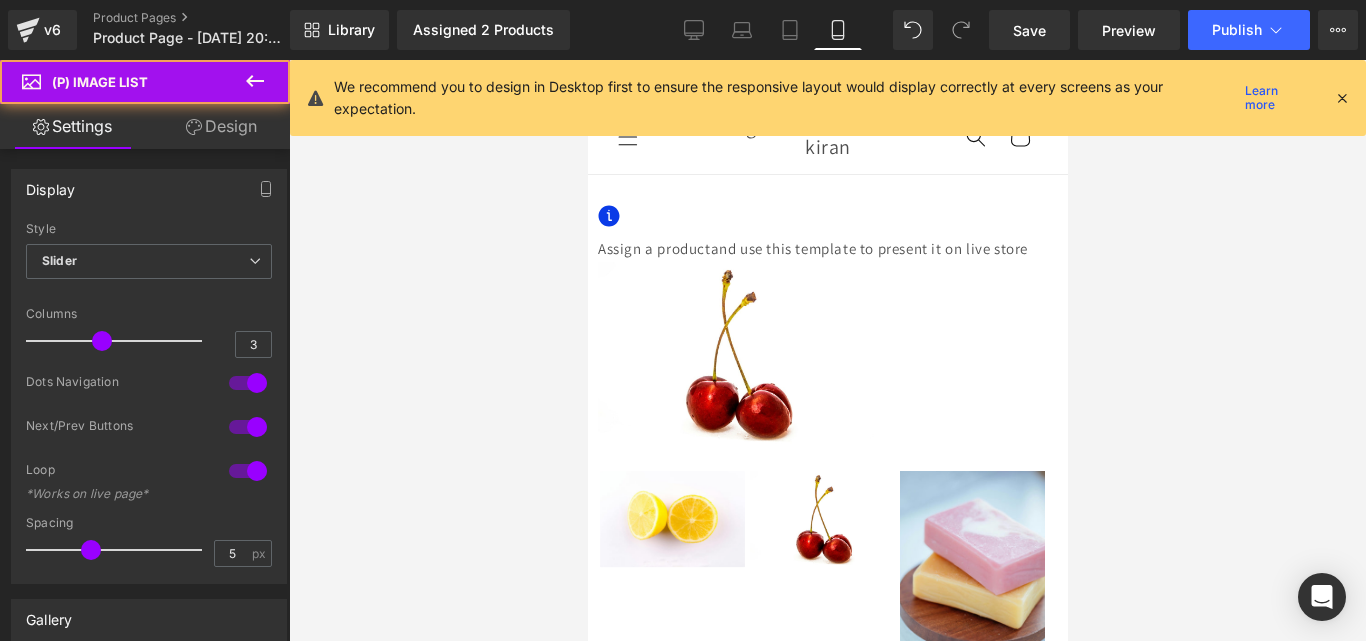 click on "(P) Image List" at bounding box center [587, 60] 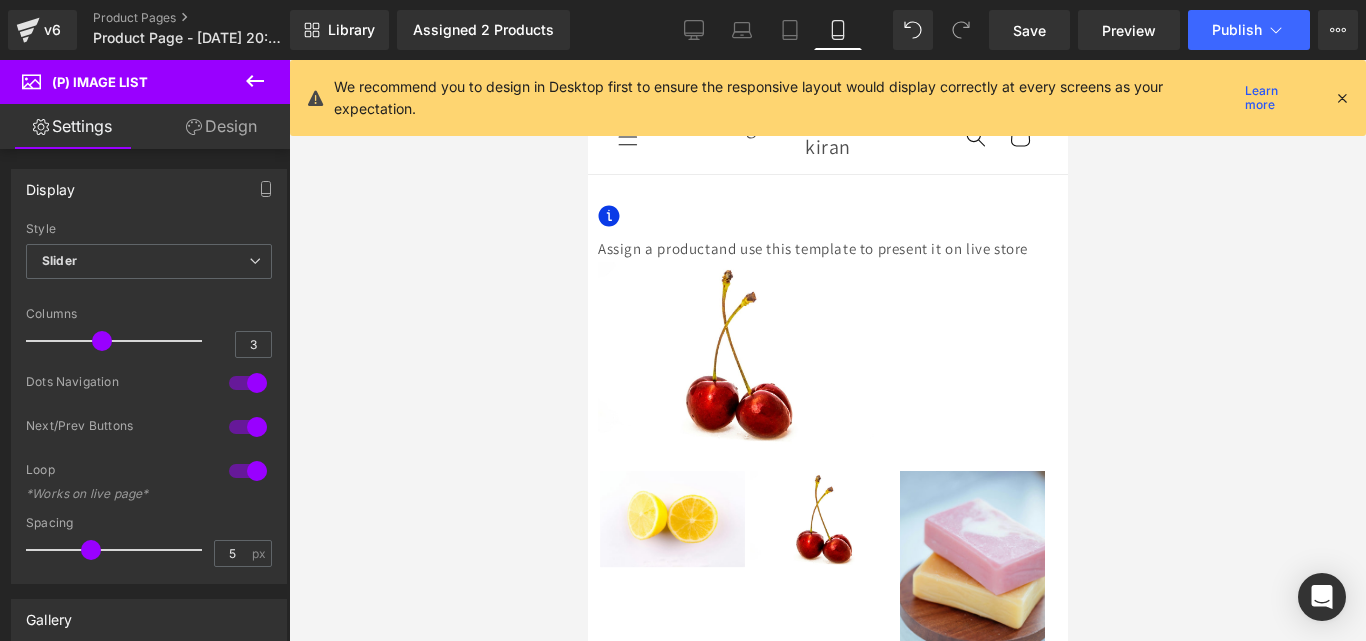 click on "(P) Image List" at bounding box center (587, 60) 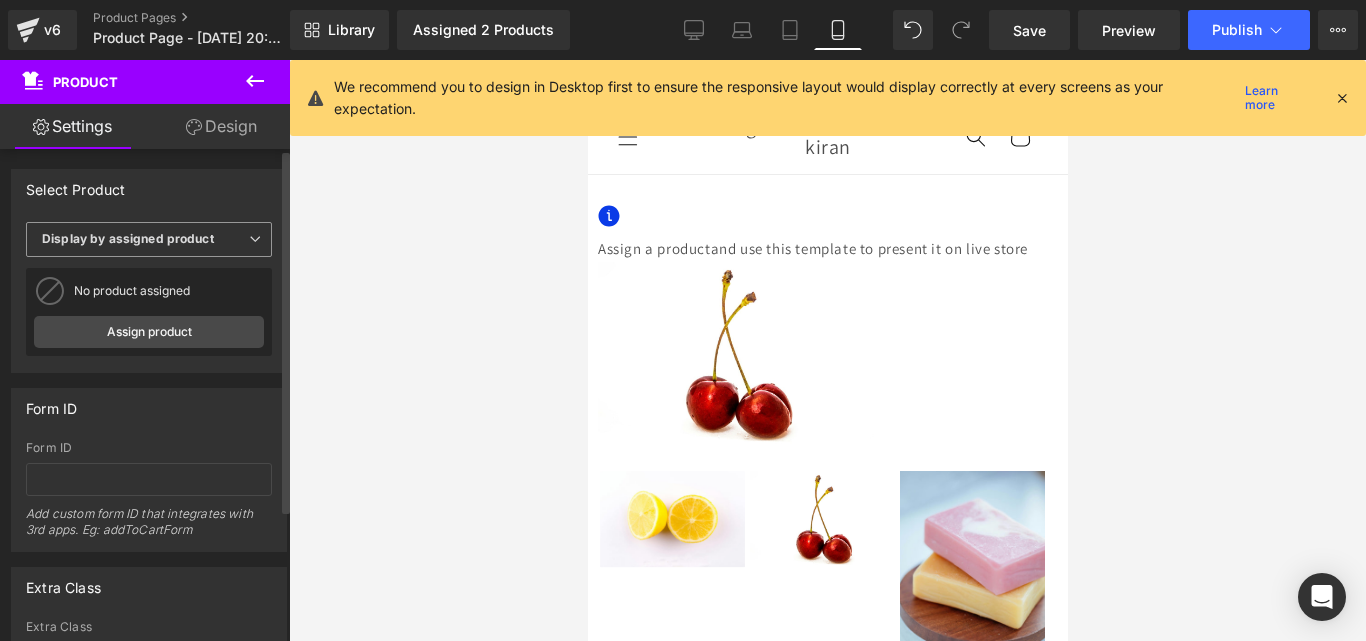 click on "Display by assigned product" at bounding box center (128, 238) 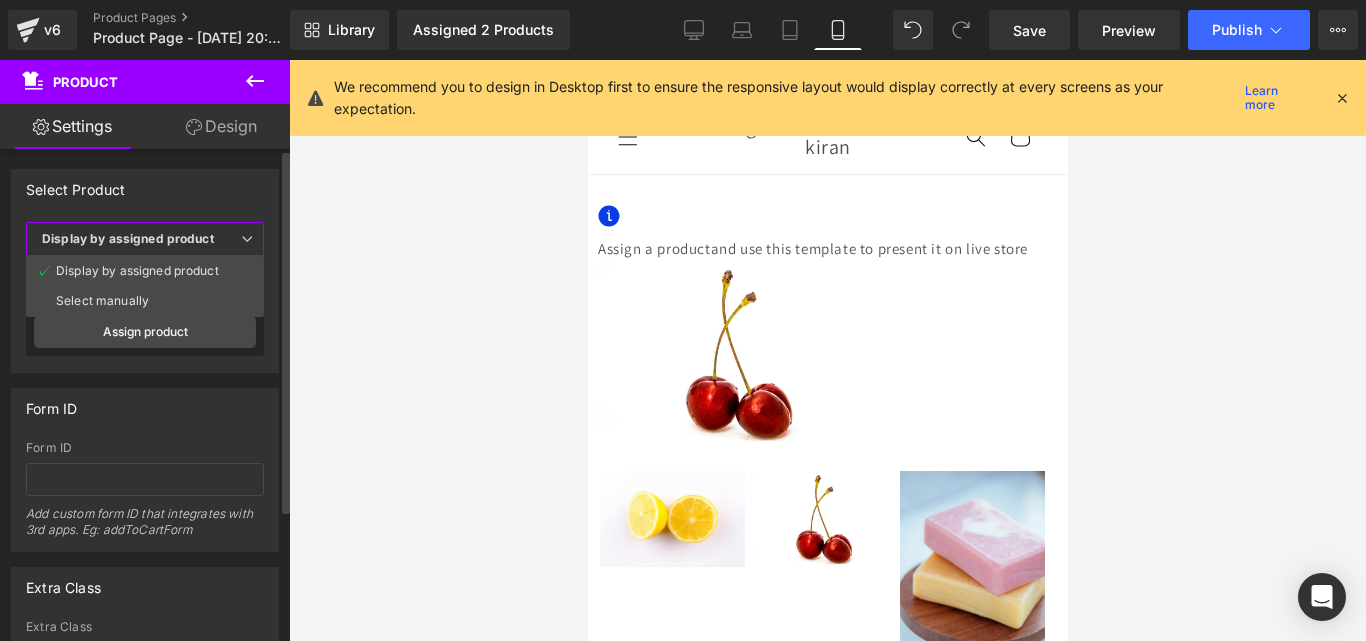 click on "Select Product" at bounding box center [145, 189] 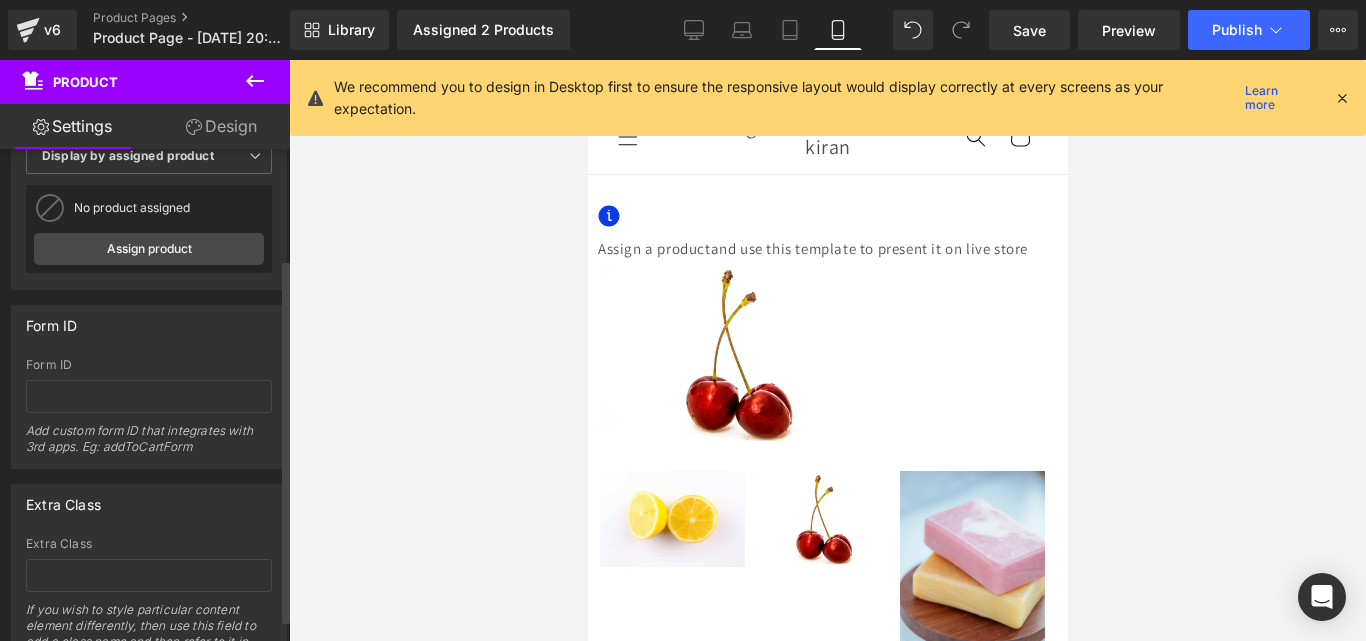 scroll, scrollTop: 178, scrollLeft: 0, axis: vertical 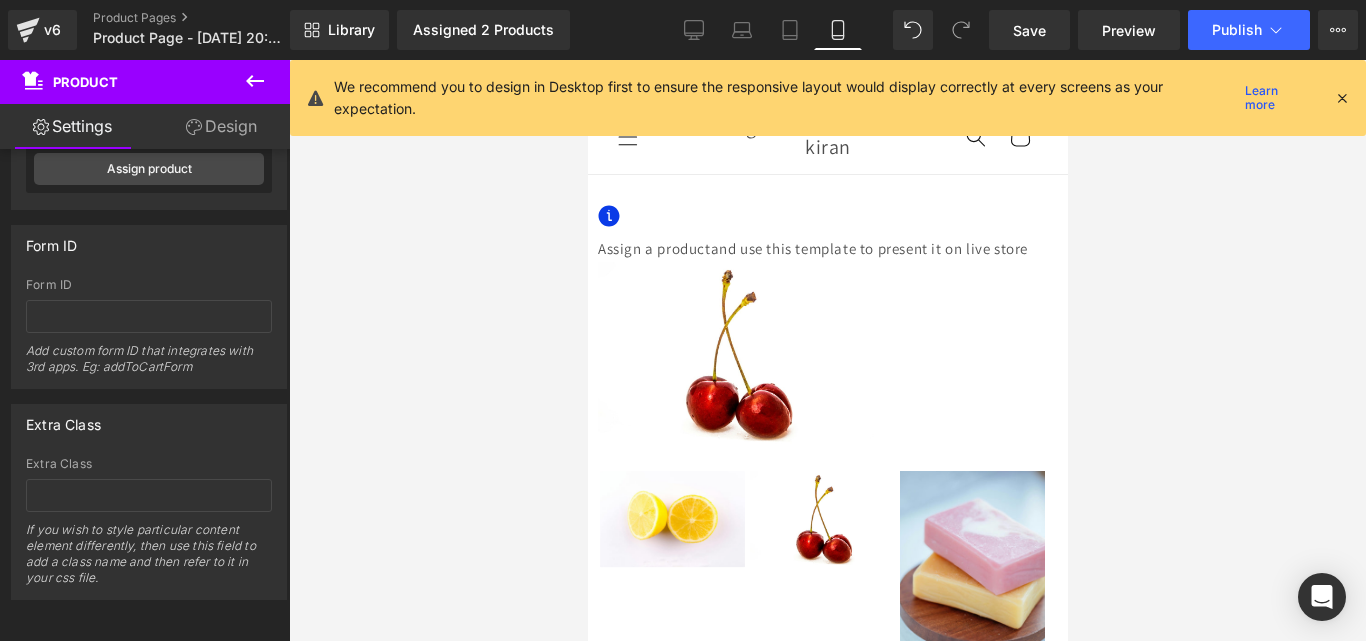 click on "Product" at bounding box center [587, 60] 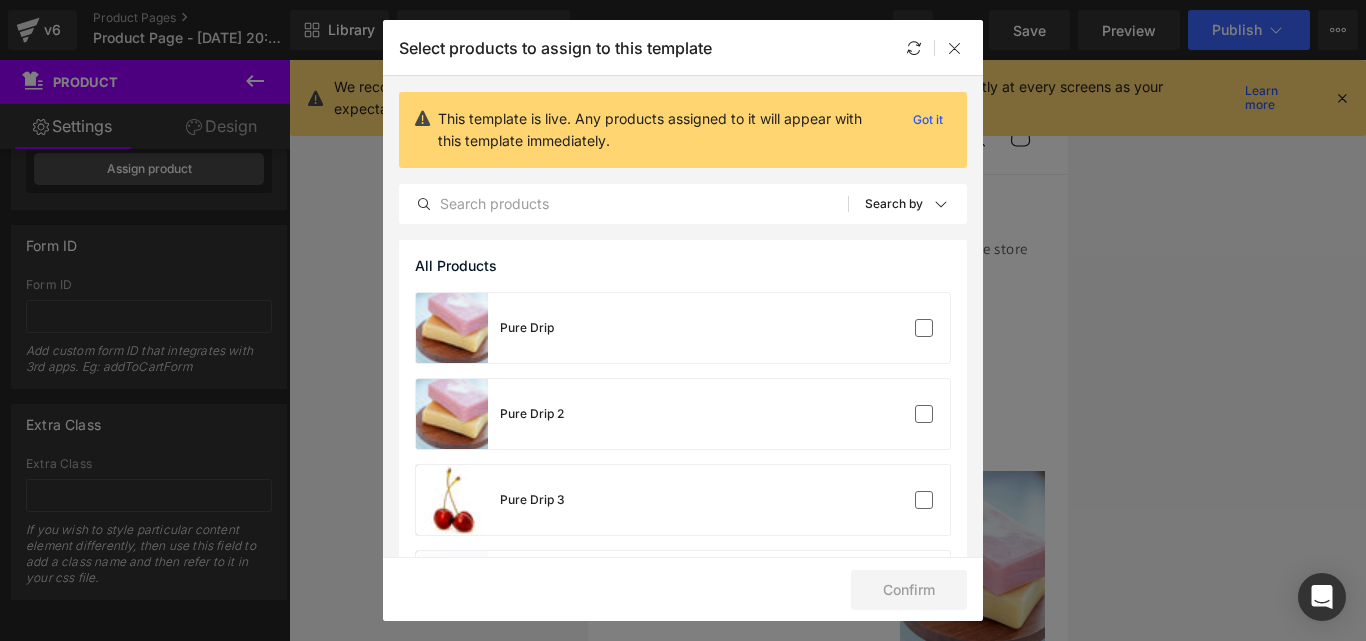 scroll, scrollTop: 93, scrollLeft: 0, axis: vertical 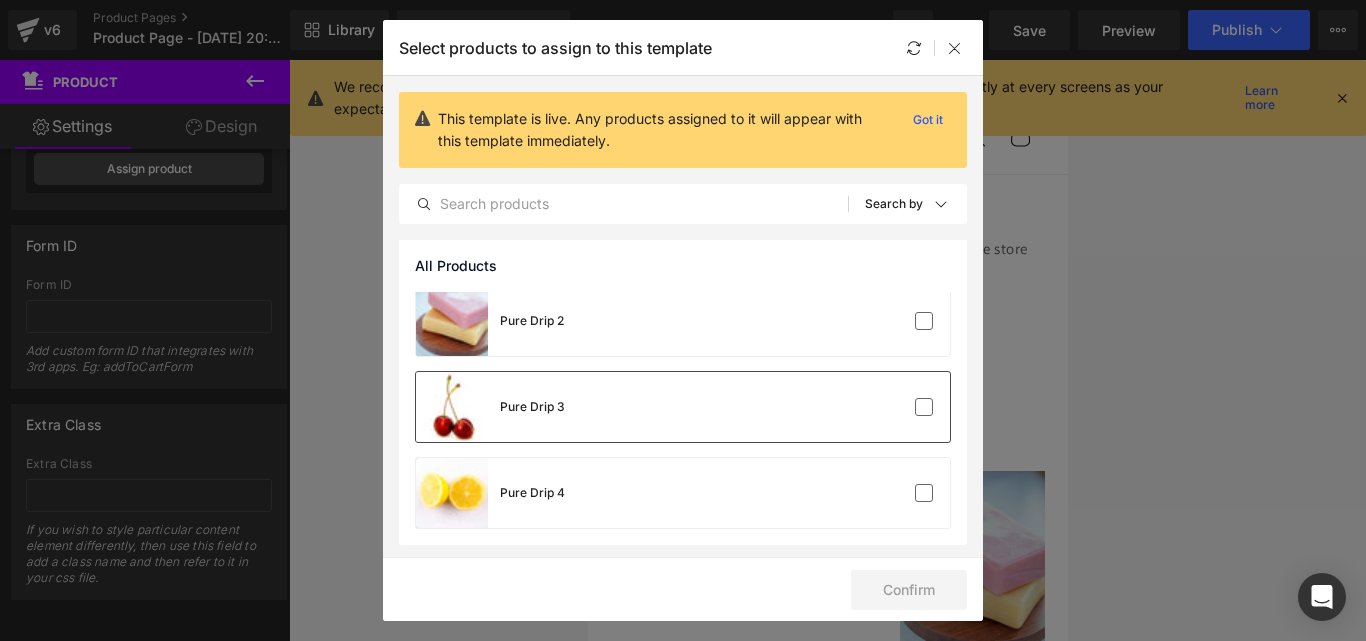 click on "Pure Drip 3" at bounding box center [683, 407] 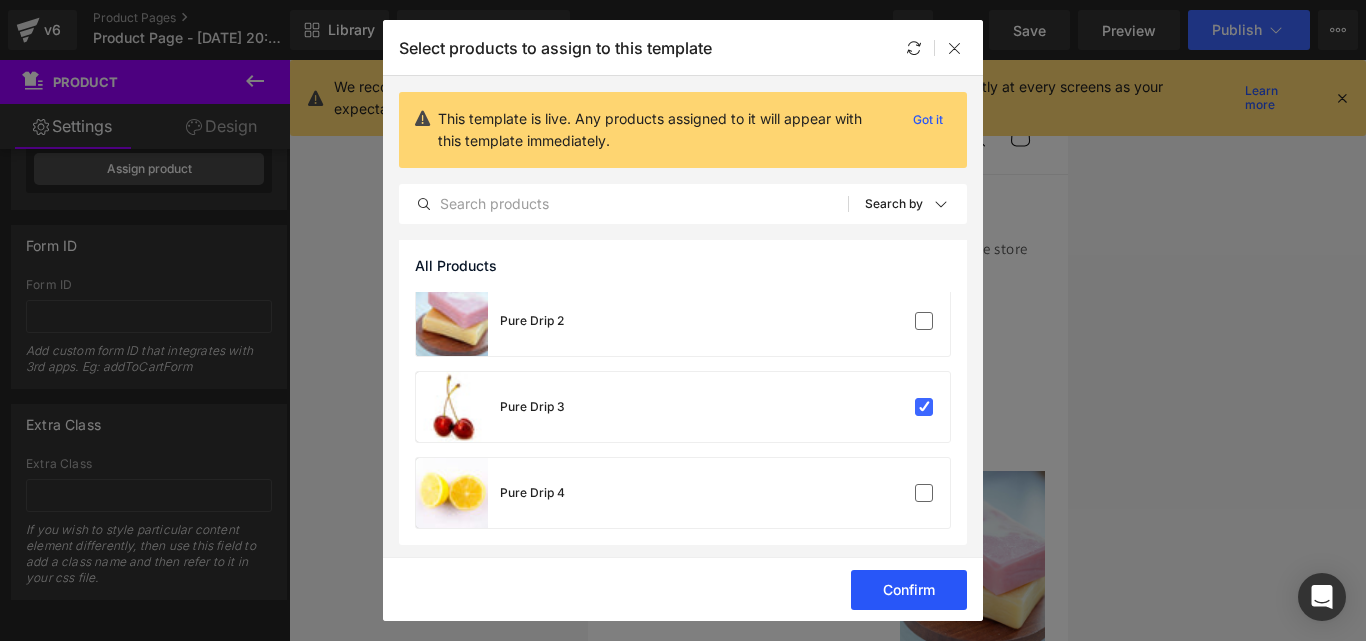 click on "Confirm" at bounding box center (909, 590) 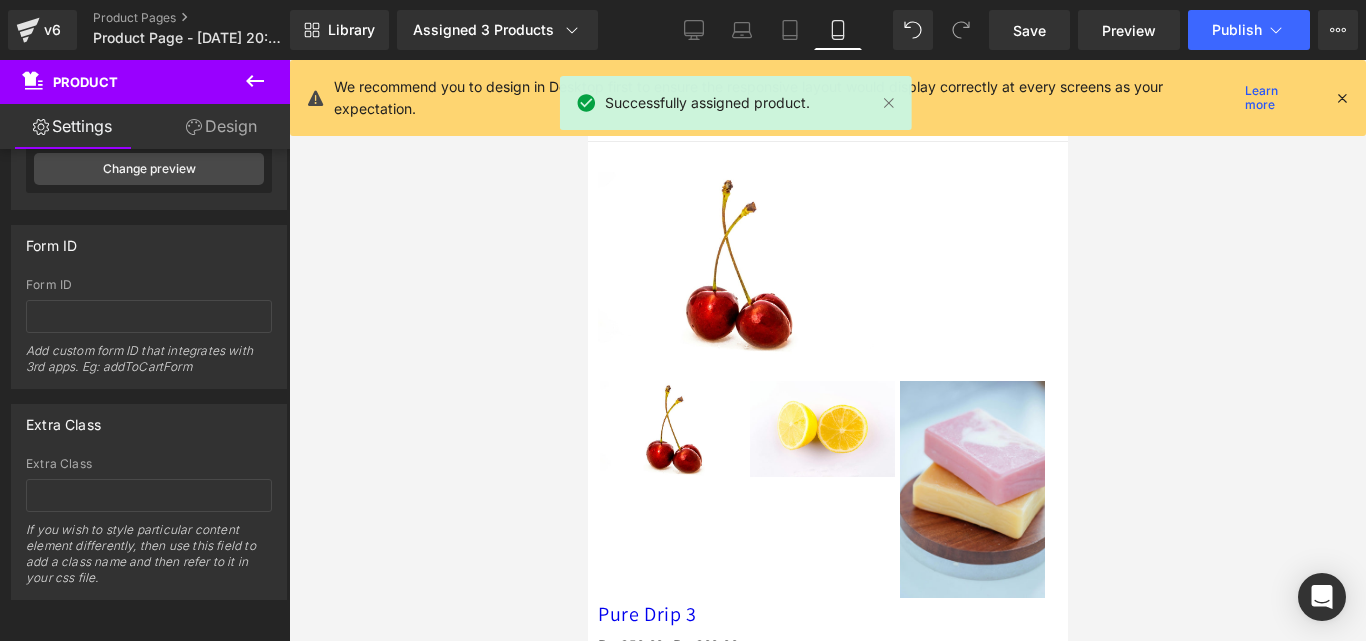 scroll, scrollTop: 0, scrollLeft: 0, axis: both 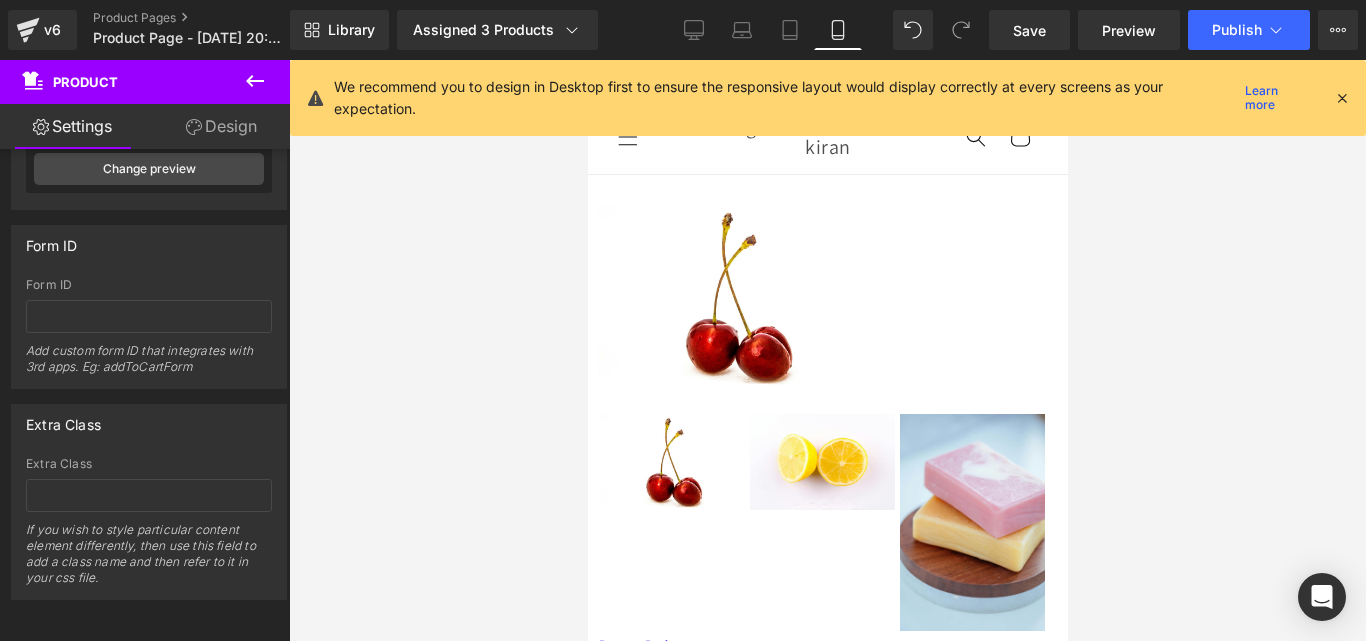 click on "(P) Image List" at bounding box center (587, 60) 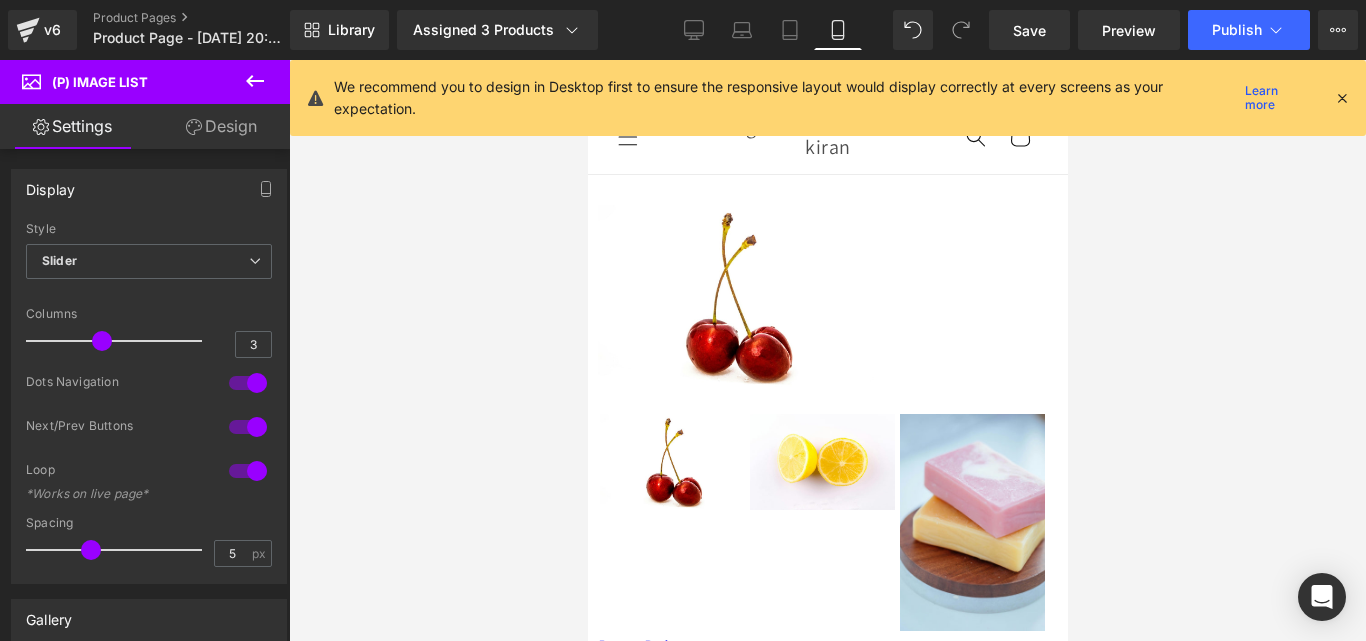 click on "Product" at bounding box center [587, 60] 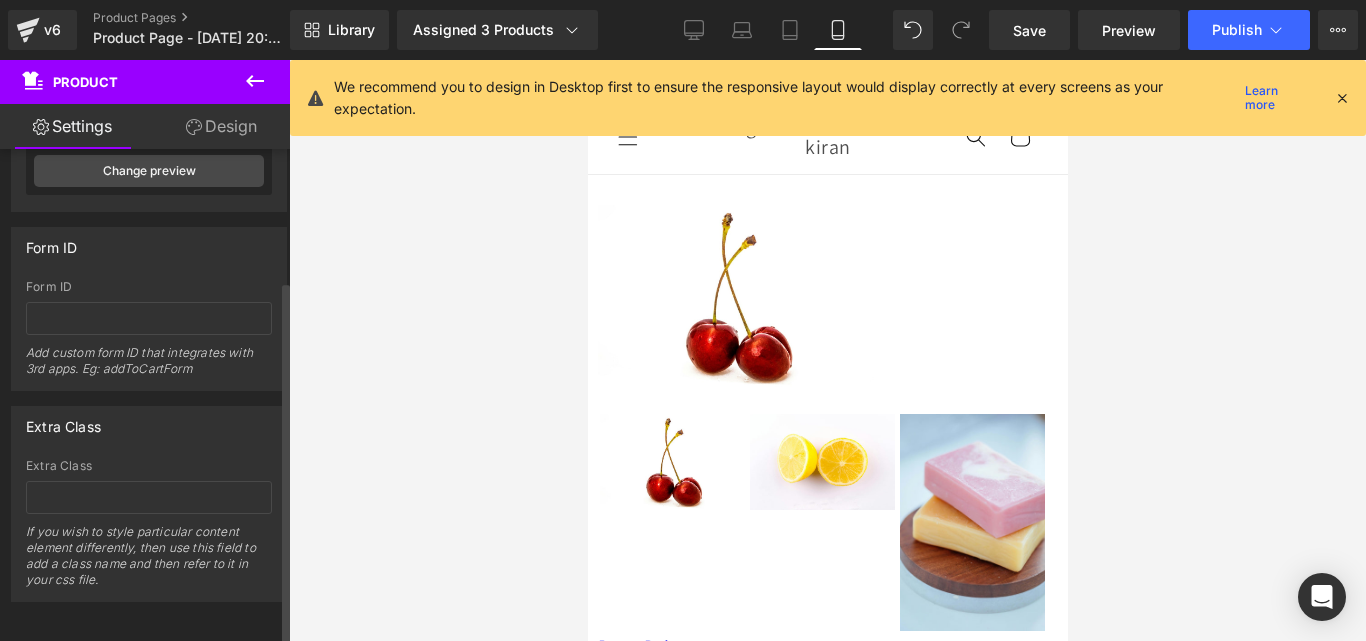 scroll, scrollTop: 178, scrollLeft: 0, axis: vertical 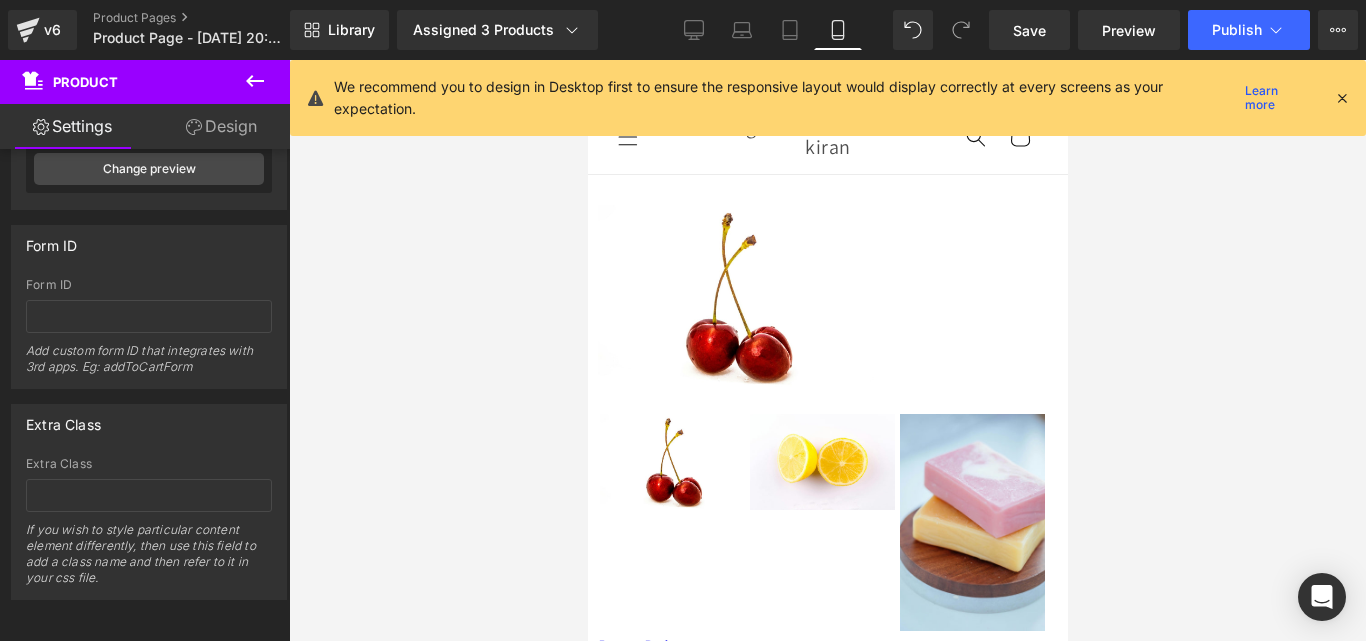 click at bounding box center [821, 462] 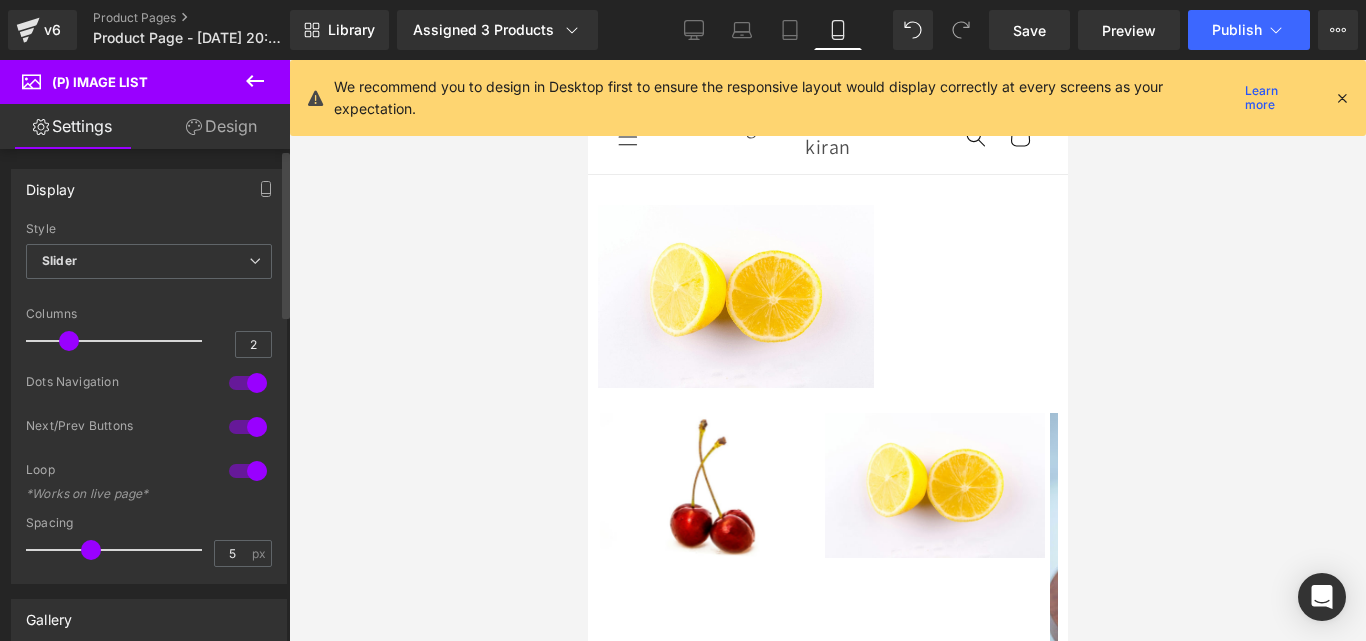 drag, startPoint x: 99, startPoint y: 339, endPoint x: 82, endPoint y: 339, distance: 17 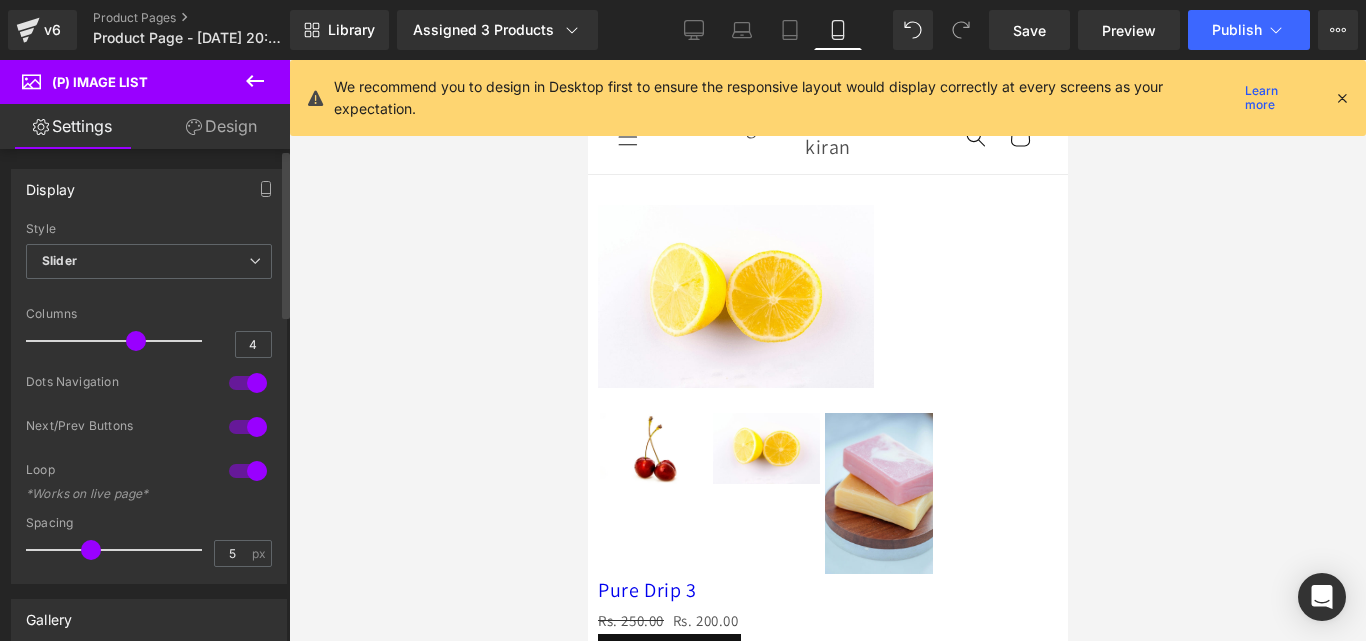type on "3" 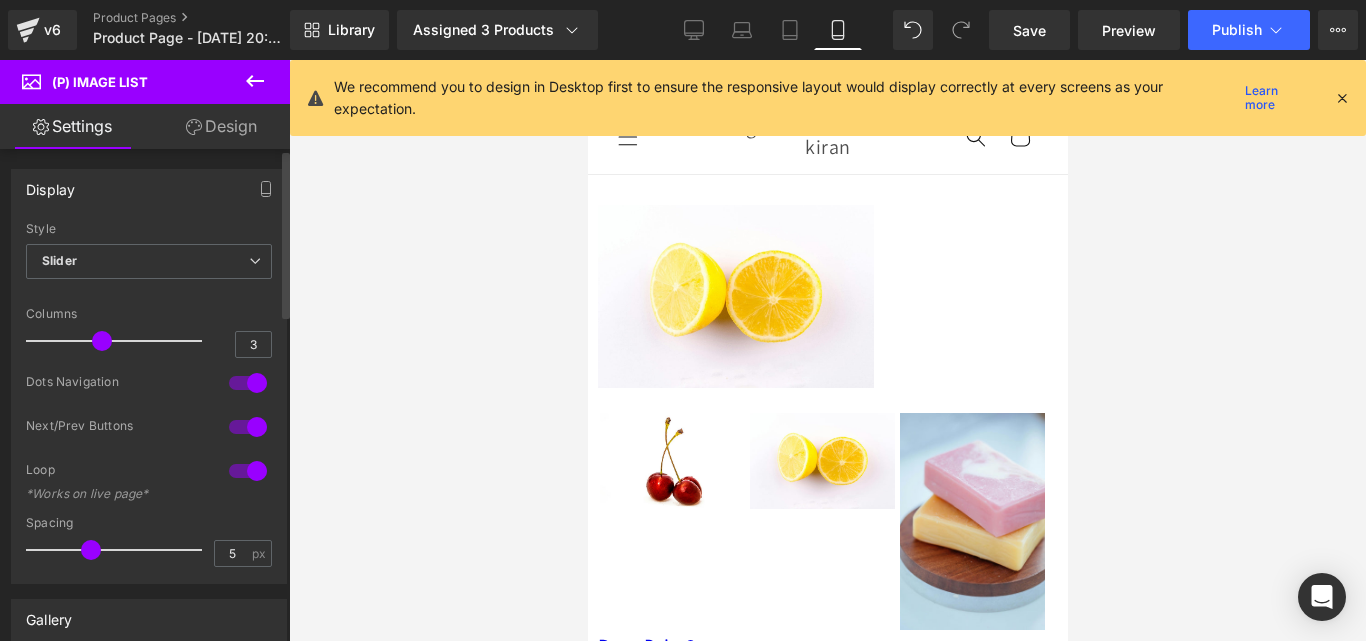 drag, startPoint x: 87, startPoint y: 341, endPoint x: 109, endPoint y: 346, distance: 22.561028 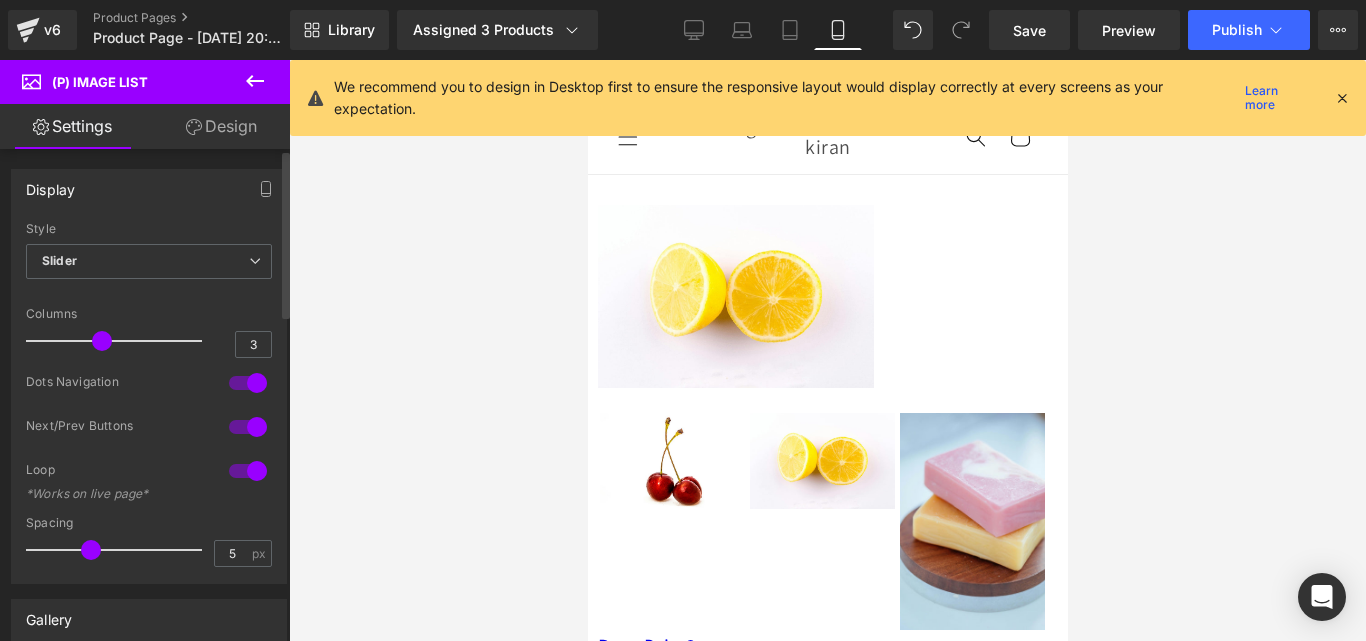 click at bounding box center [248, 383] 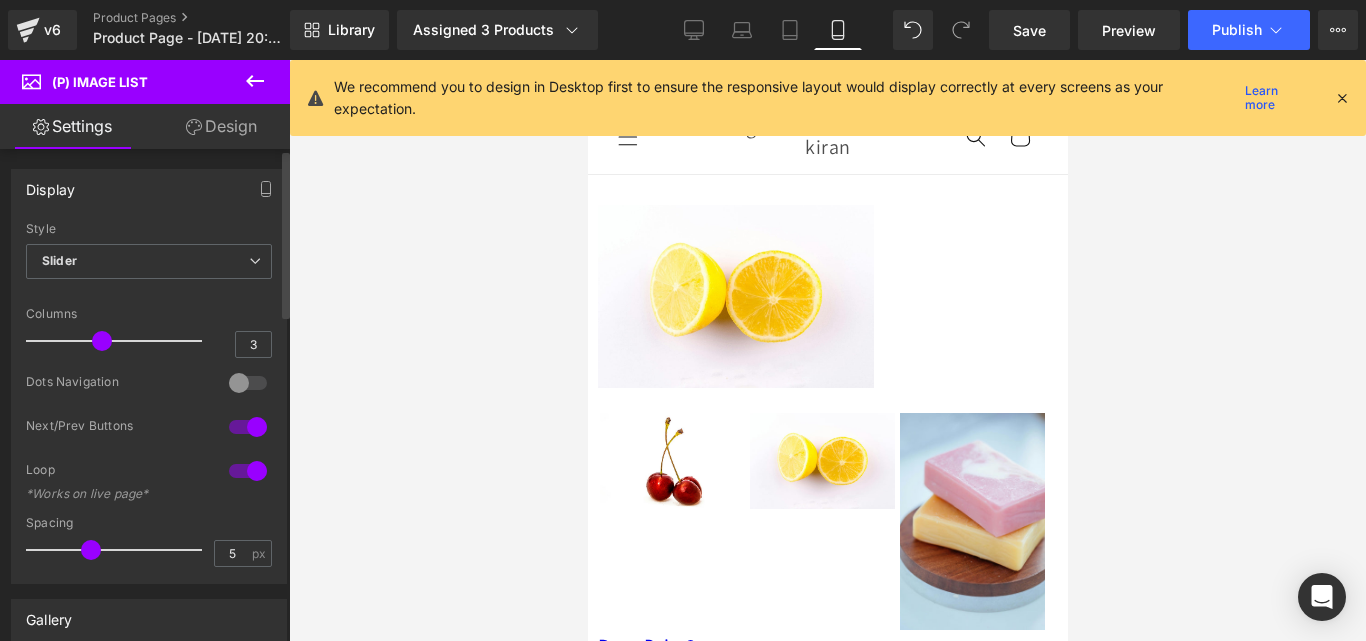 click at bounding box center [248, 427] 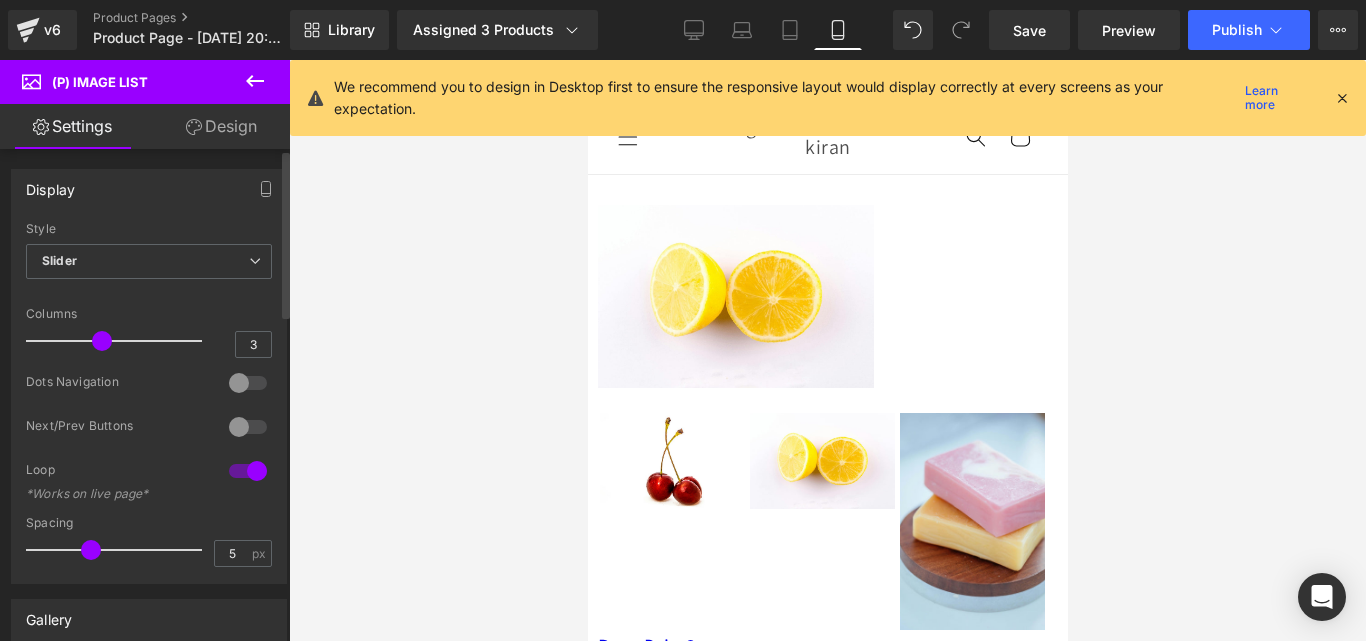 click at bounding box center (248, 471) 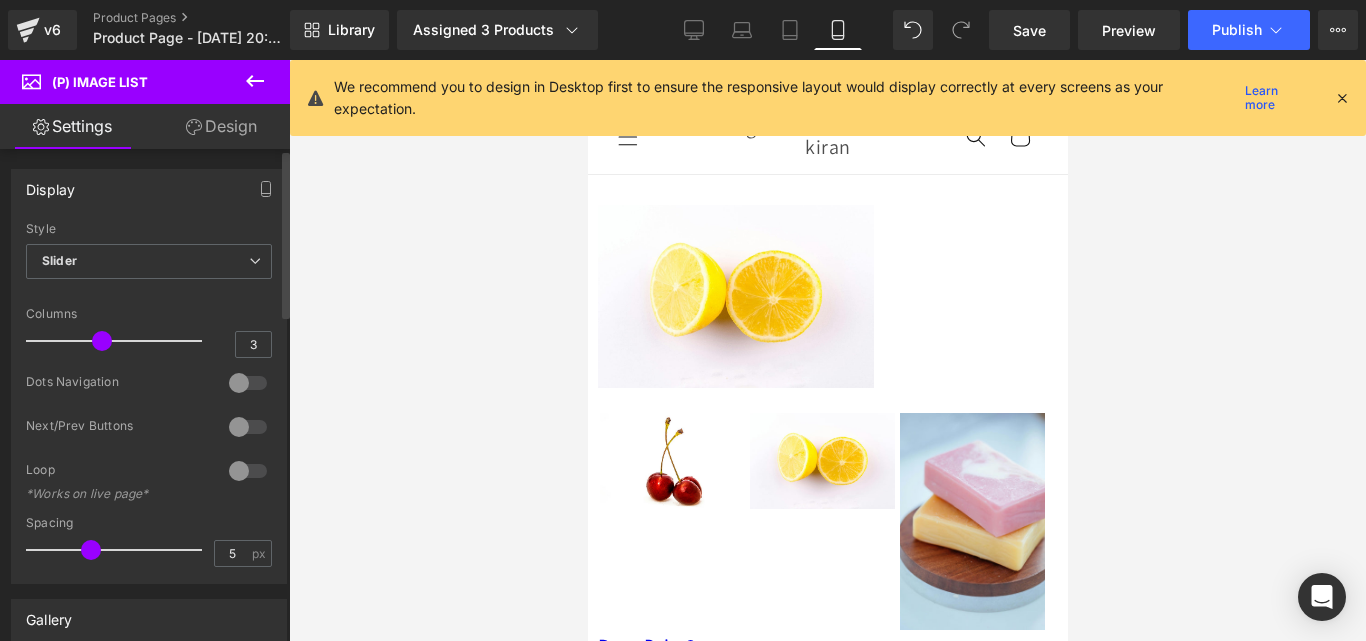 click at bounding box center [248, 471] 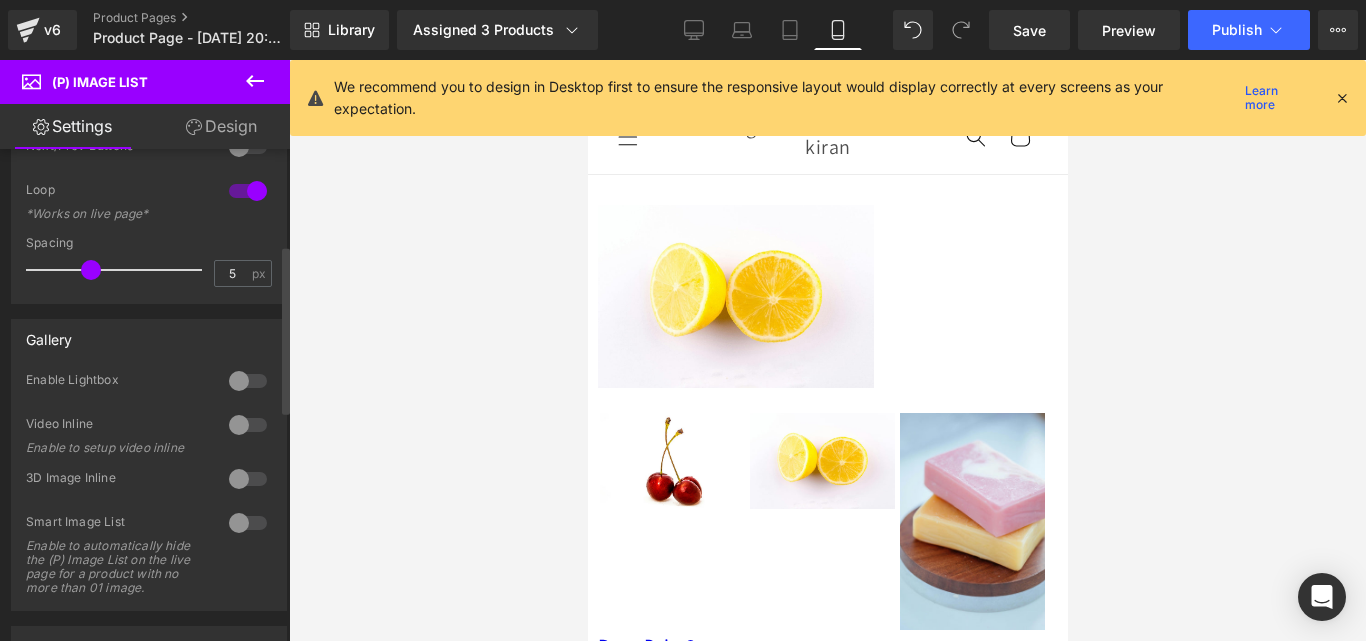 scroll, scrollTop: 300, scrollLeft: 0, axis: vertical 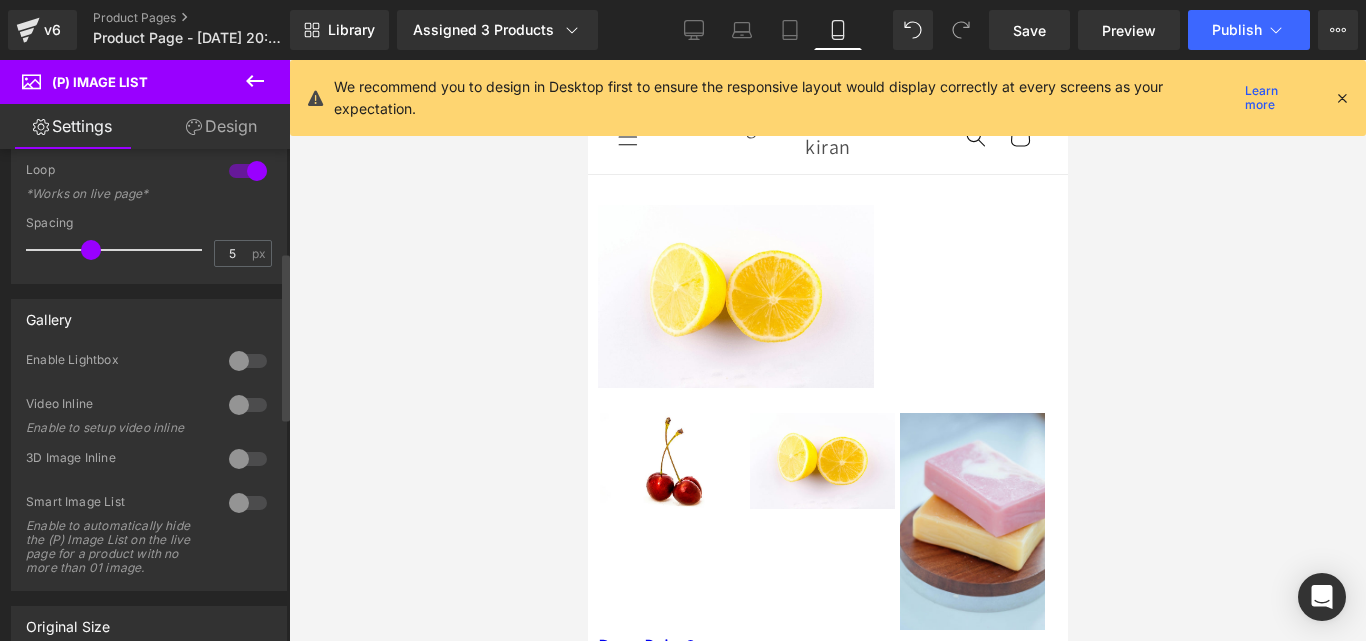 click at bounding box center [248, 361] 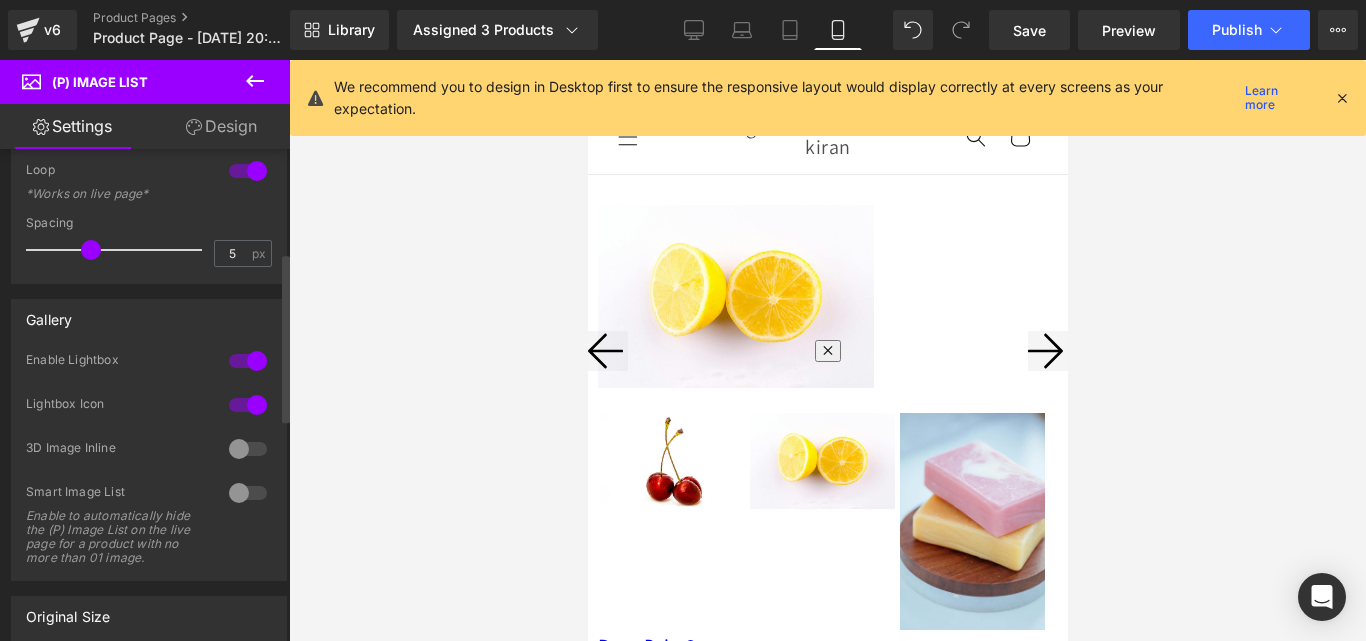 click at bounding box center (248, 361) 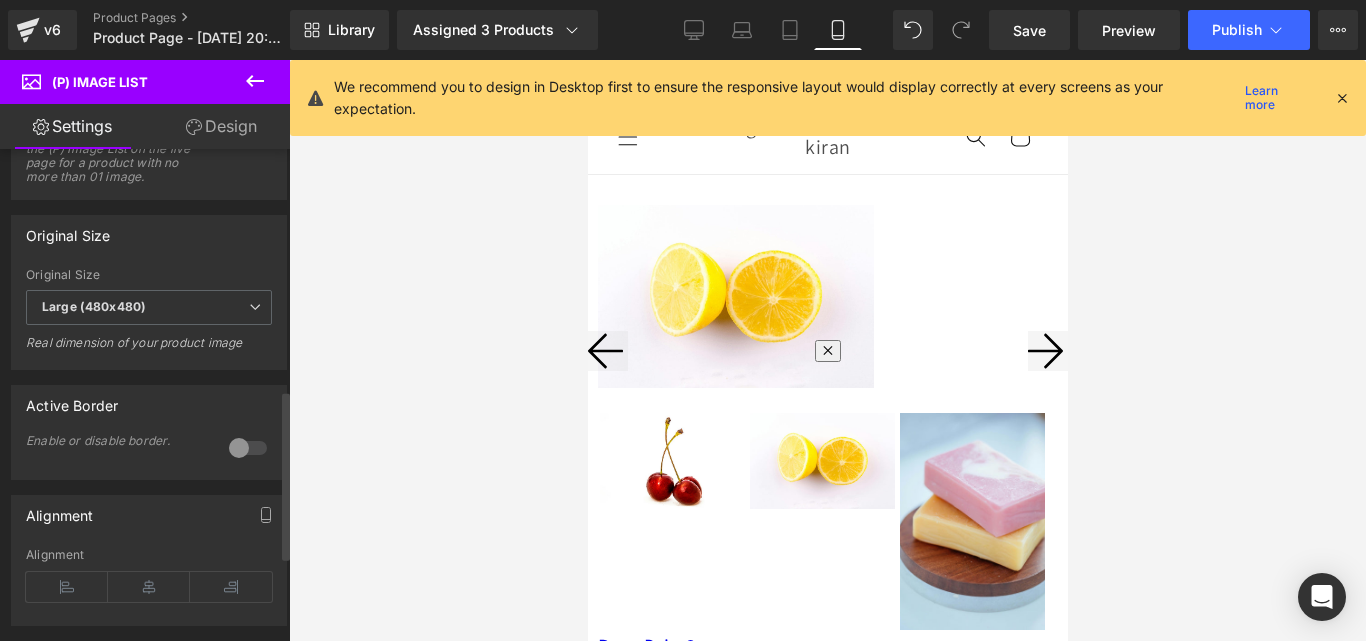 scroll, scrollTop: 700, scrollLeft: 0, axis: vertical 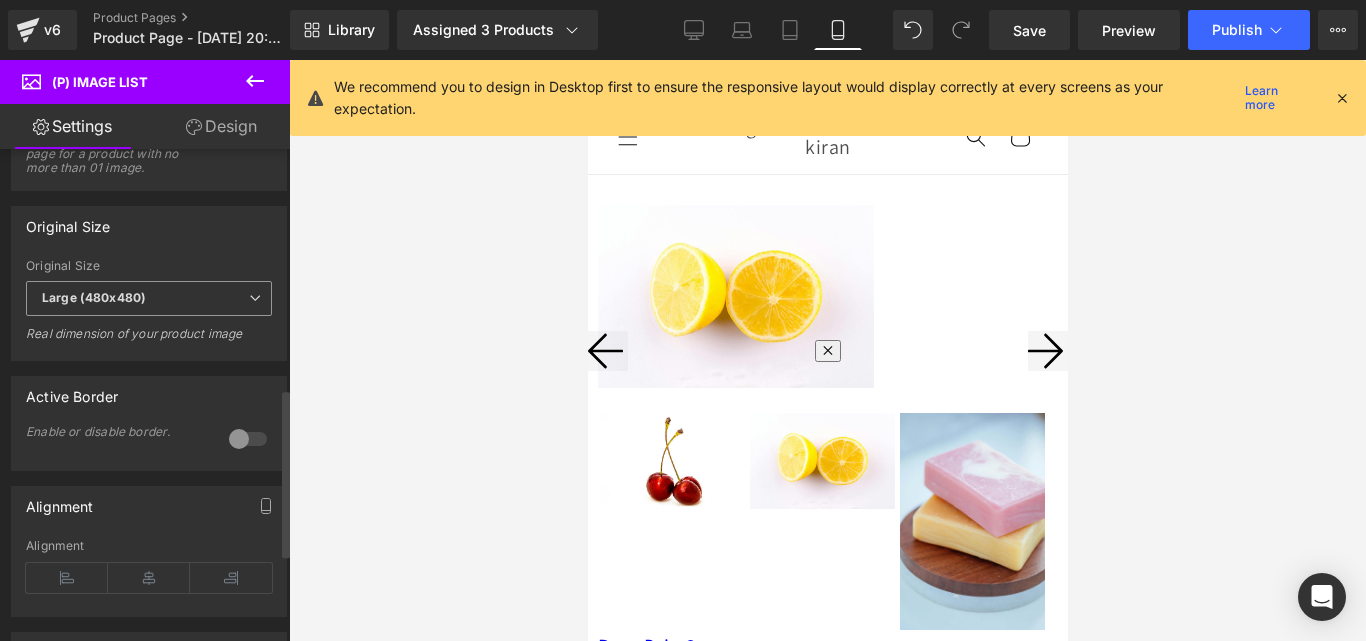 click on "Large (480x480)" at bounding box center (149, 298) 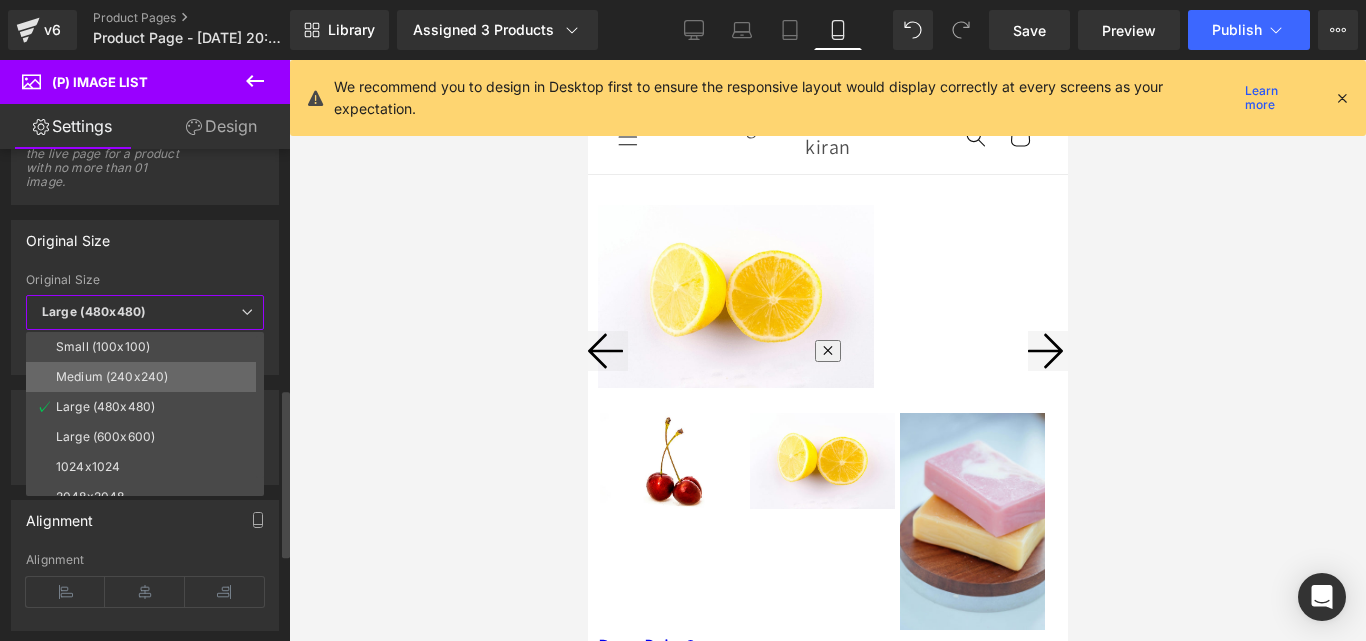 click on "Medium (240x240)" at bounding box center (149, 377) 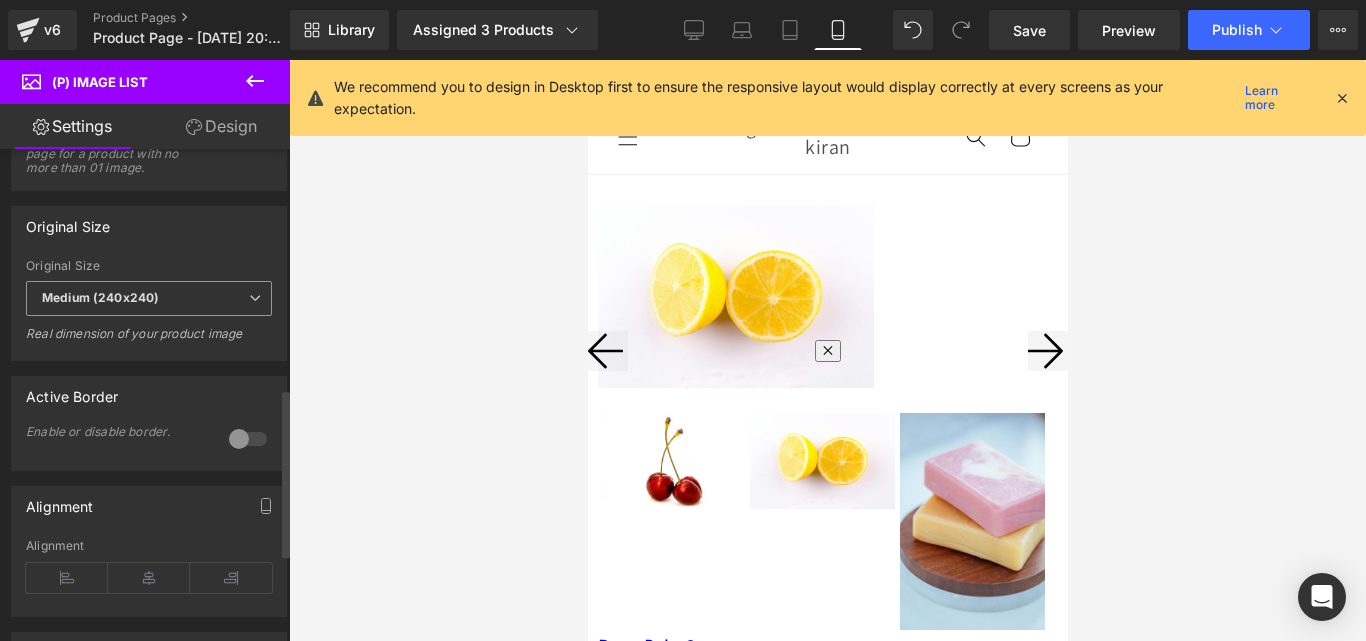 click on "Medium (240x240)" at bounding box center (149, 298) 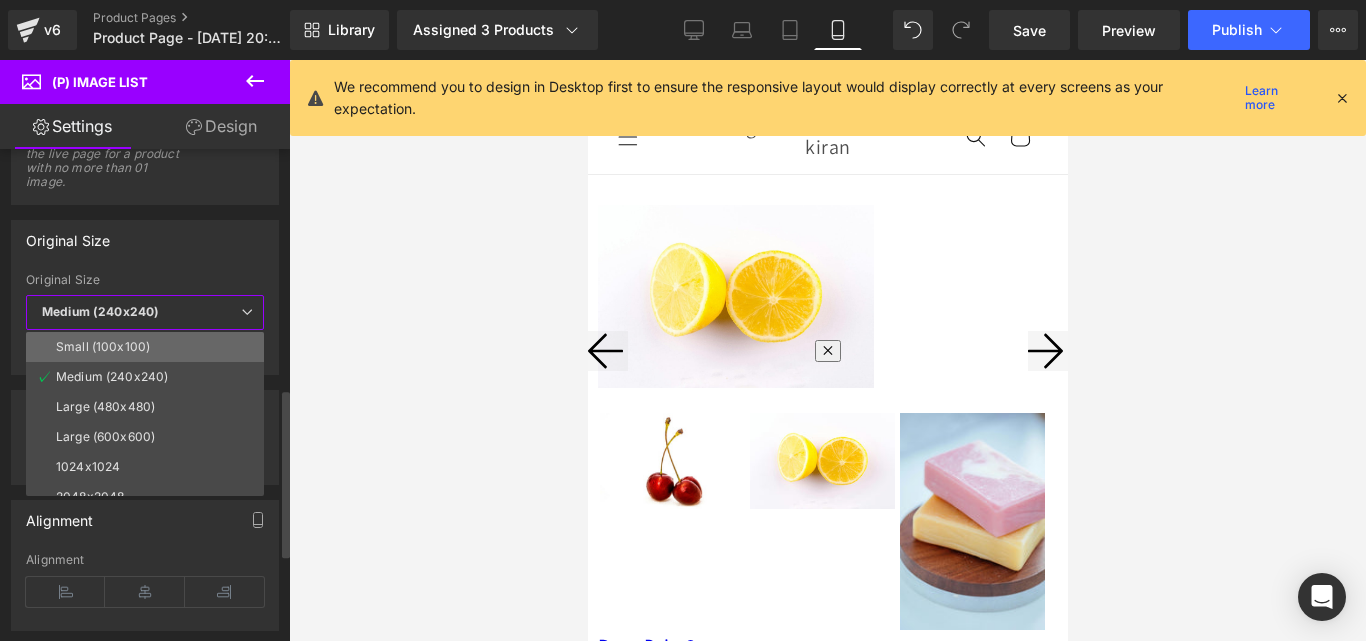 click on "Small (100x100)" at bounding box center (149, 347) 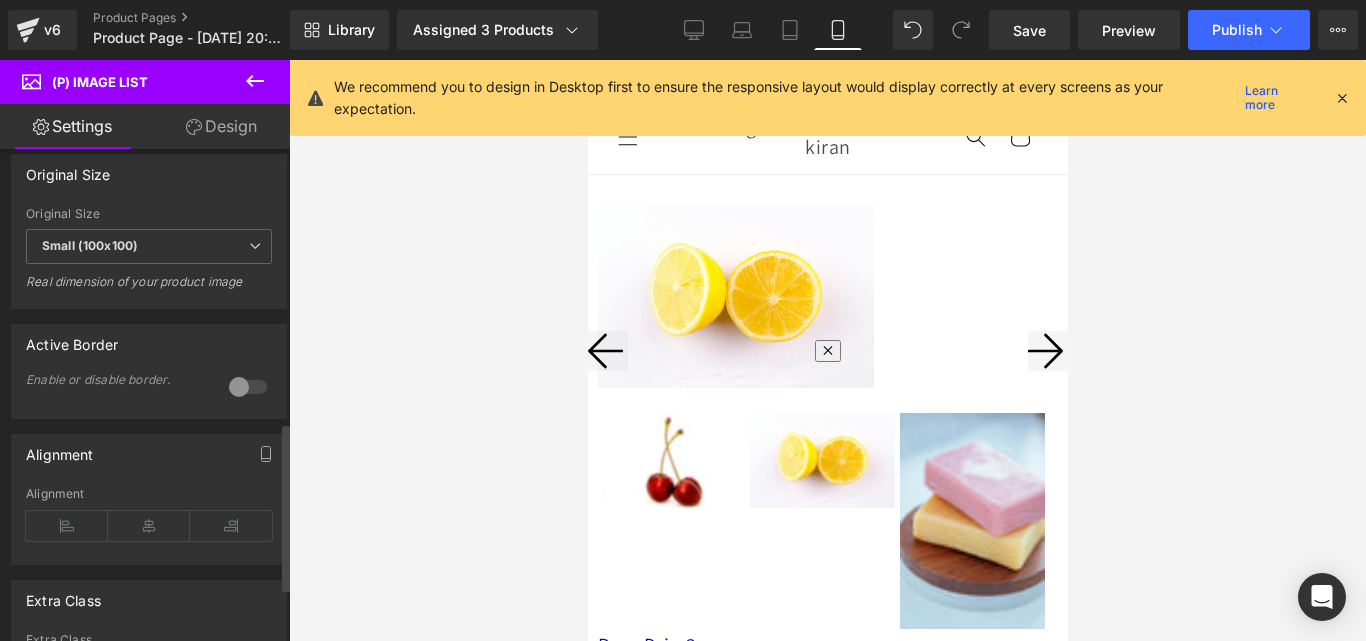 scroll, scrollTop: 800, scrollLeft: 0, axis: vertical 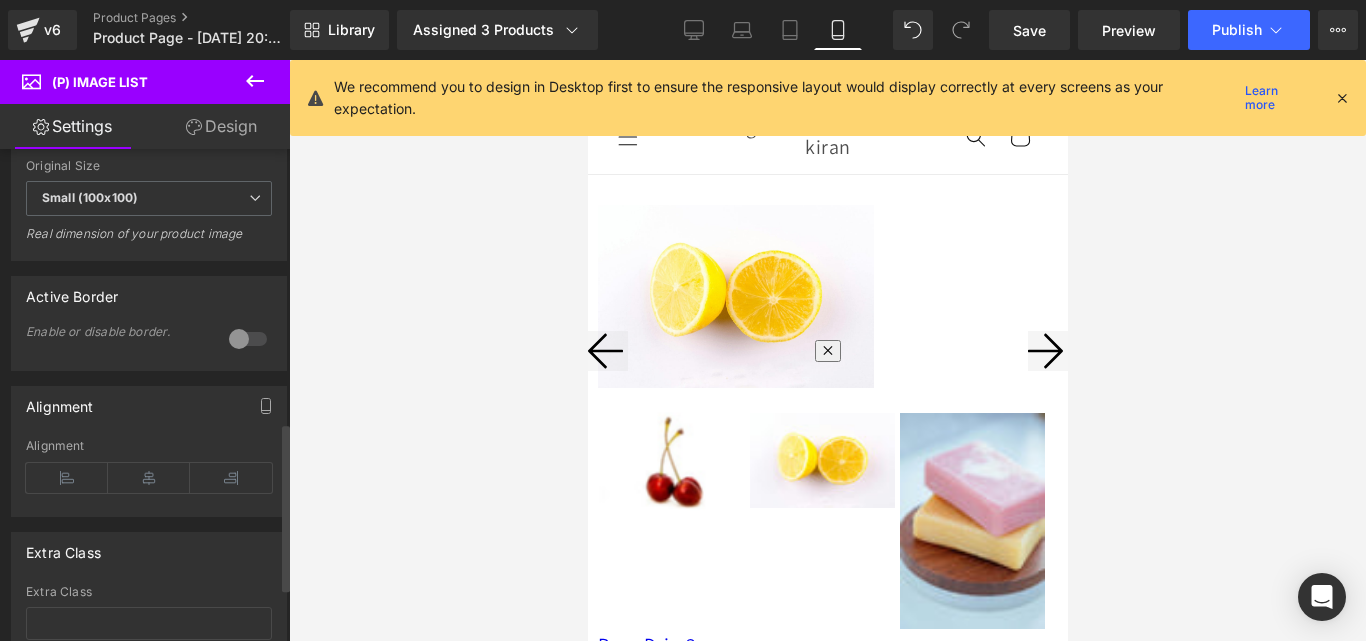 click at bounding box center [248, 339] 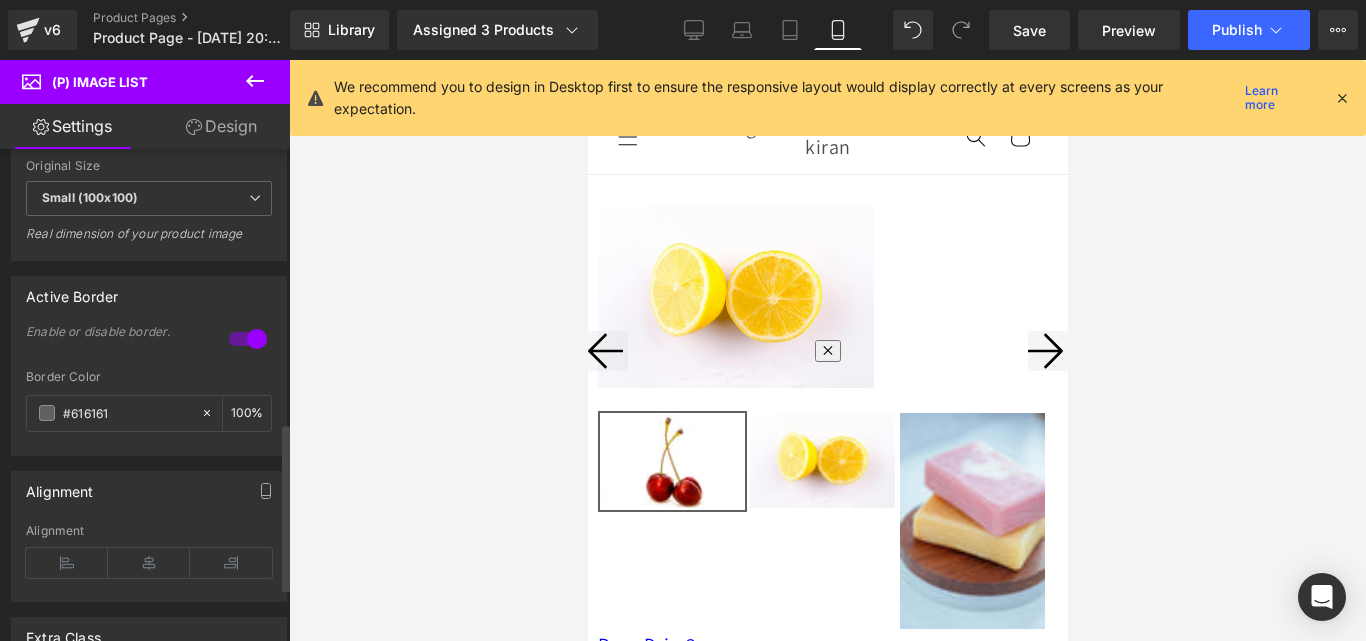click at bounding box center [248, 339] 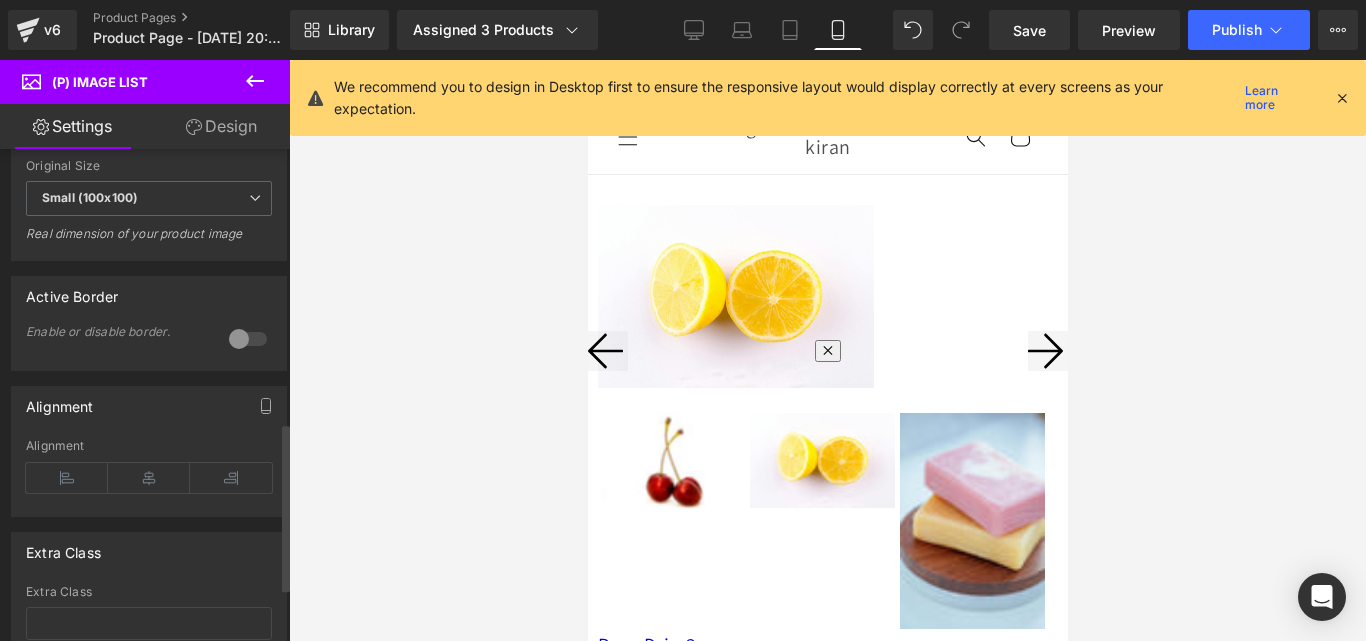 click at bounding box center (248, 339) 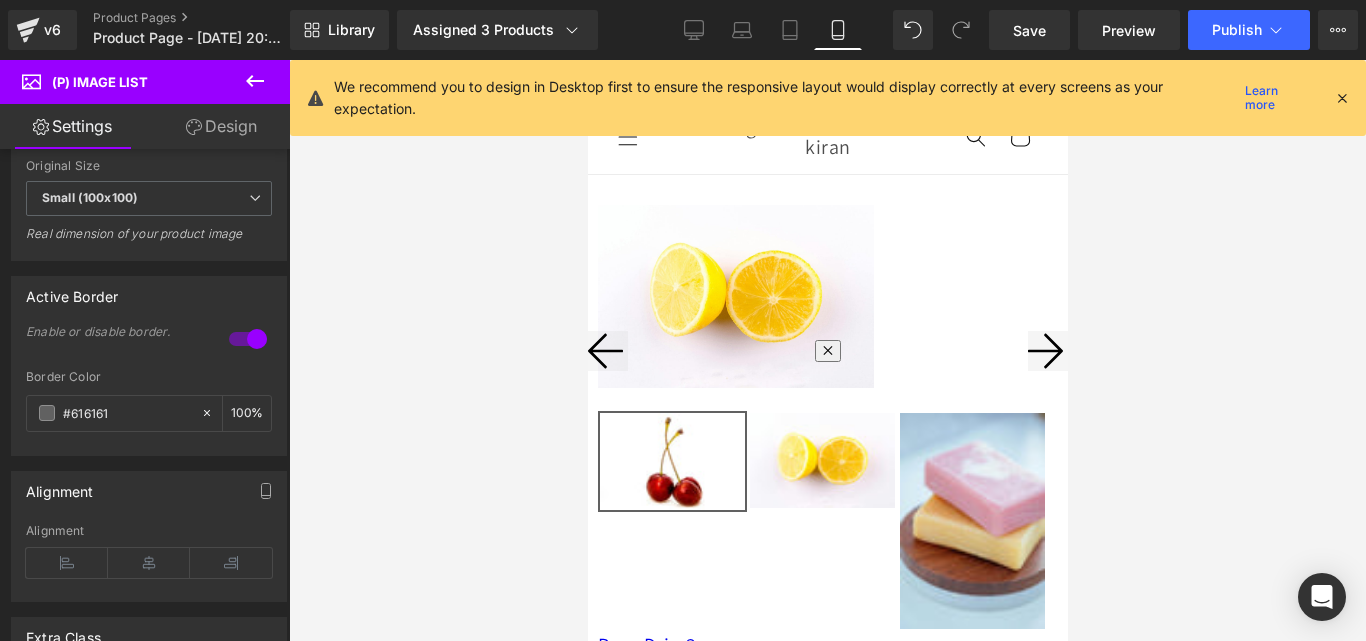 click at bounding box center (821, 461) 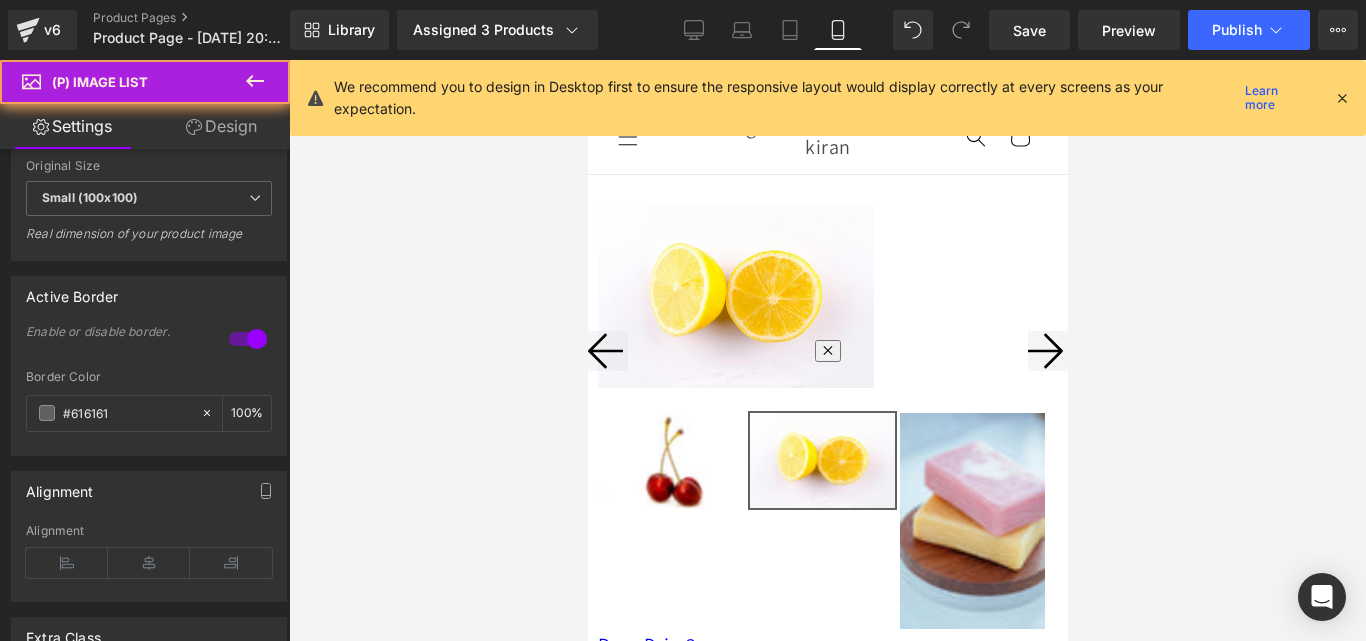 click at bounding box center (971, 521) 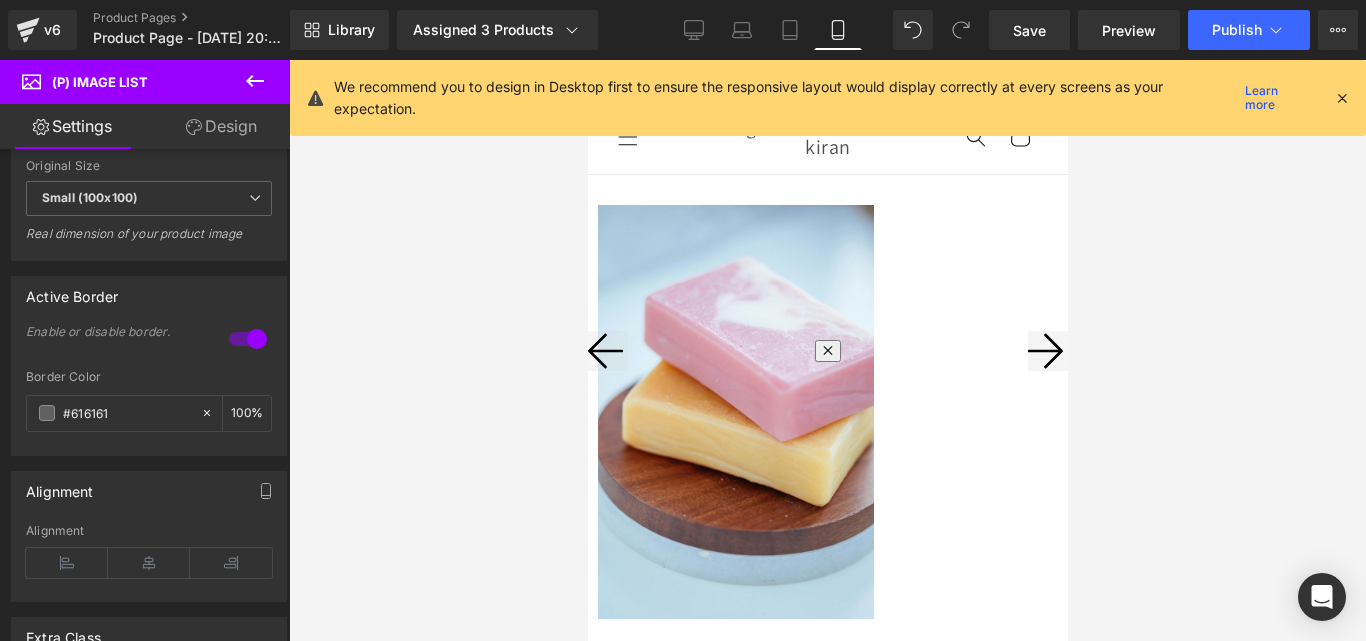 click at bounding box center [735, 412] 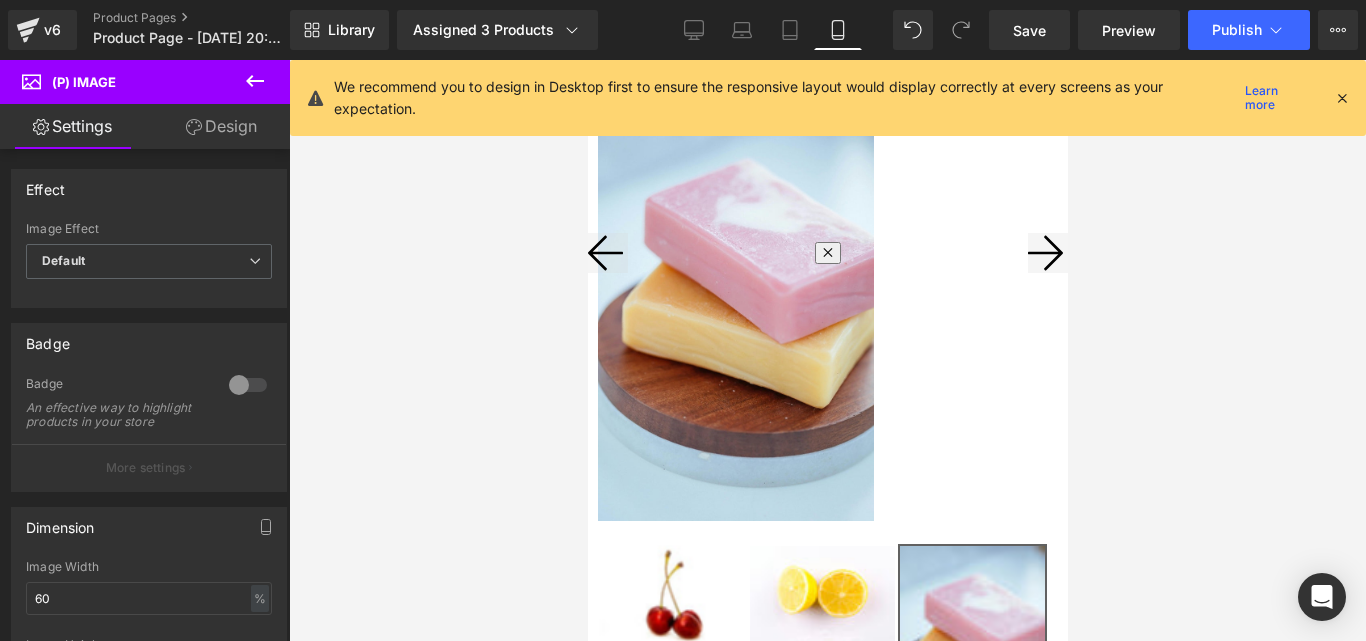 scroll, scrollTop: 300, scrollLeft: 0, axis: vertical 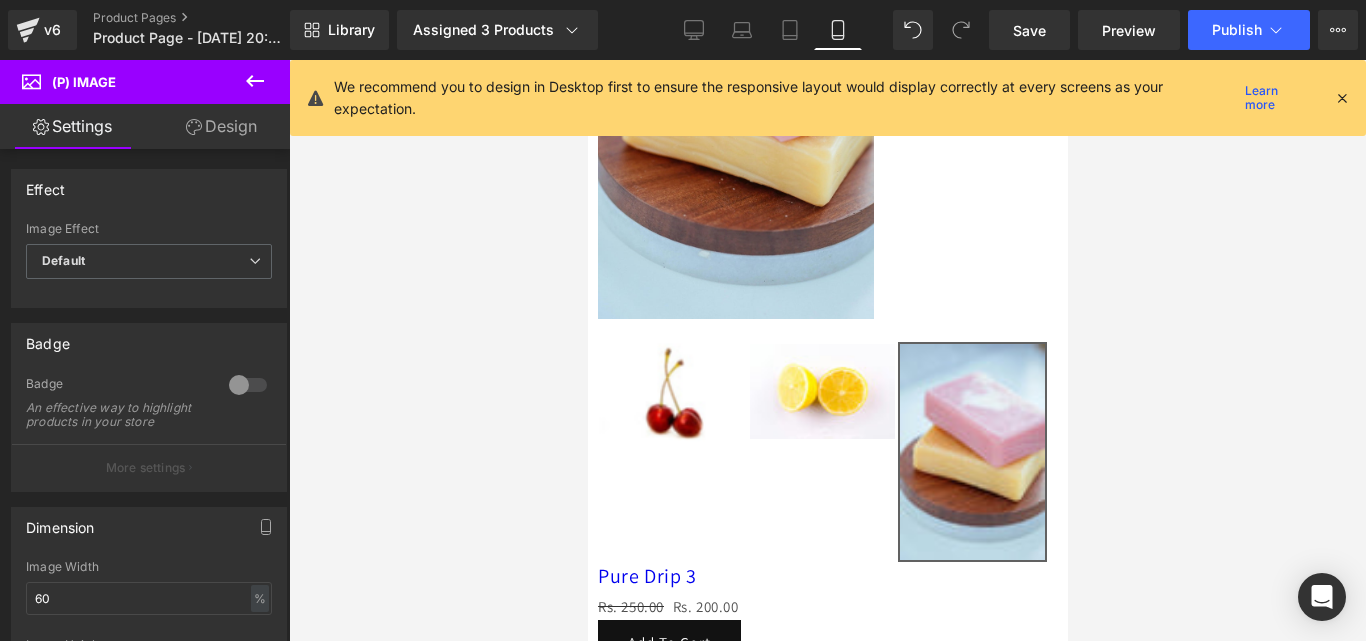 click at bounding box center [821, 392] 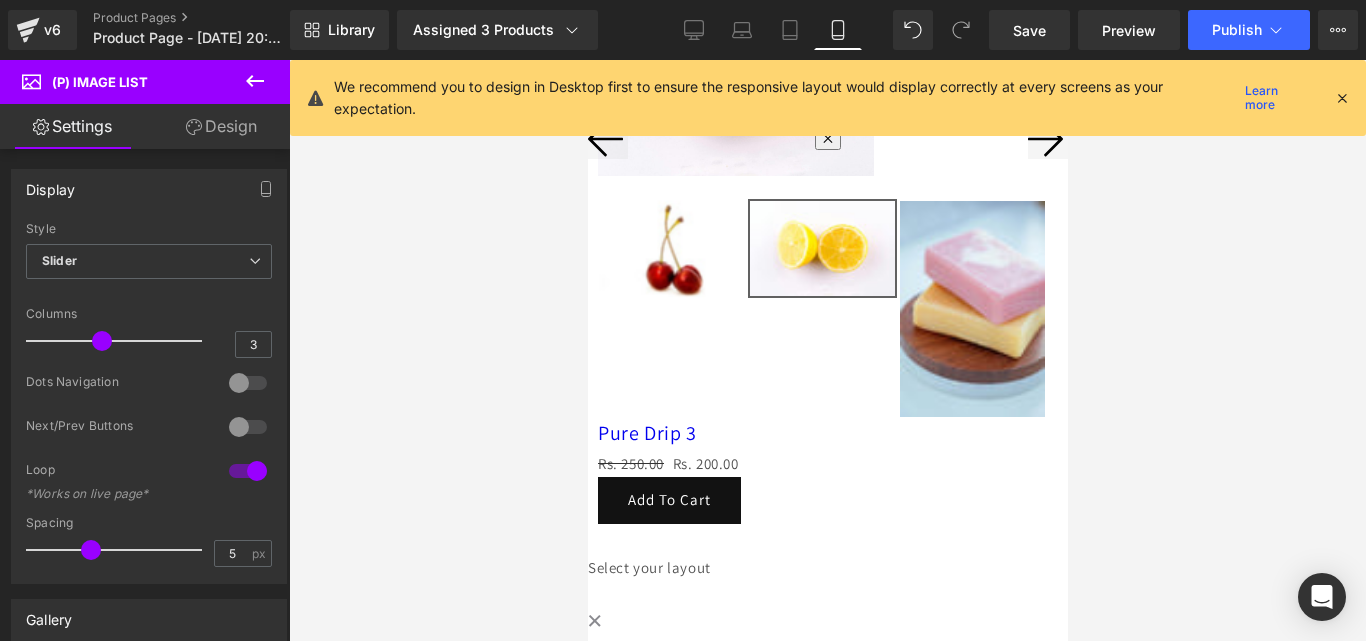 scroll, scrollTop: 100, scrollLeft: 0, axis: vertical 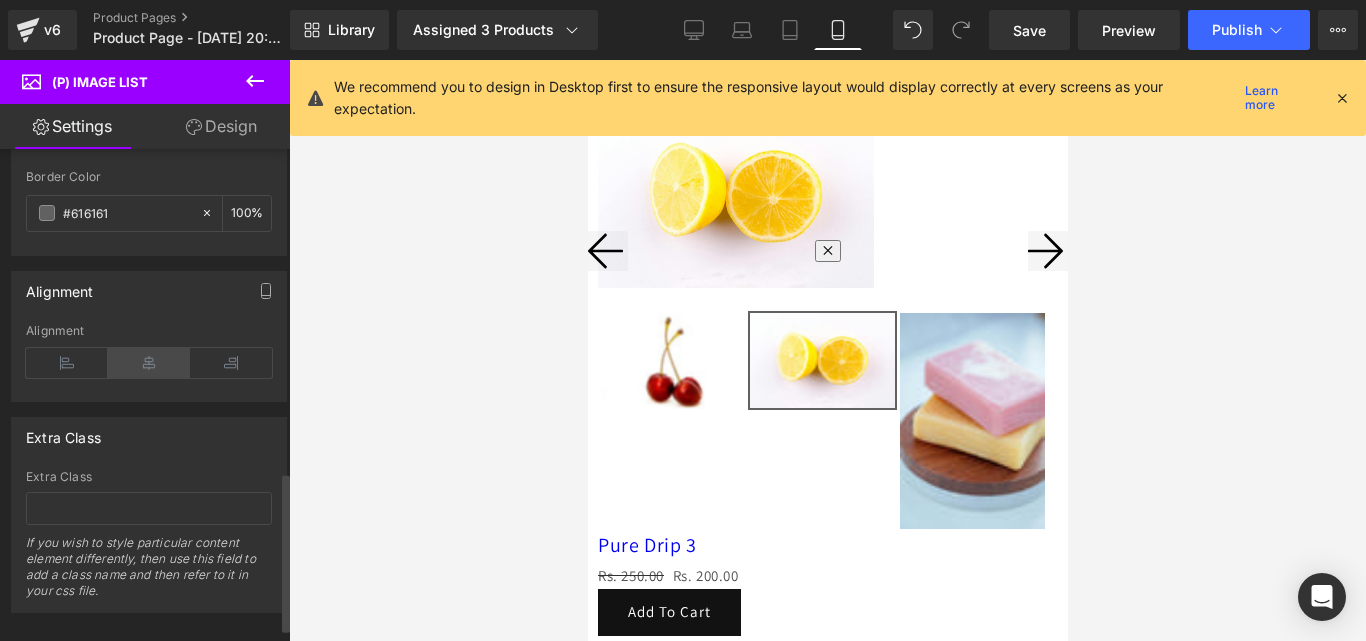 click at bounding box center [149, 363] 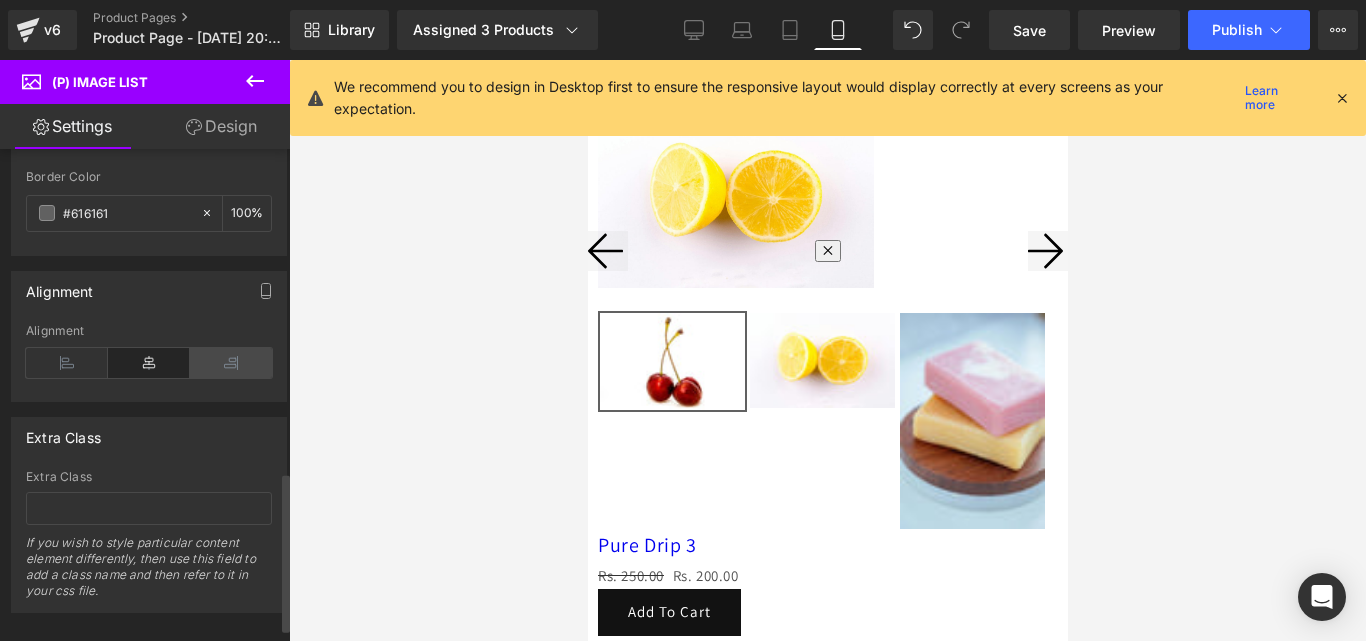 click at bounding box center [231, 363] 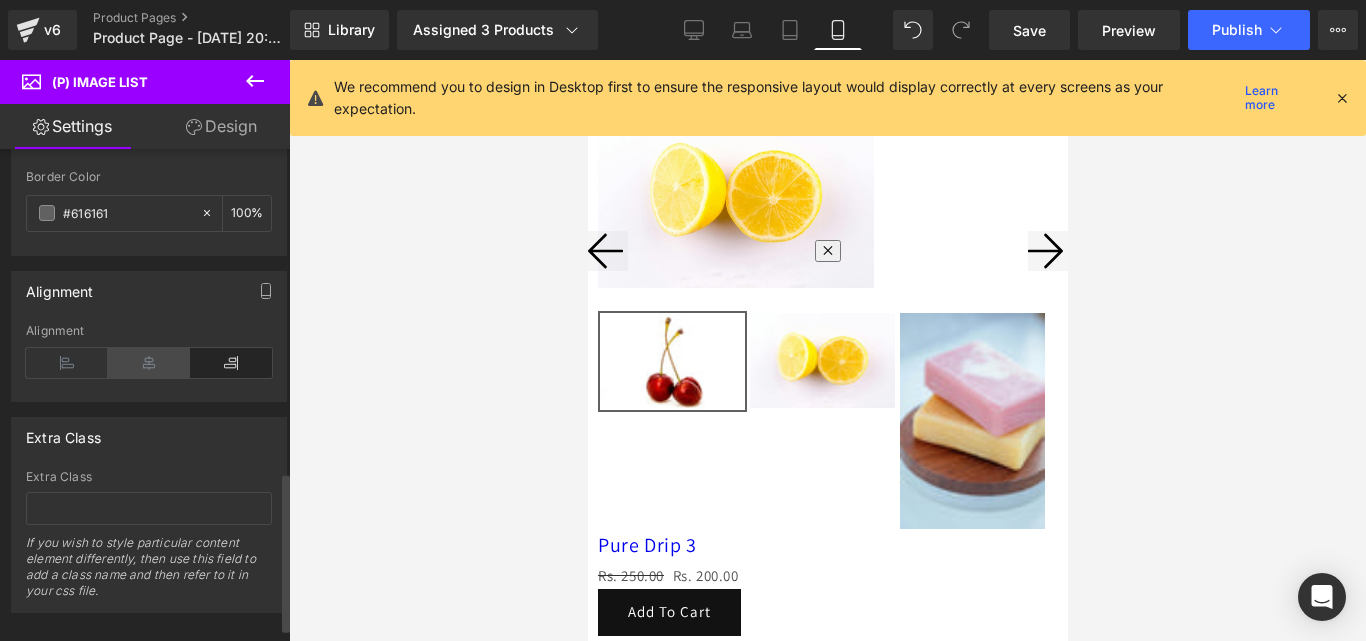 click at bounding box center (149, 363) 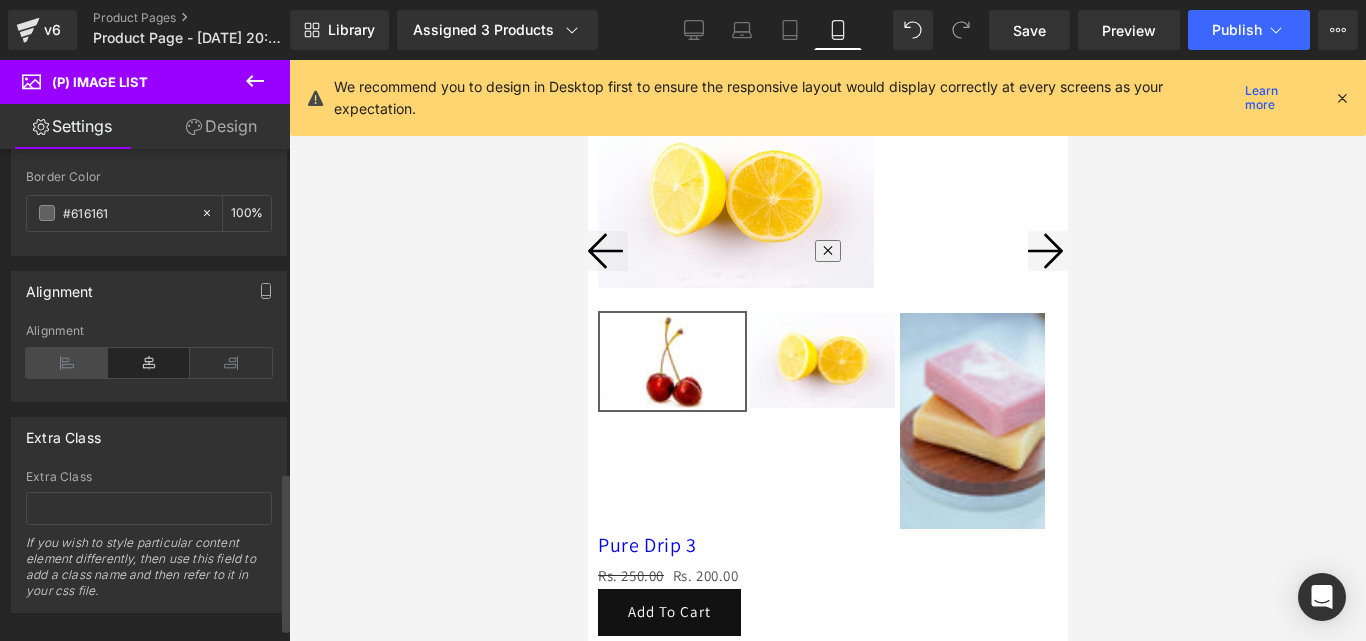 click at bounding box center (67, 363) 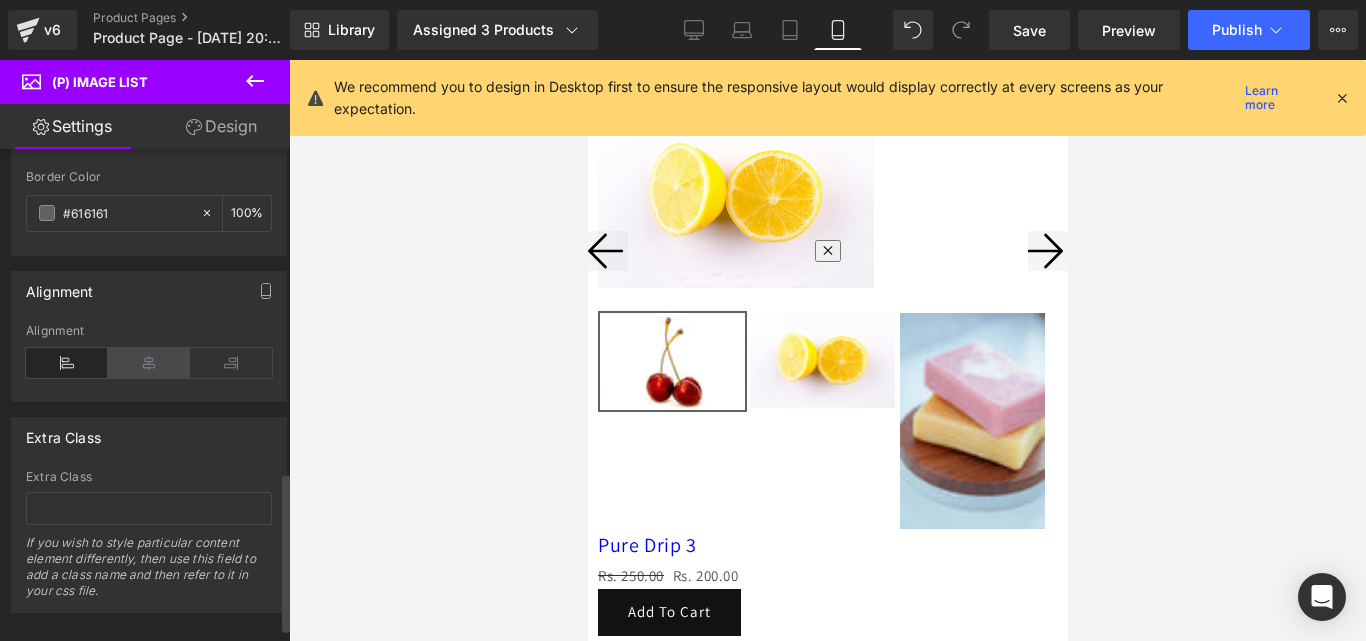 click at bounding box center [149, 363] 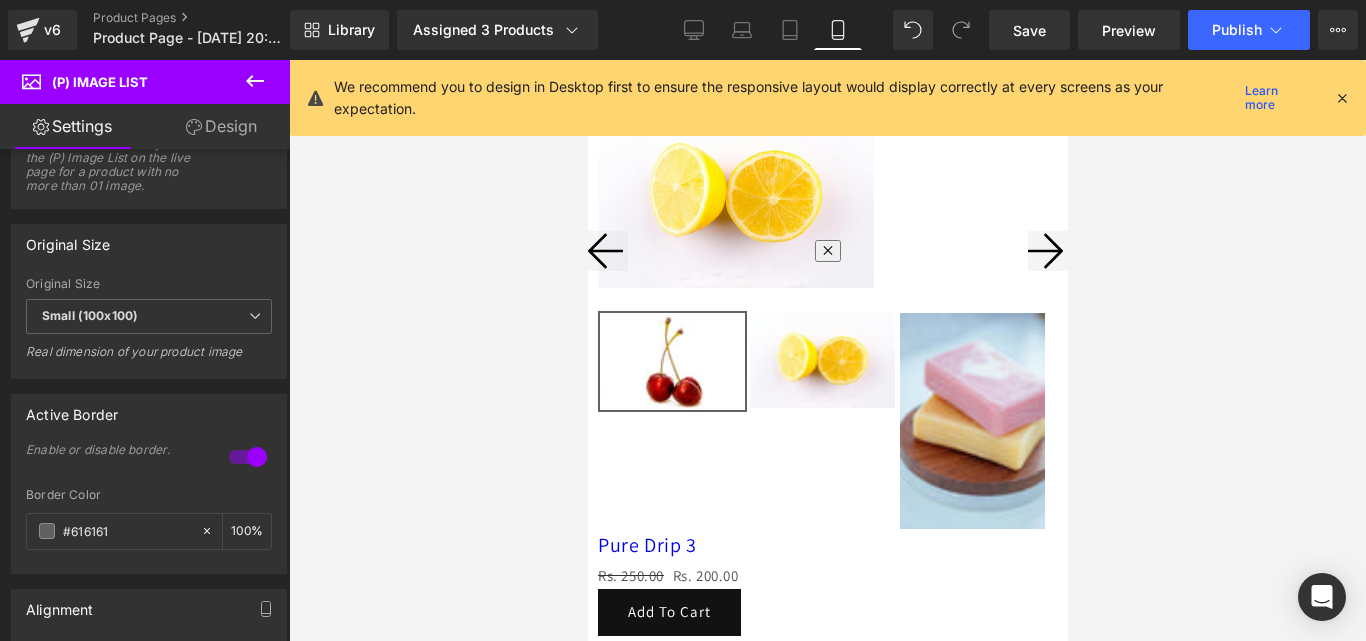 scroll, scrollTop: 442, scrollLeft: 0, axis: vertical 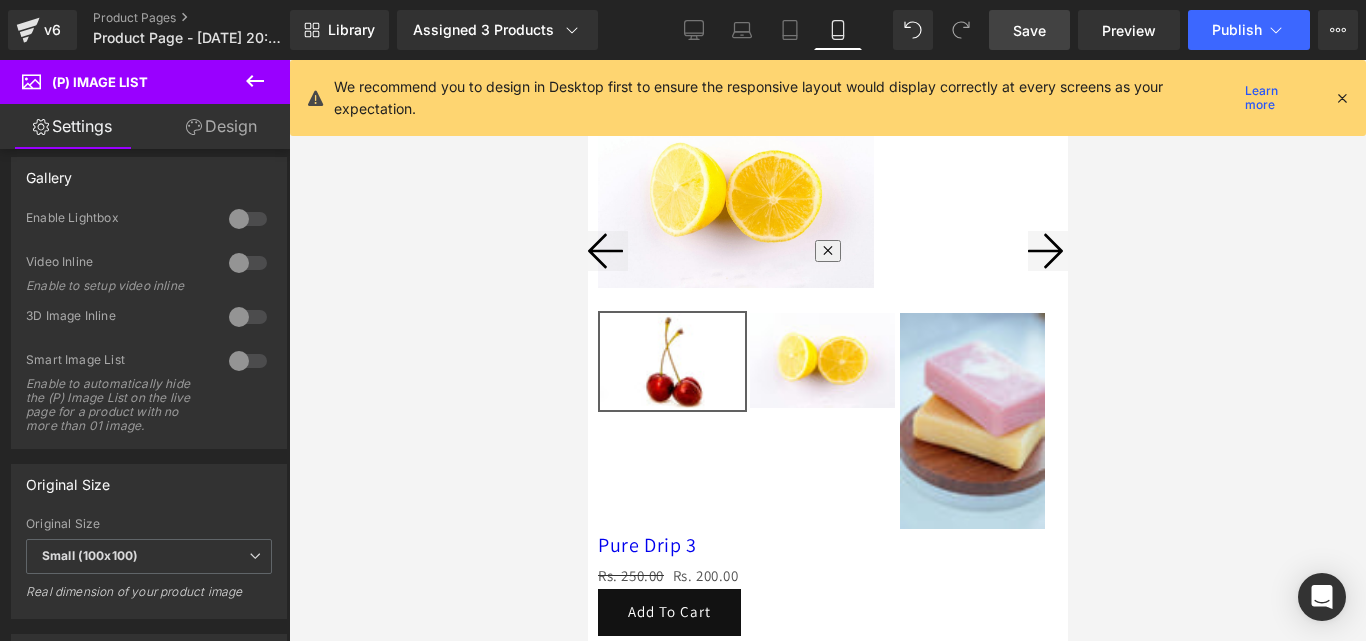 click on "Save" at bounding box center [1029, 30] 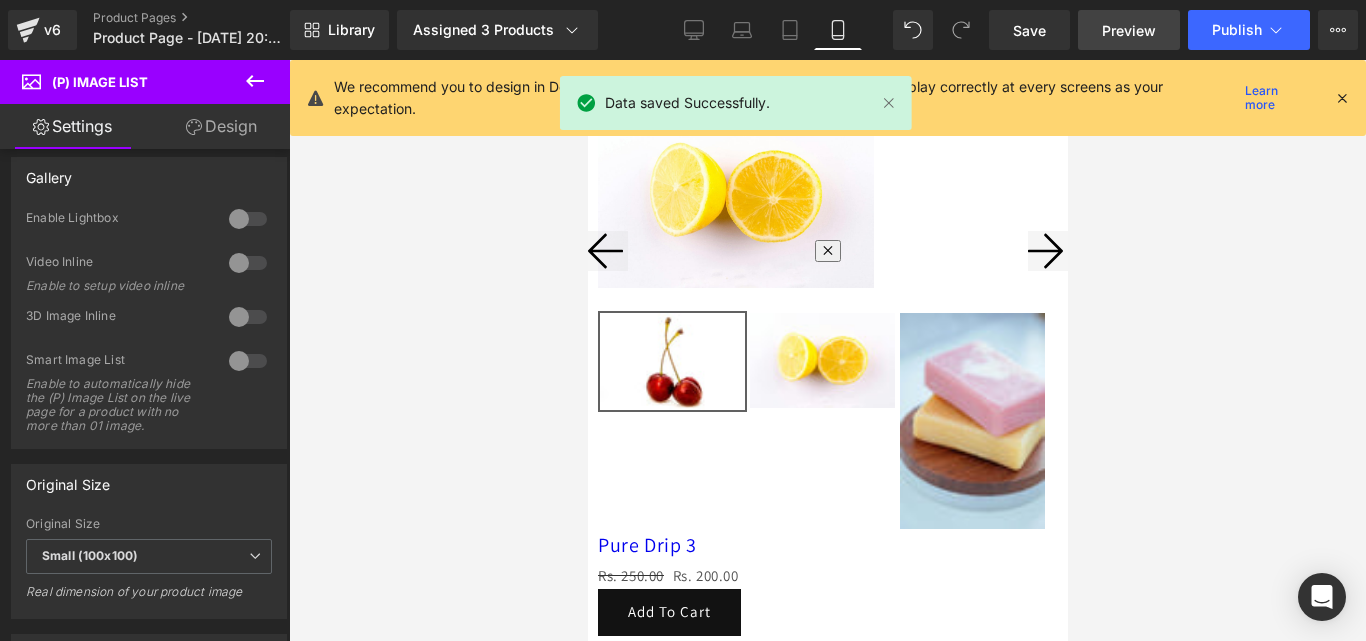click on "Preview" at bounding box center [1129, 30] 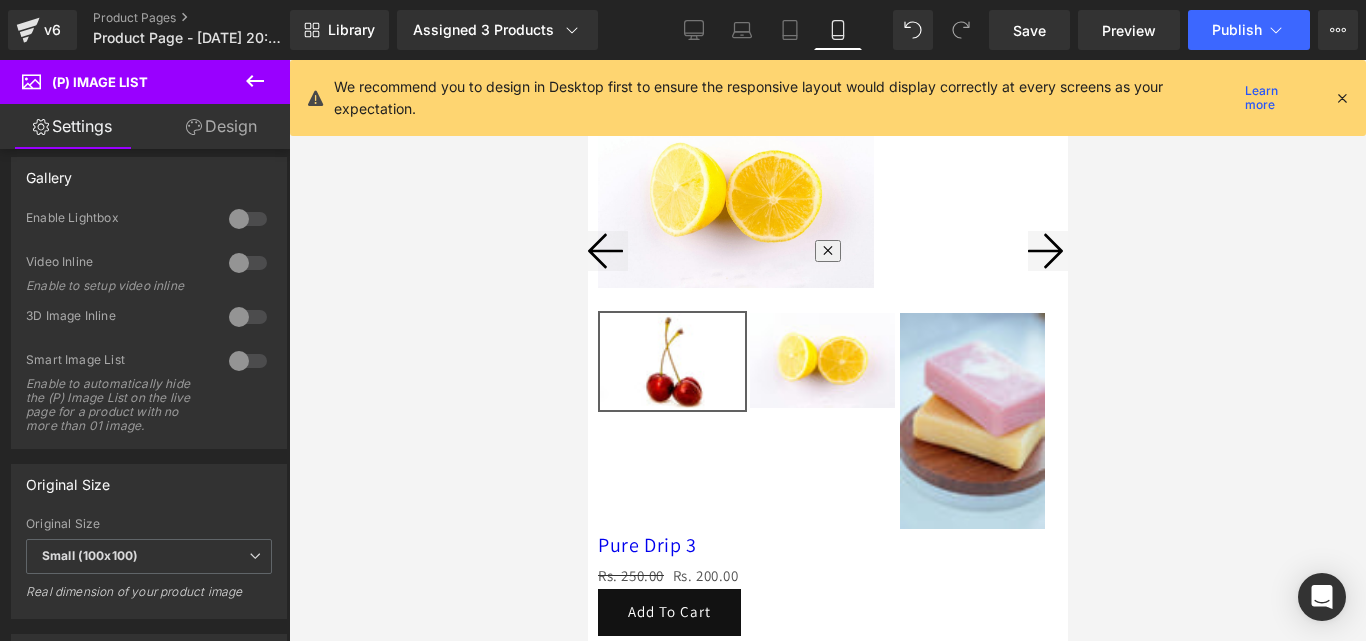 click on "We recommend you to design in Desktop first to ensure the responsive layout would display correctly at every screens as your expectation. Learn more" at bounding box center (834, 98) 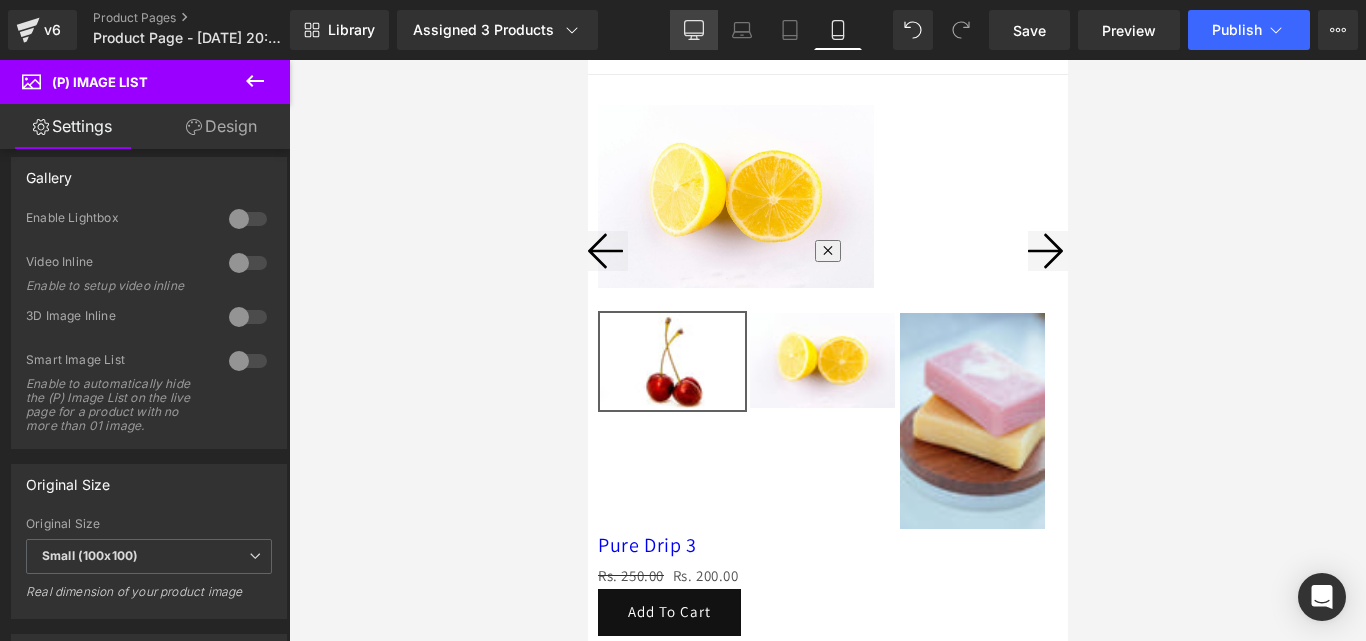 click on "Desktop" at bounding box center (694, 30) 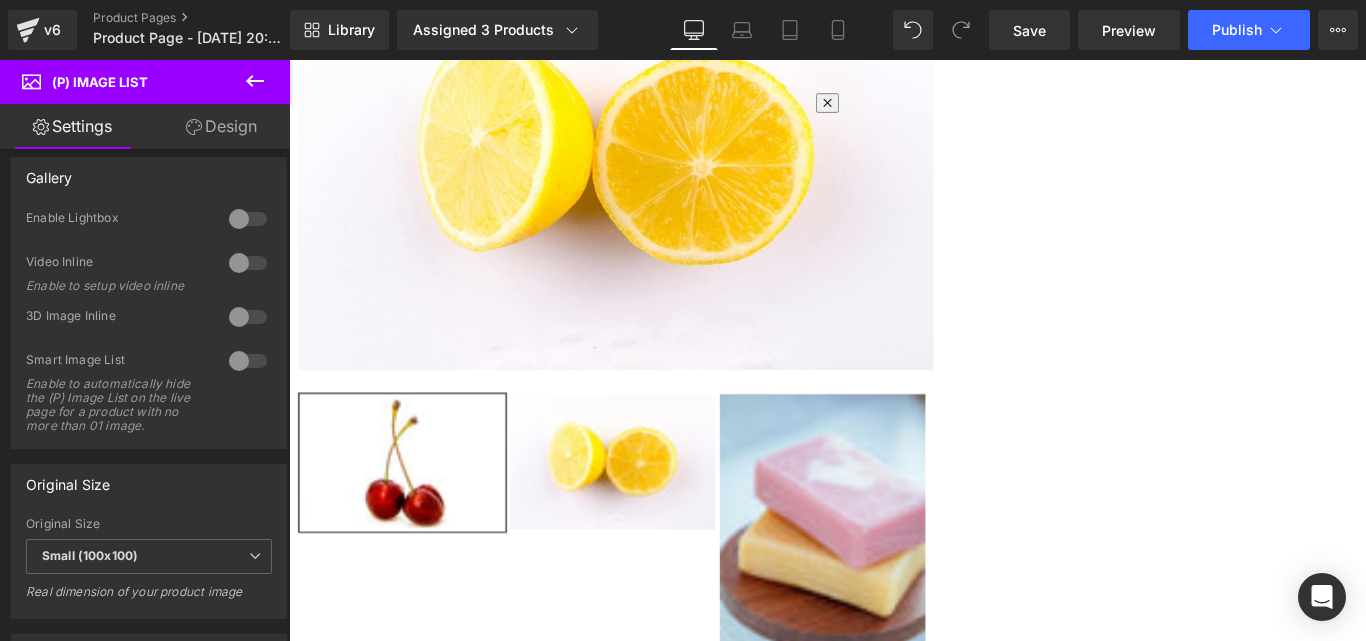 scroll, scrollTop: 0, scrollLeft: 0, axis: both 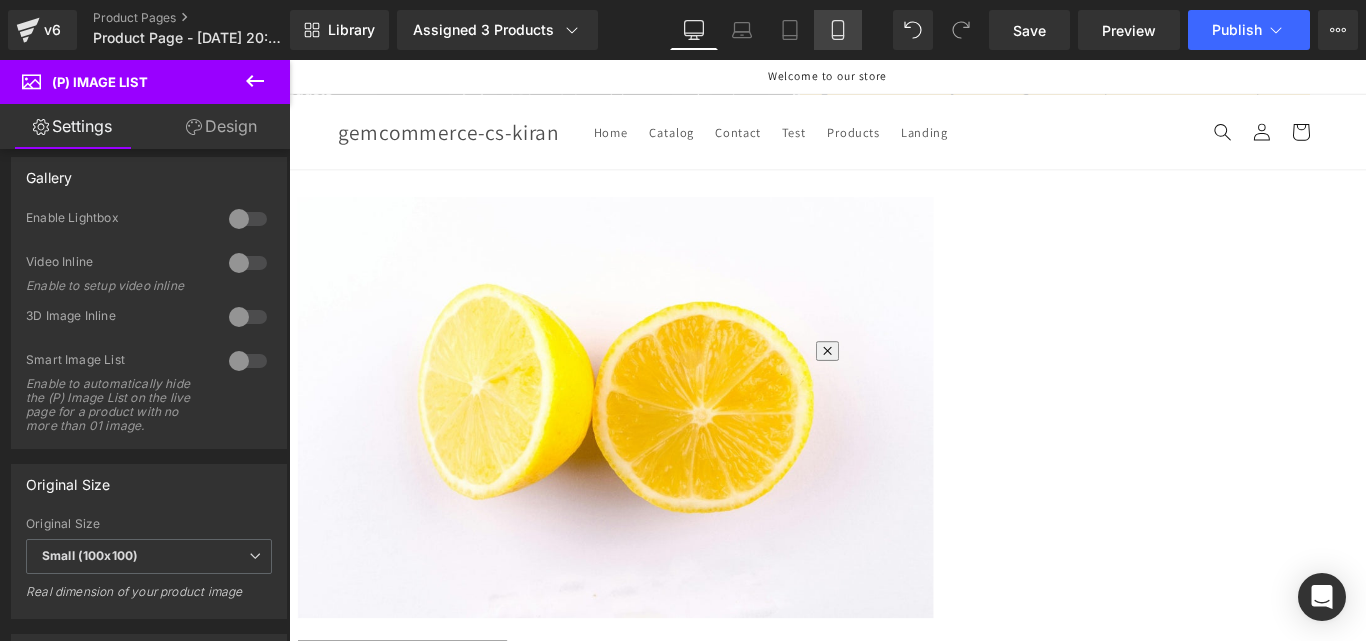 click 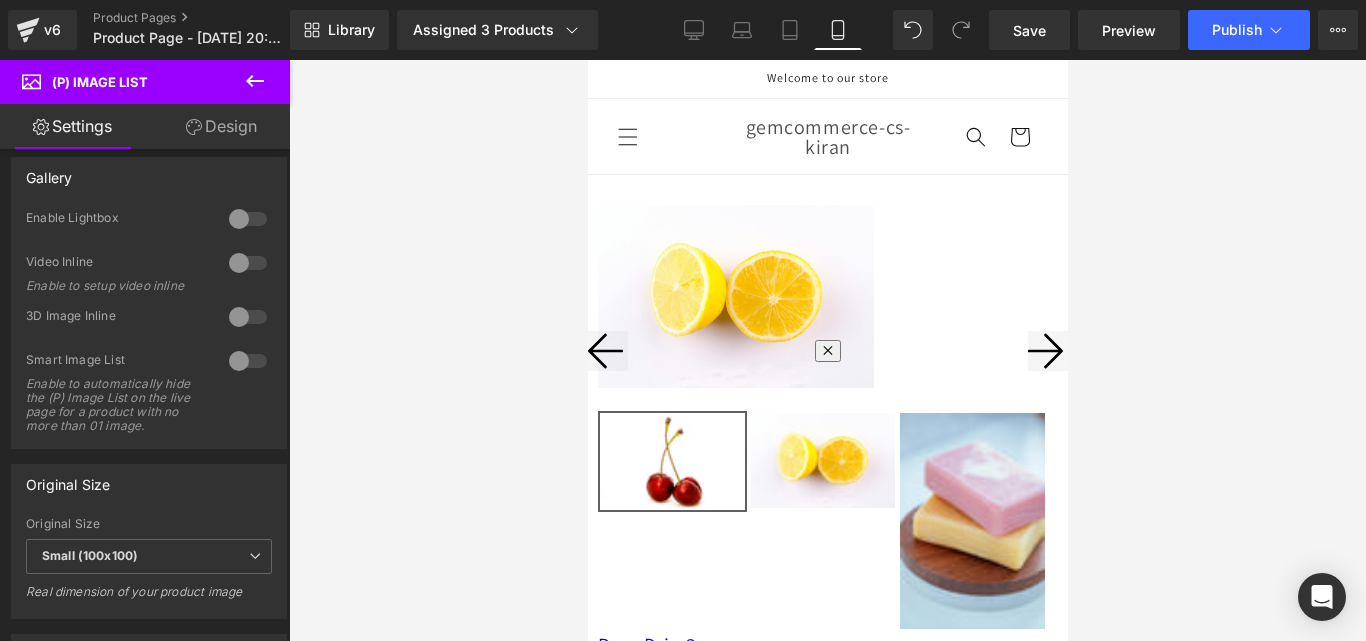 click on "Sale Off" at bounding box center [827, 300] 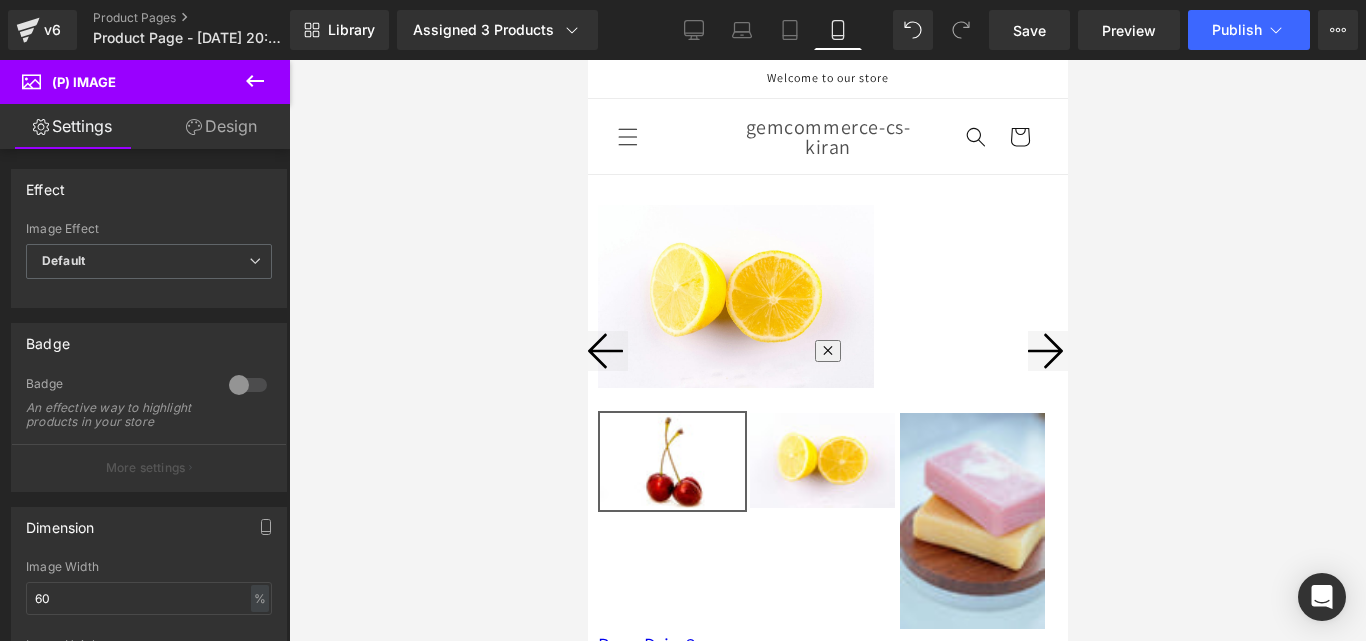 click 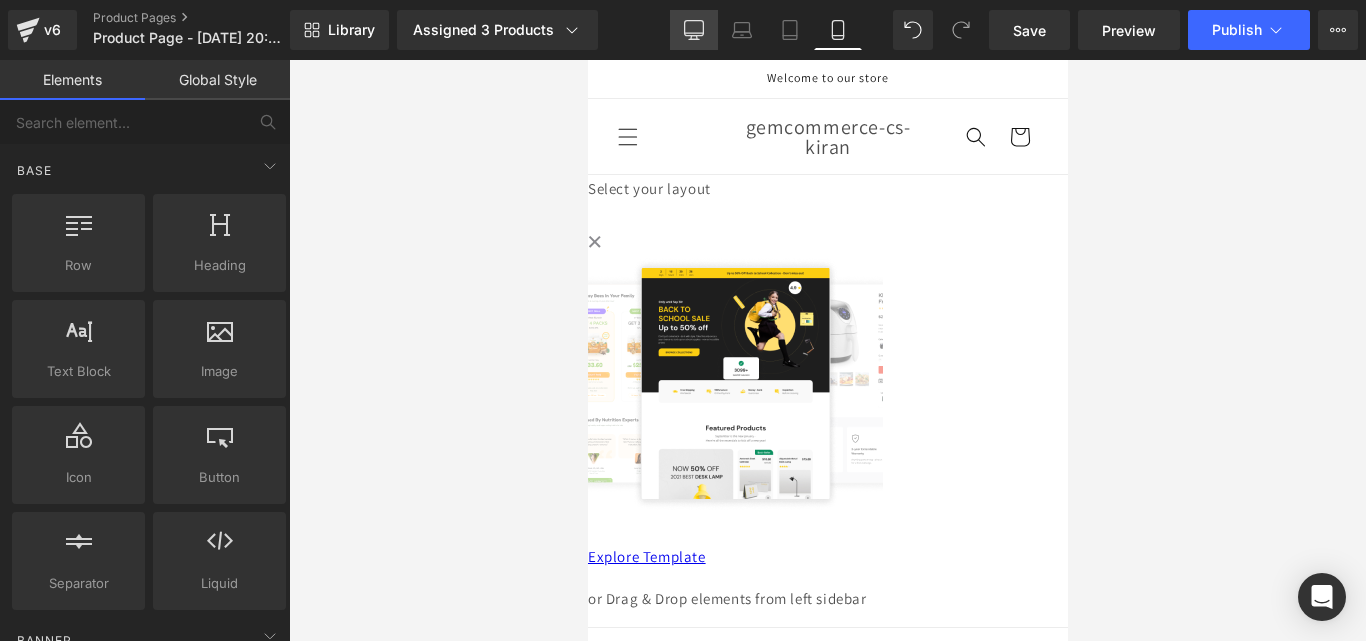 click 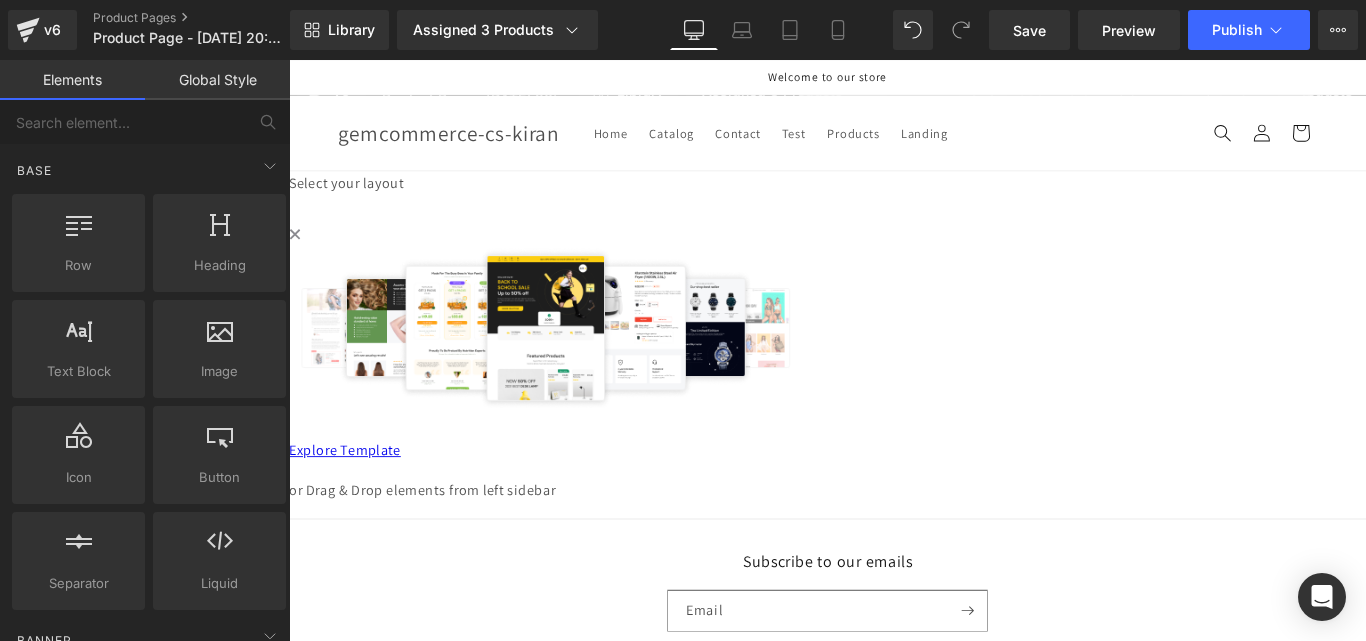 scroll, scrollTop: 124, scrollLeft: 0, axis: vertical 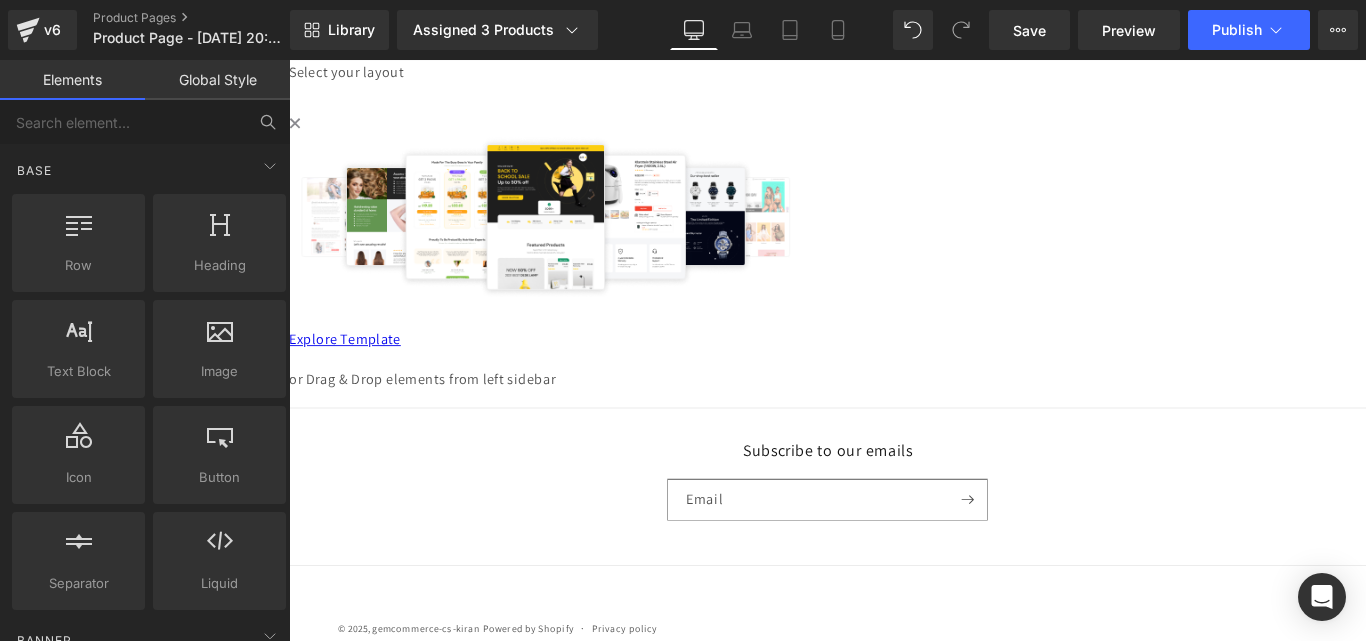 click at bounding box center (268, 122) 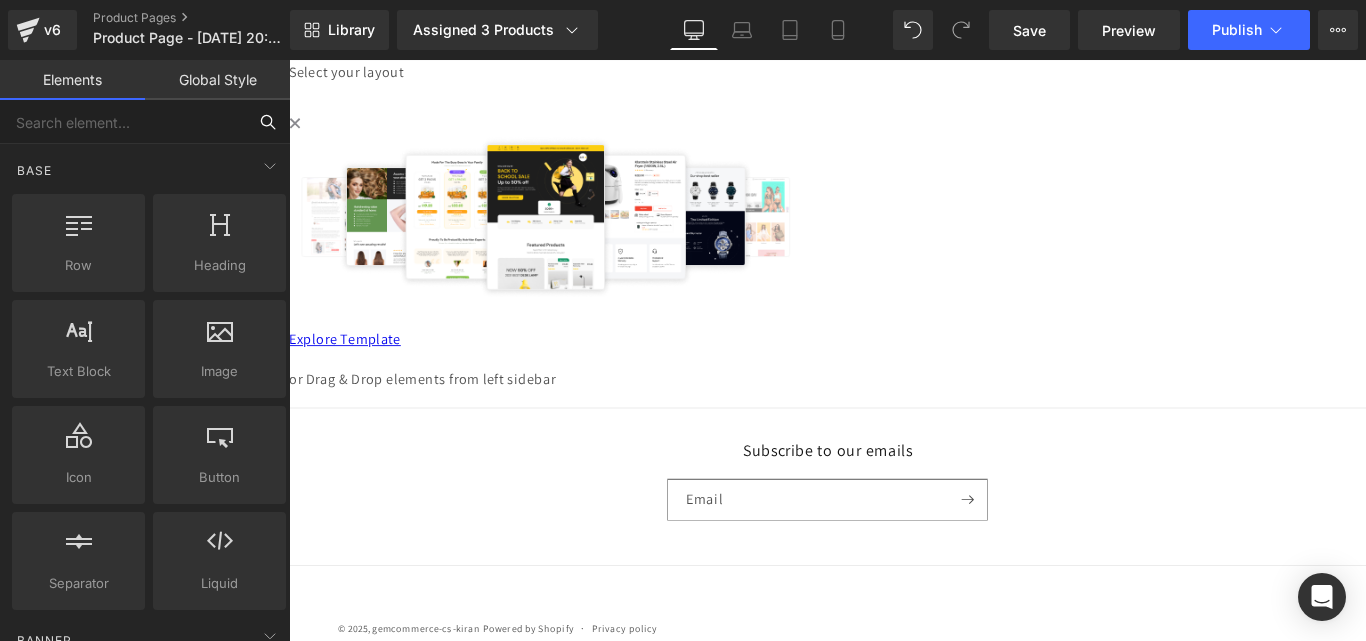 click at bounding box center [123, 122] 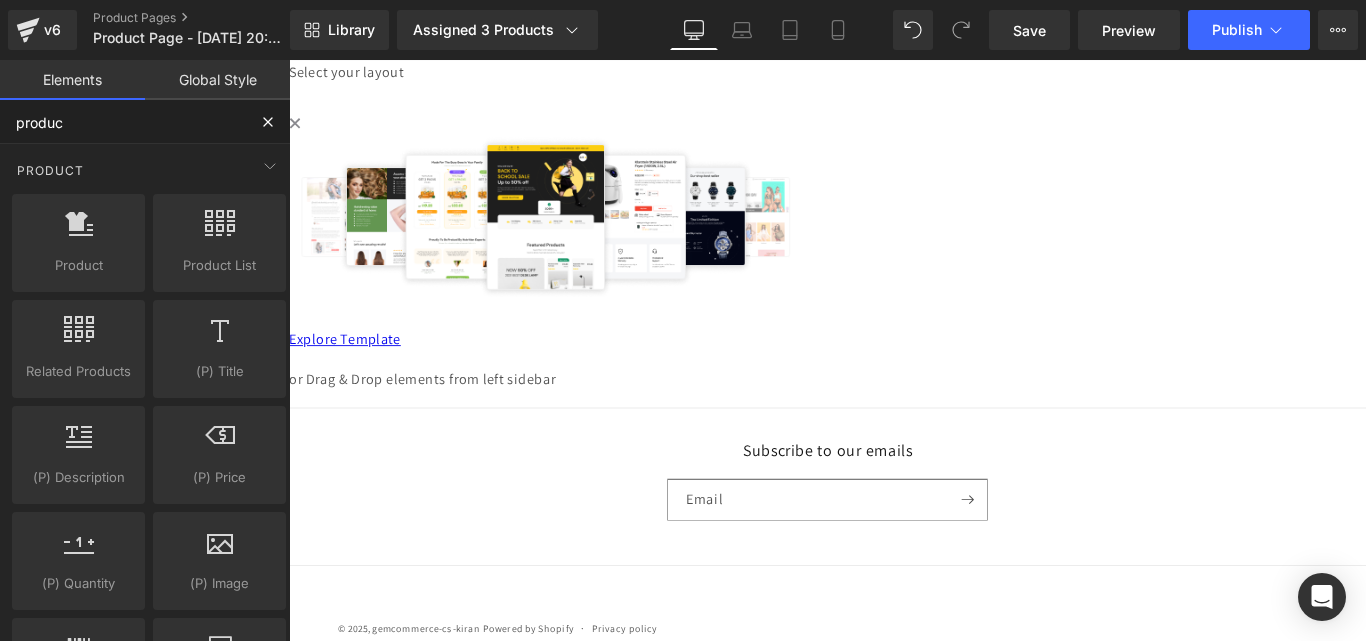 type on "product" 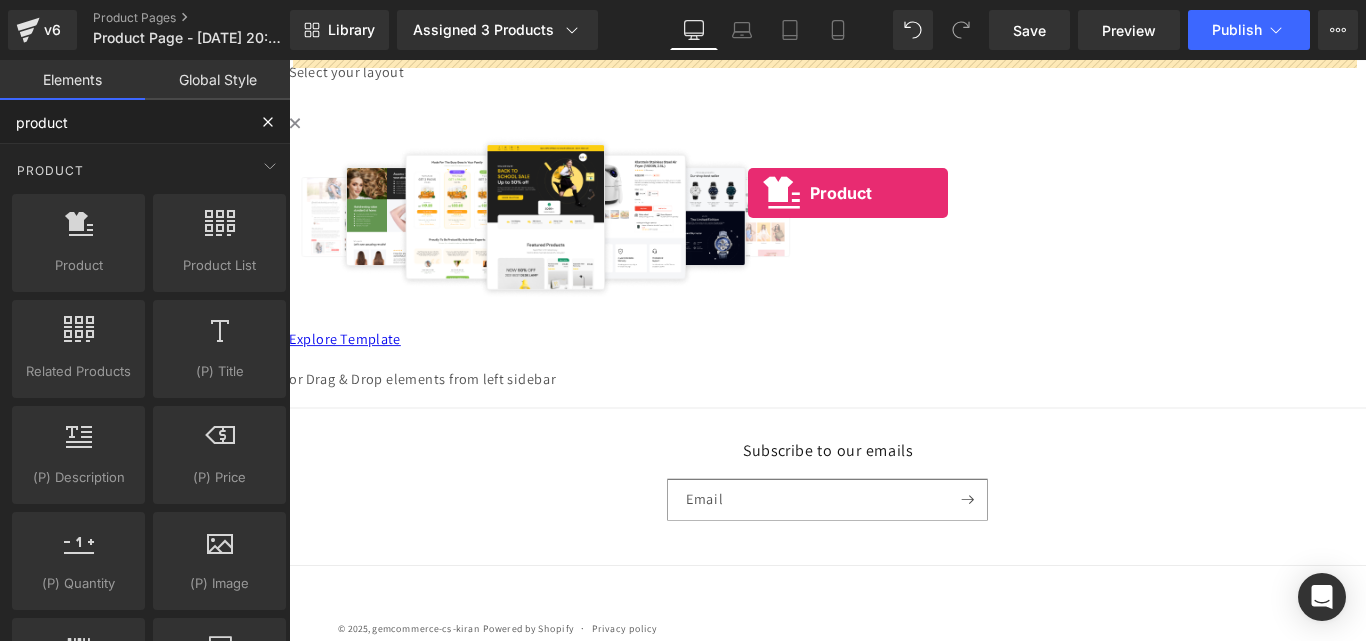scroll, scrollTop: 0, scrollLeft: 0, axis: both 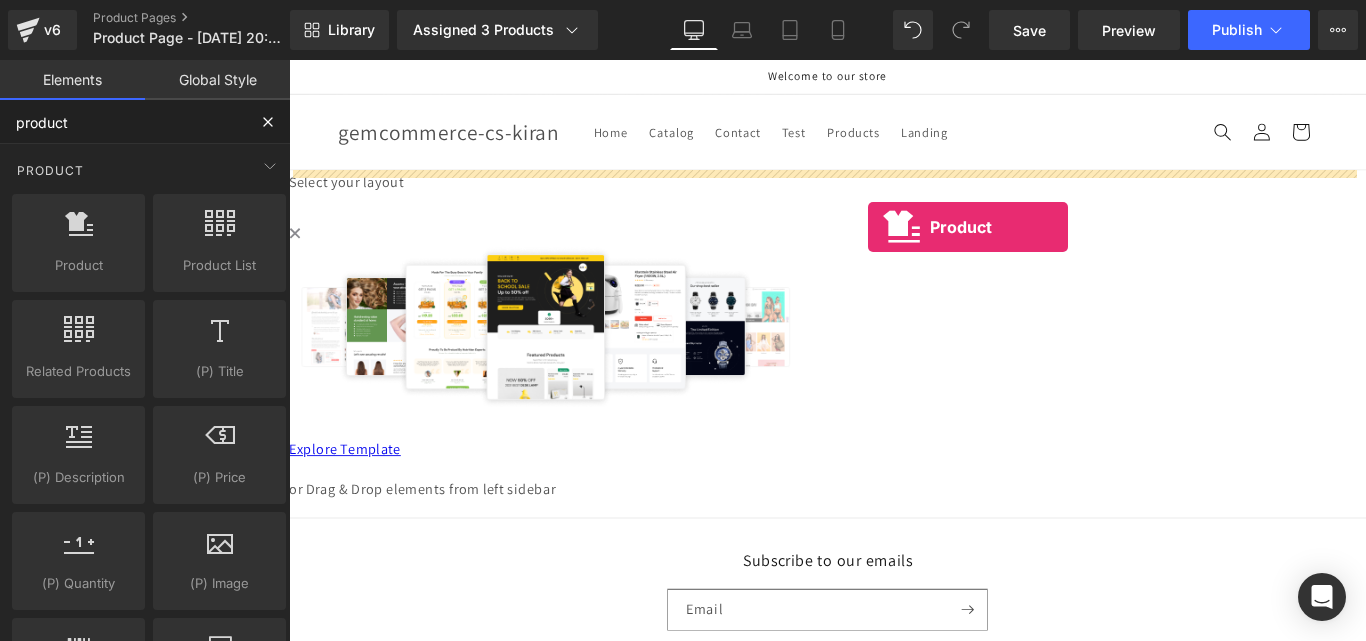 drag, startPoint x: 375, startPoint y: 309, endPoint x: 939, endPoint y: 248, distance: 567.2892 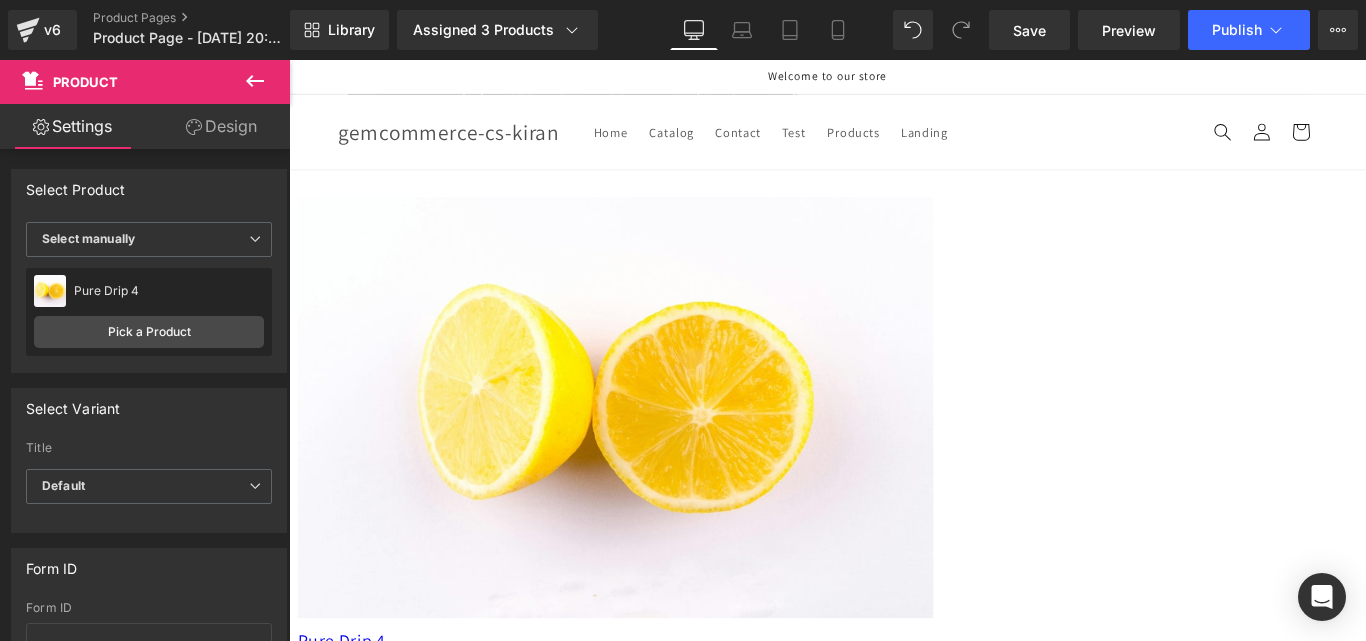 scroll, scrollTop: 300, scrollLeft: 0, axis: vertical 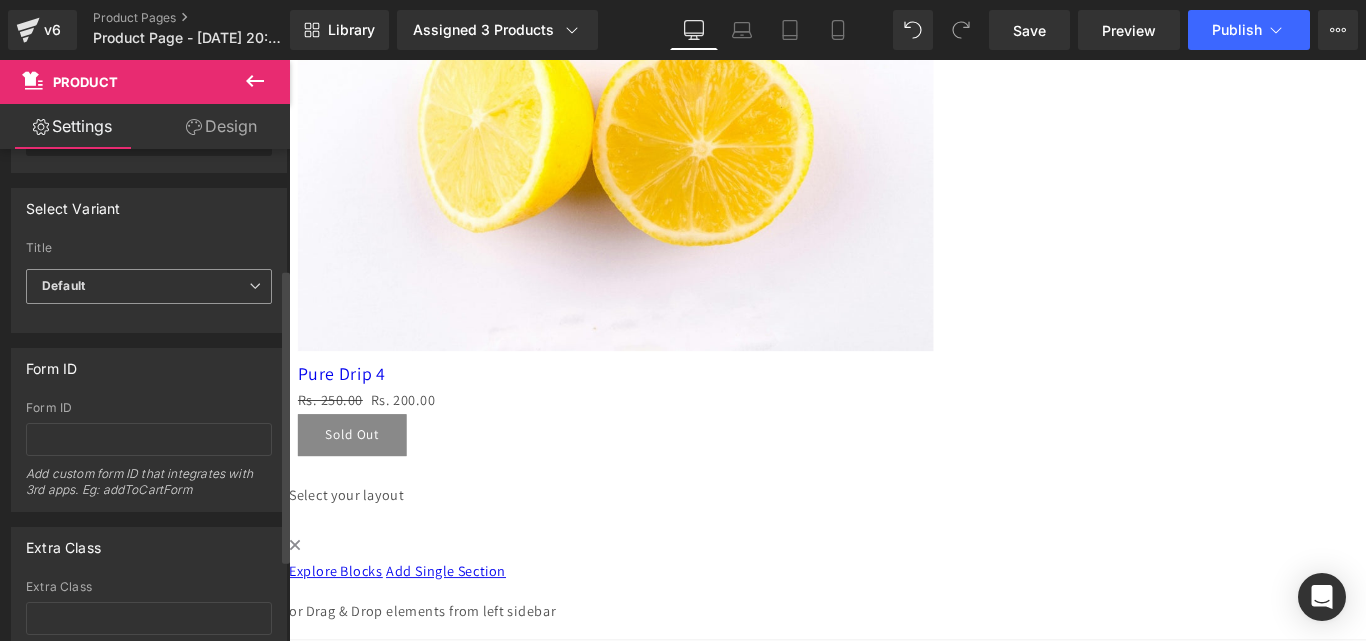 click on "Default" at bounding box center (149, 286) 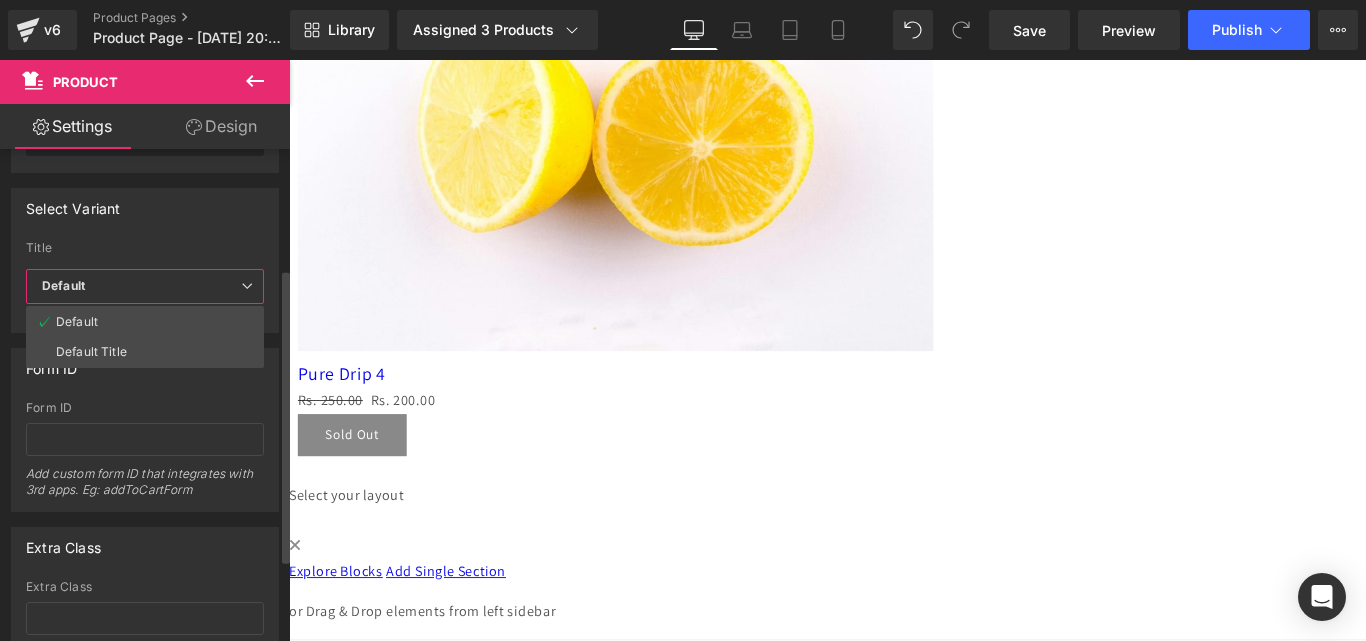 click on "Default" at bounding box center [145, 286] 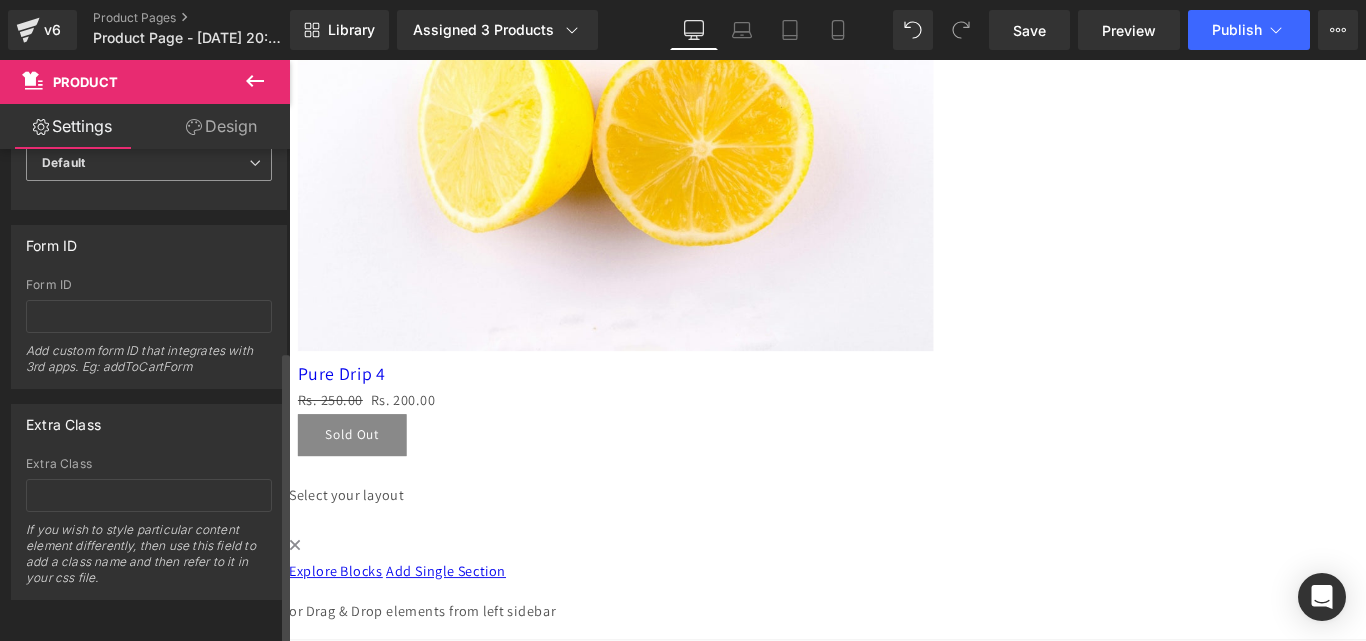 scroll, scrollTop: 0, scrollLeft: 0, axis: both 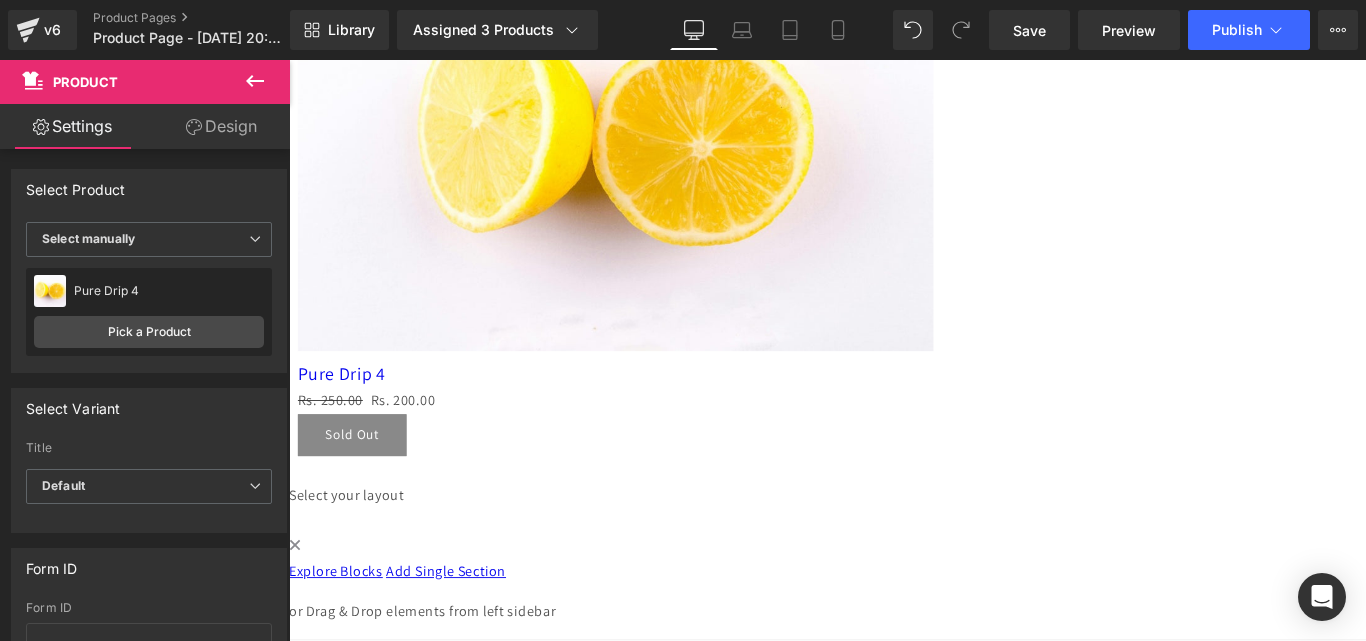 click 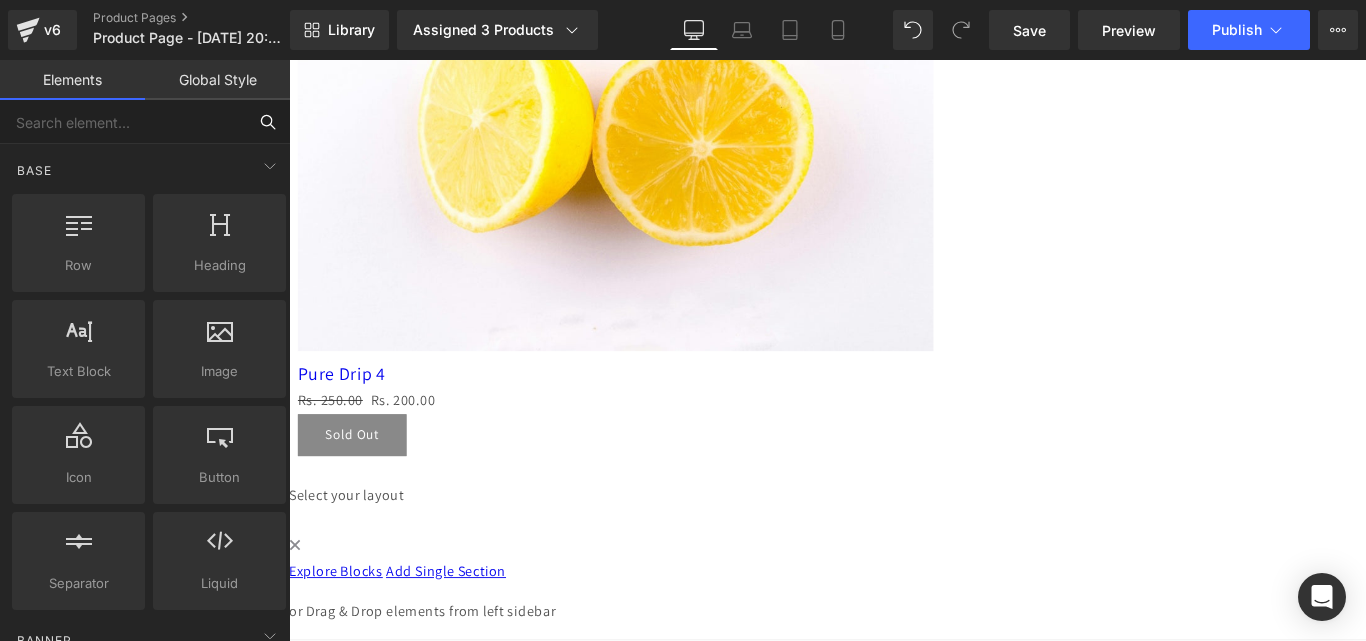 click at bounding box center (123, 122) 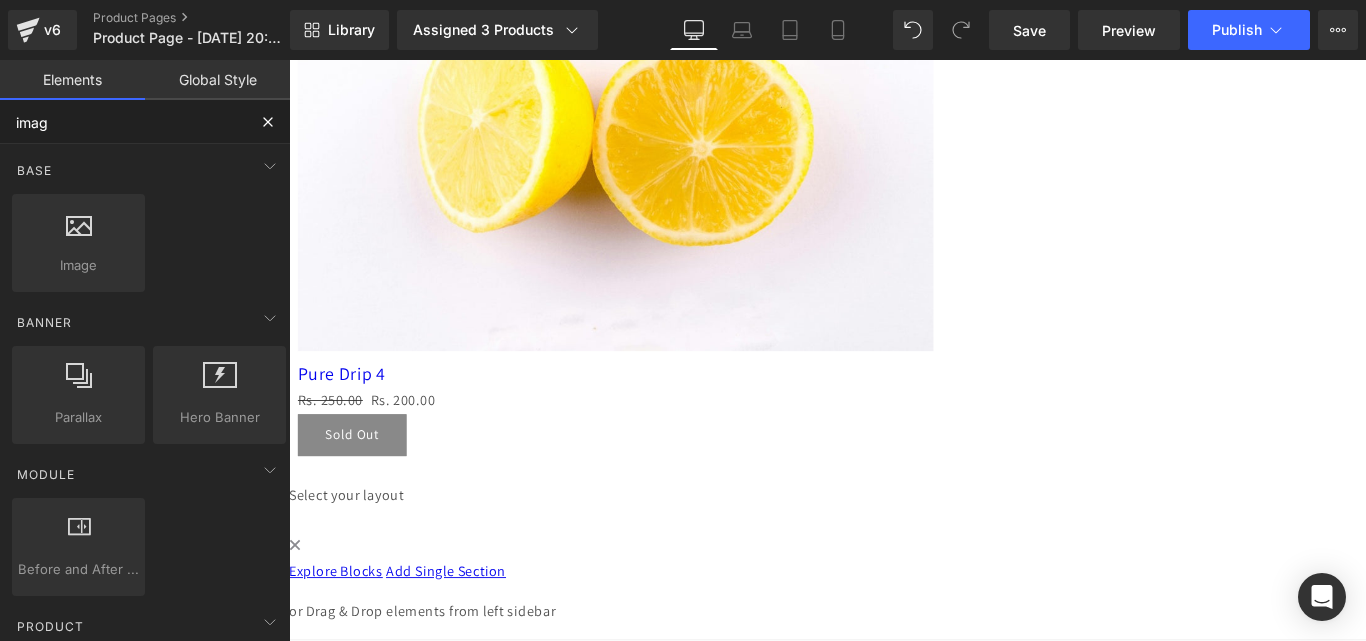 type on "image" 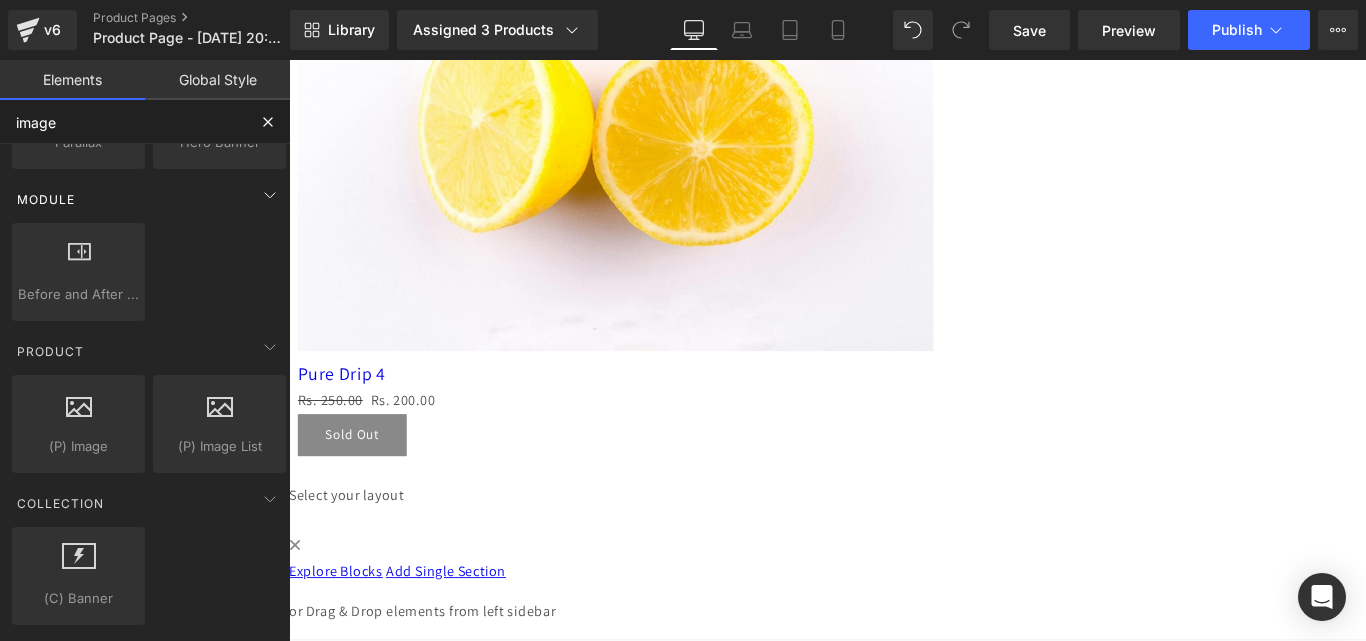 scroll, scrollTop: 300, scrollLeft: 0, axis: vertical 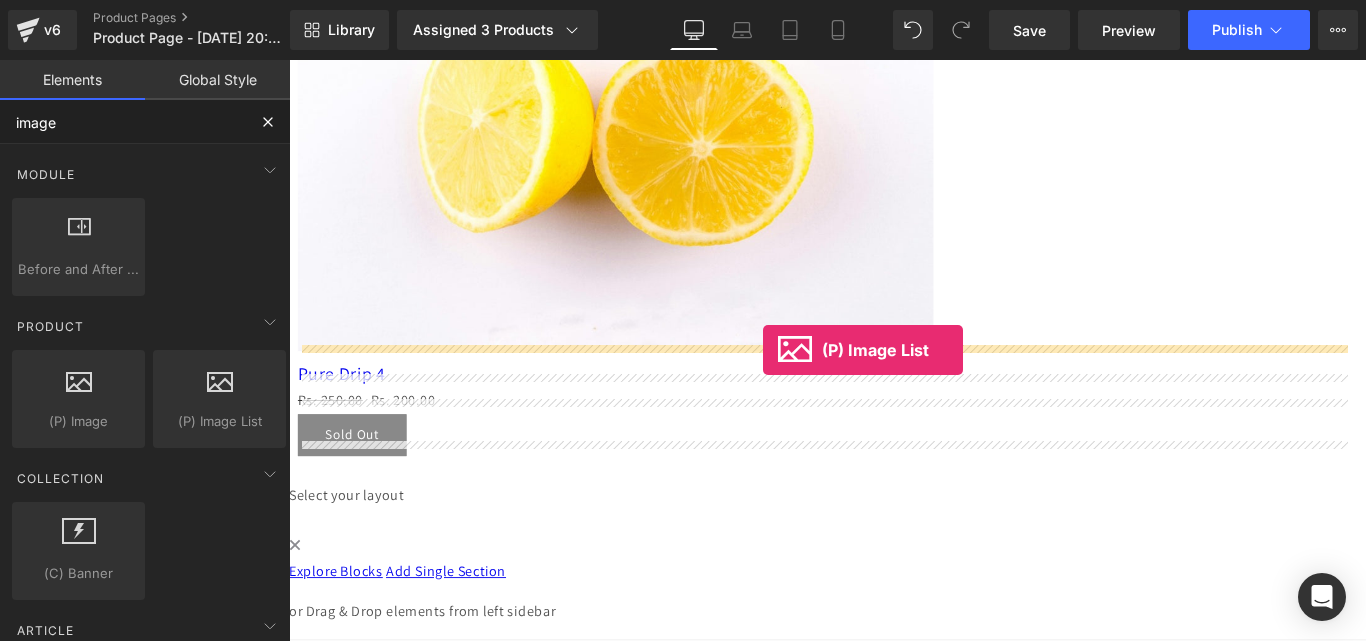 drag, startPoint x: 510, startPoint y: 453, endPoint x: 821, endPoint y: 386, distance: 318.1352 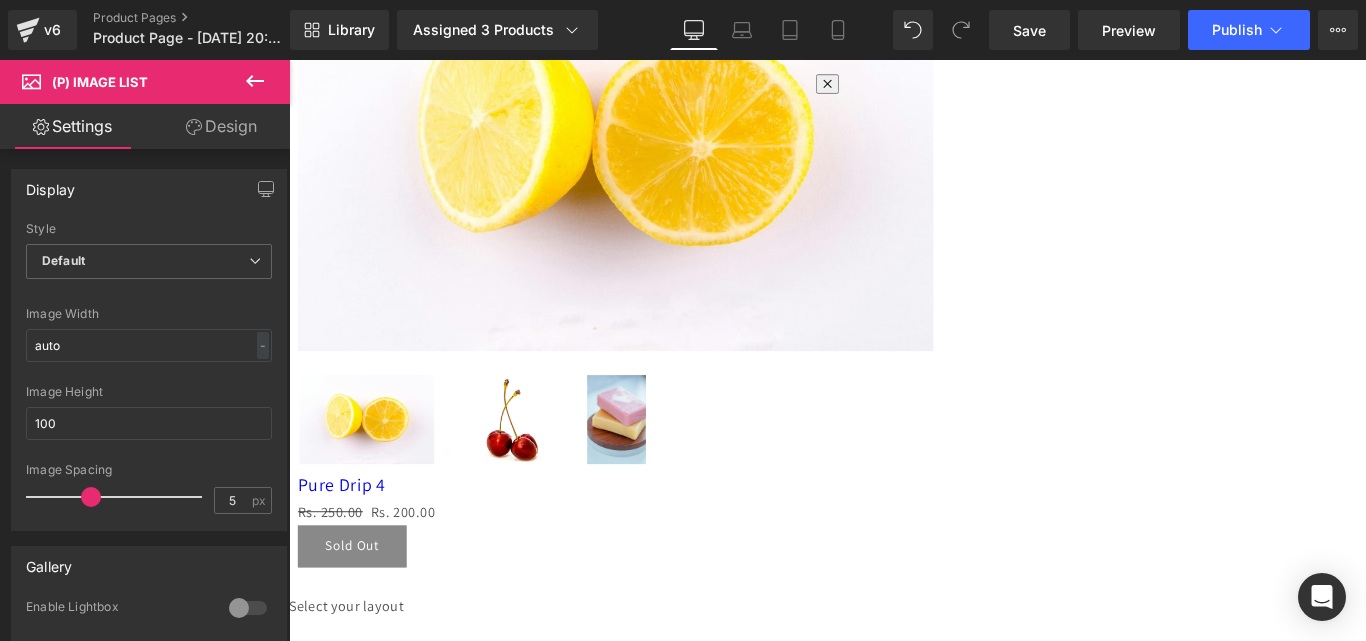 click on "(P) Image List" at bounding box center [289, 60] 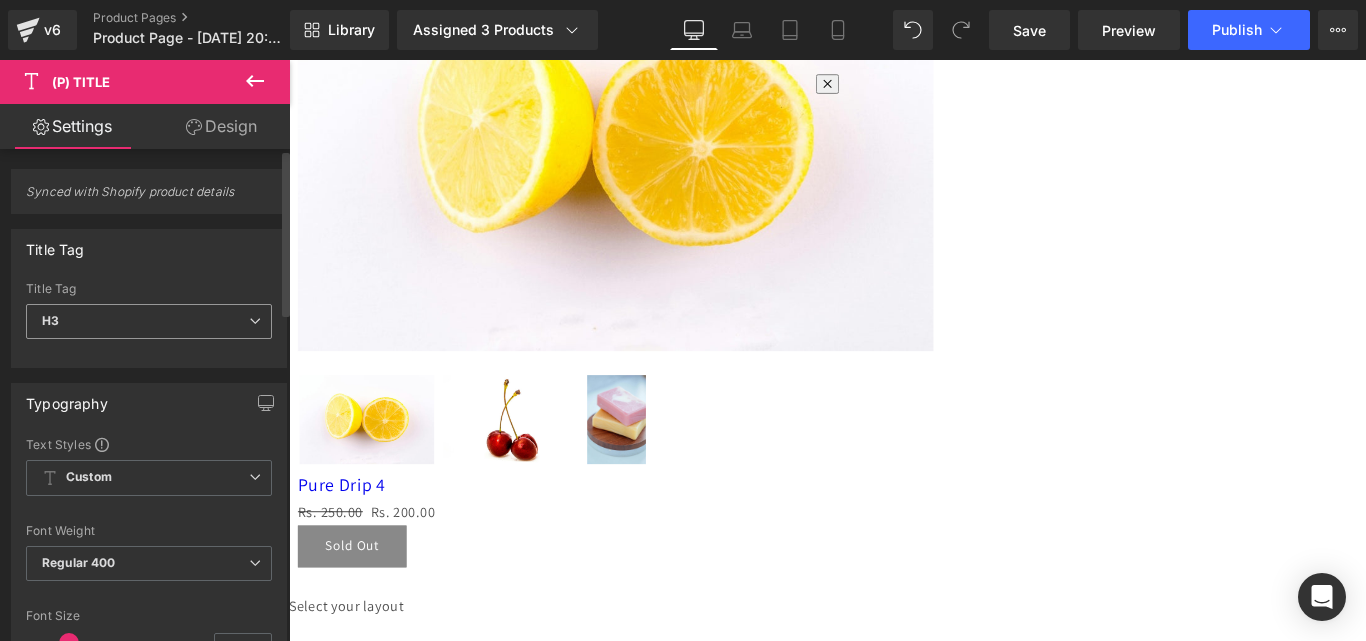 click on "H3" at bounding box center (149, 321) 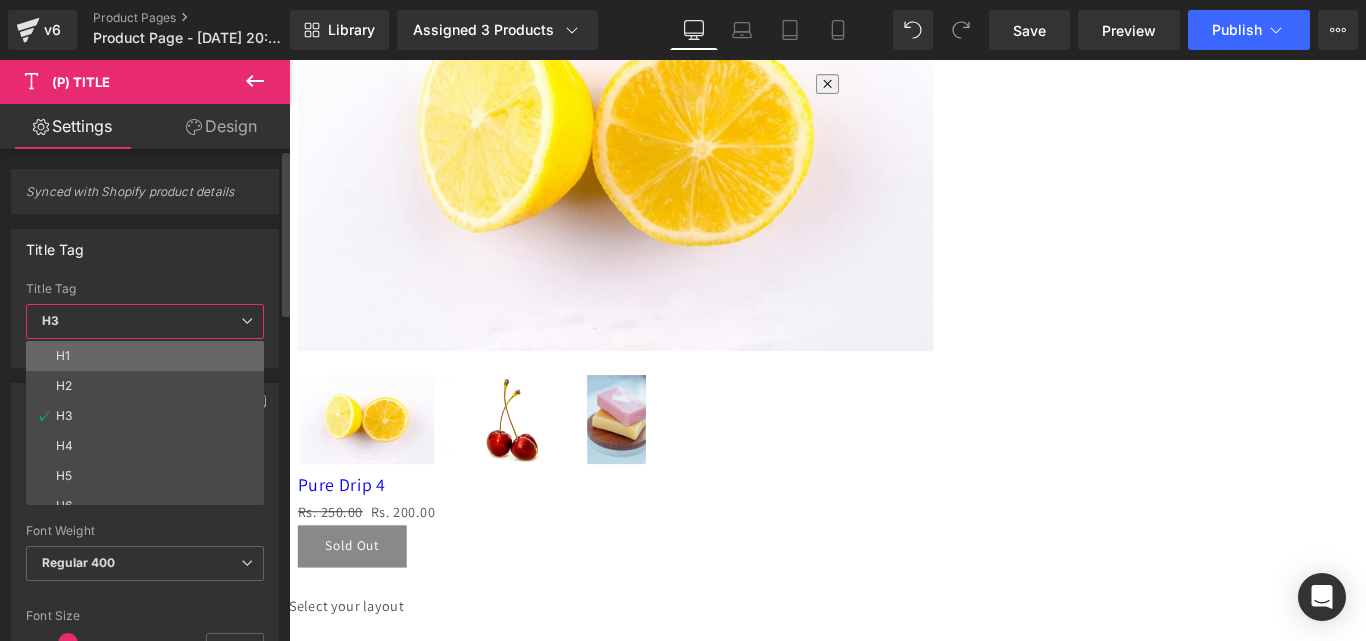 click on "H1" at bounding box center (149, 356) 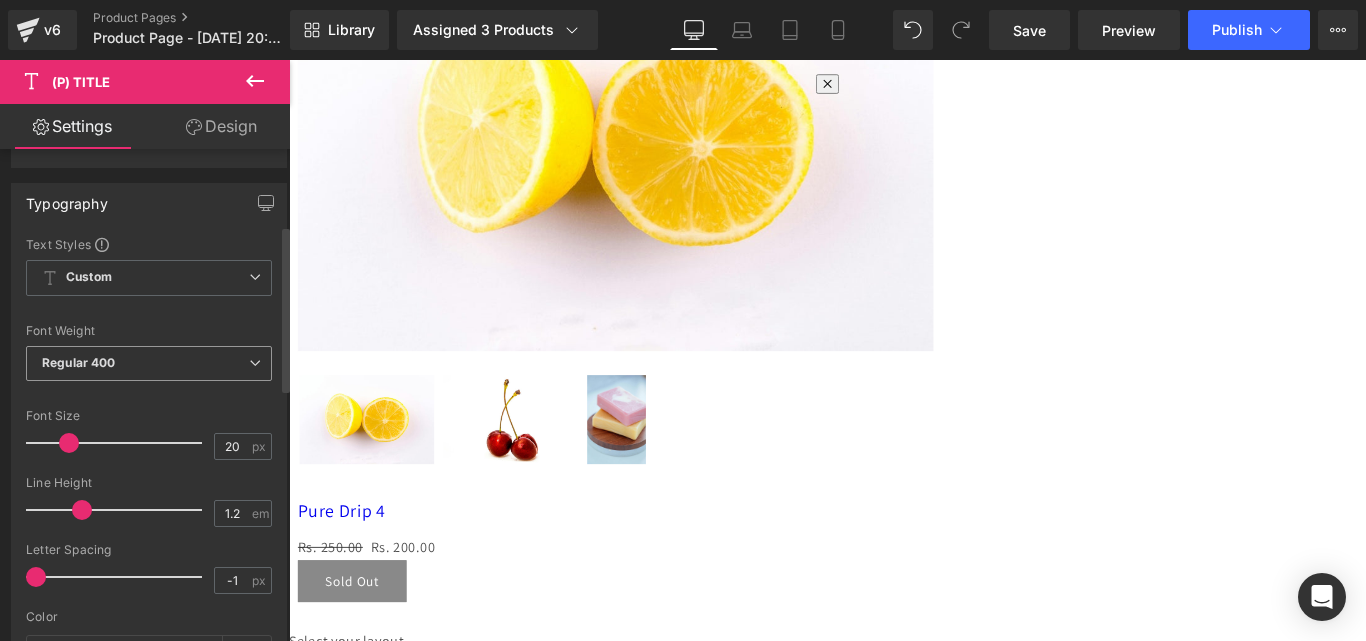 scroll, scrollTop: 400, scrollLeft: 0, axis: vertical 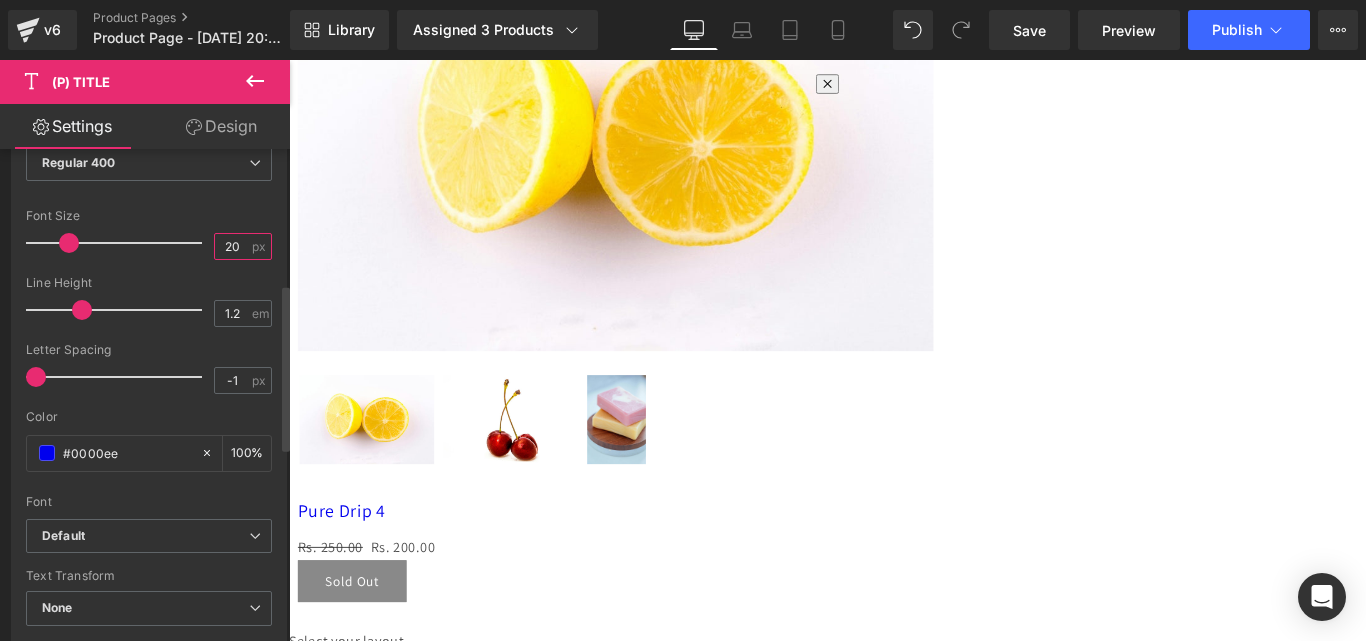 click on "20" at bounding box center [232, 246] 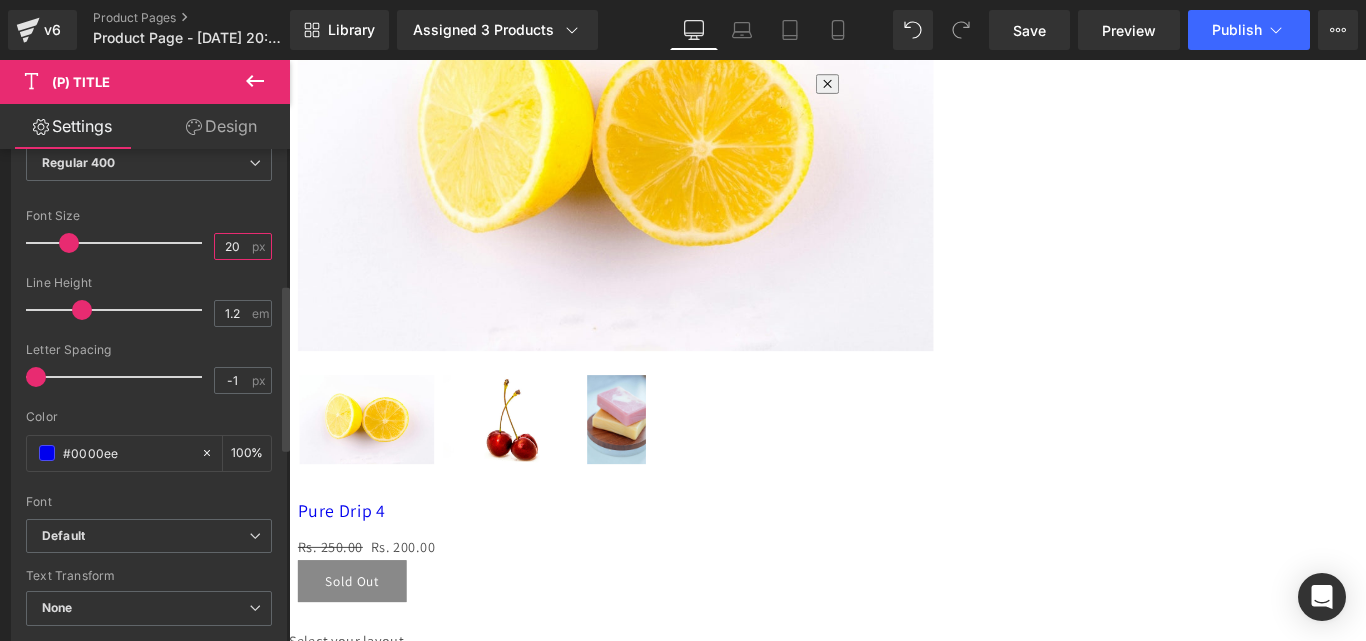 type on "2" 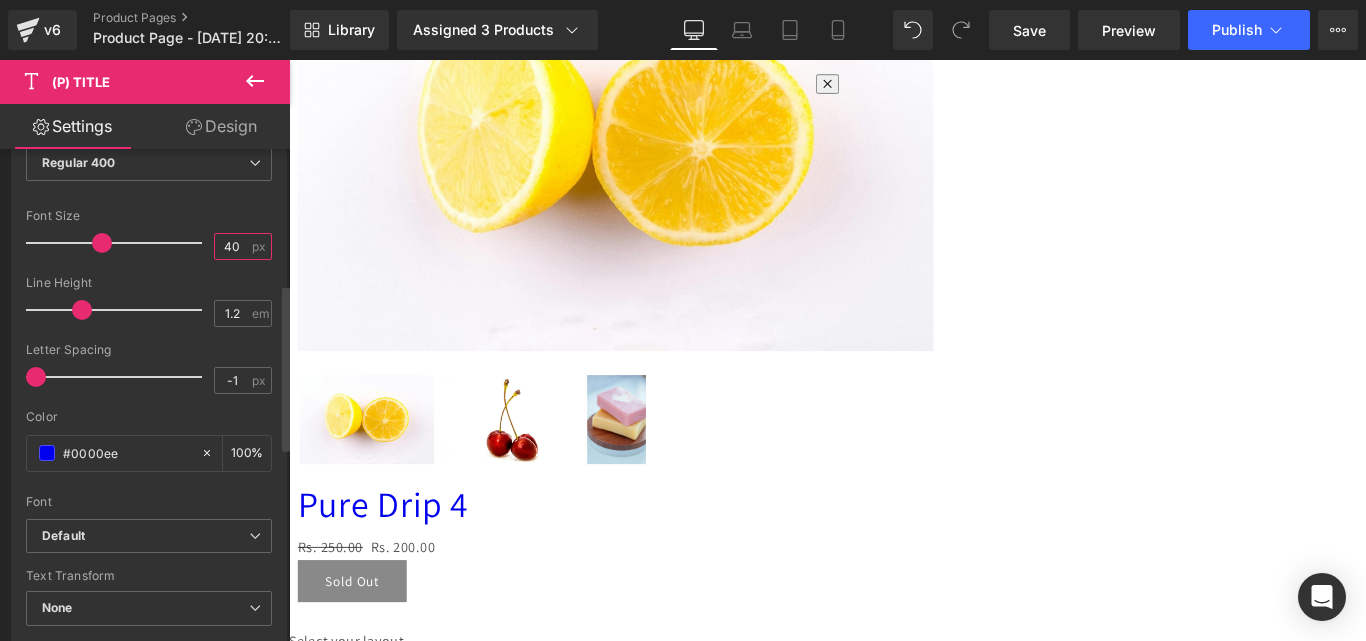 type on "40" 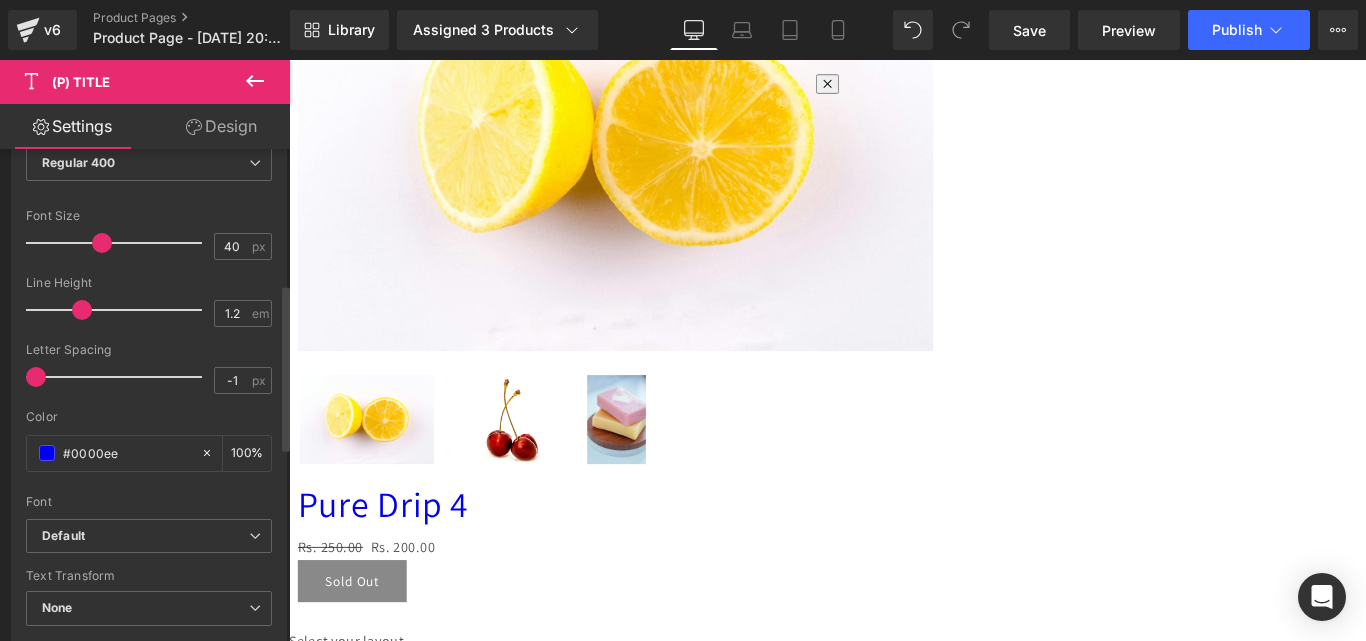 click at bounding box center [149, 269] 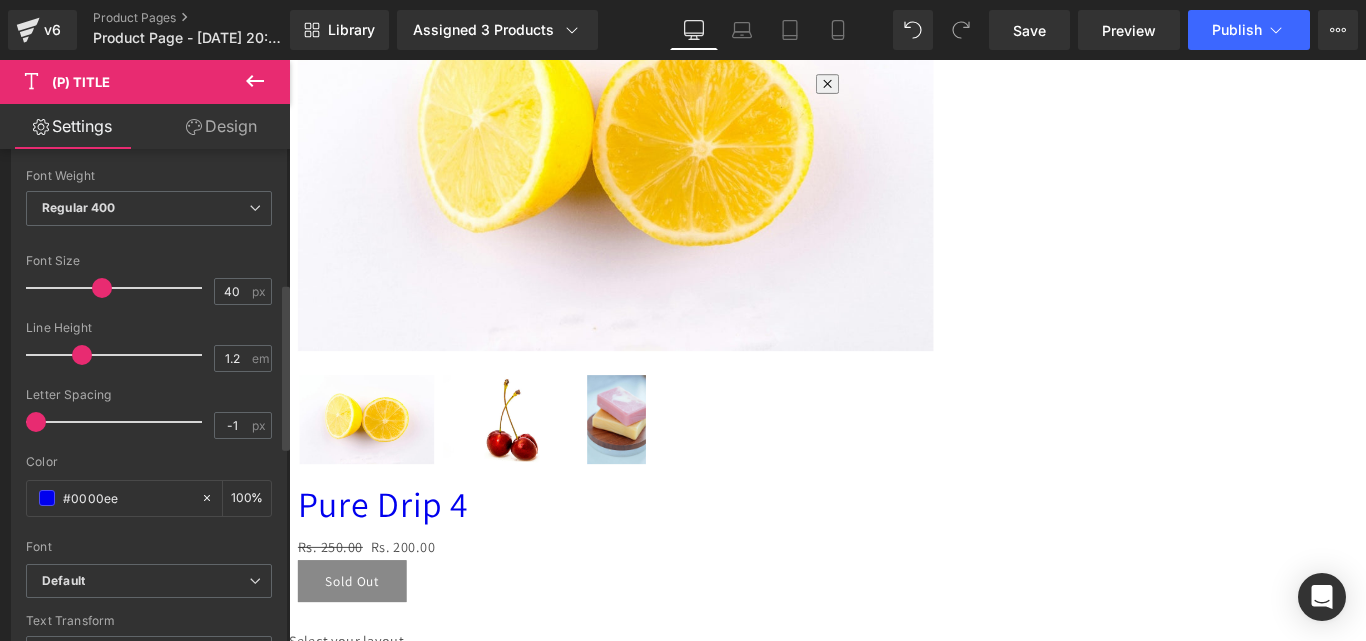 scroll, scrollTop: 400, scrollLeft: 0, axis: vertical 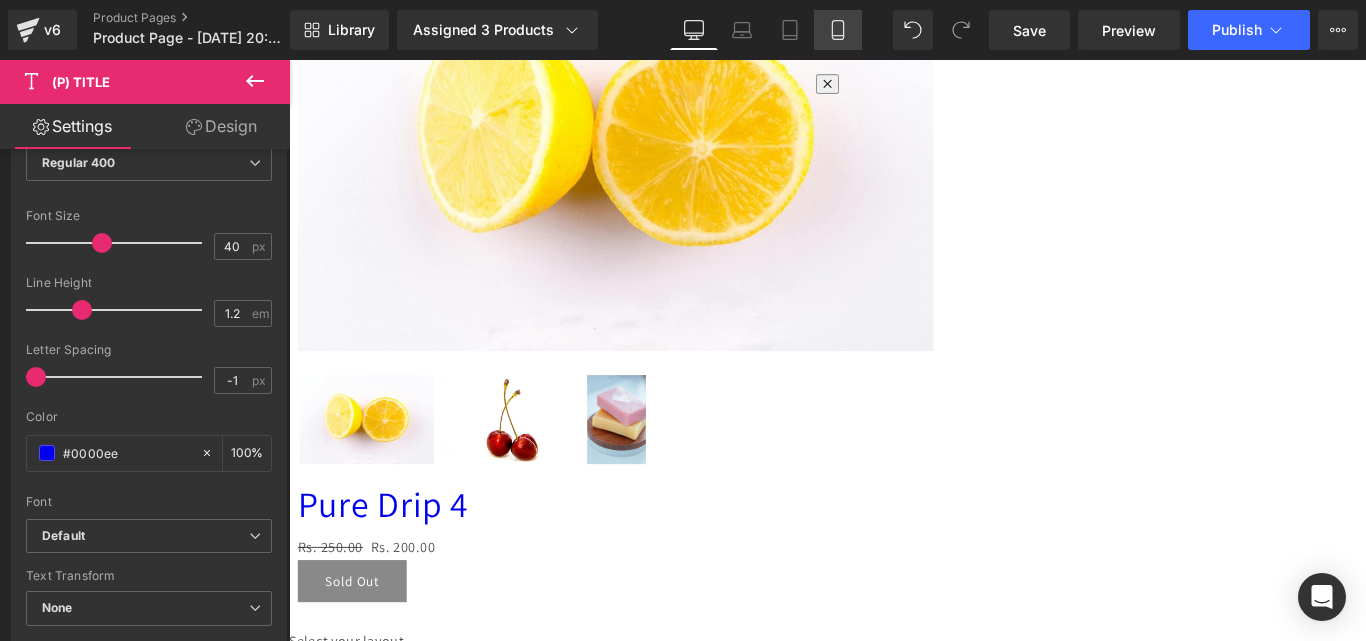 click 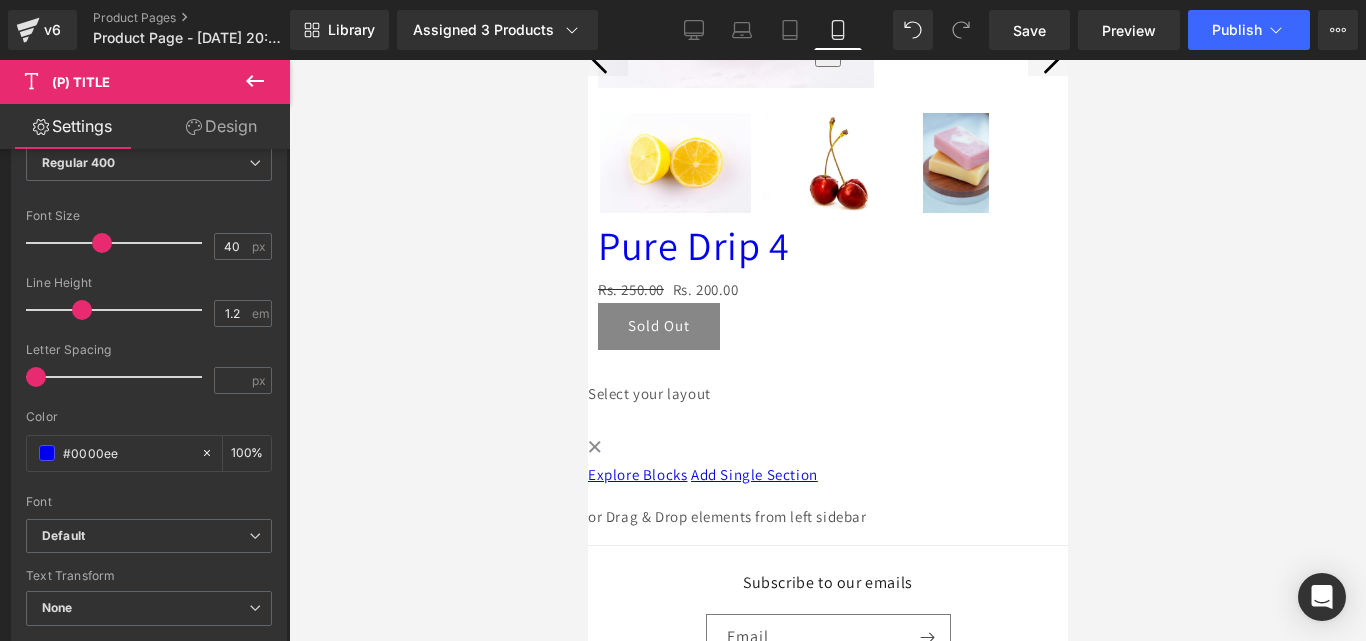 scroll, scrollTop: 1, scrollLeft: 0, axis: vertical 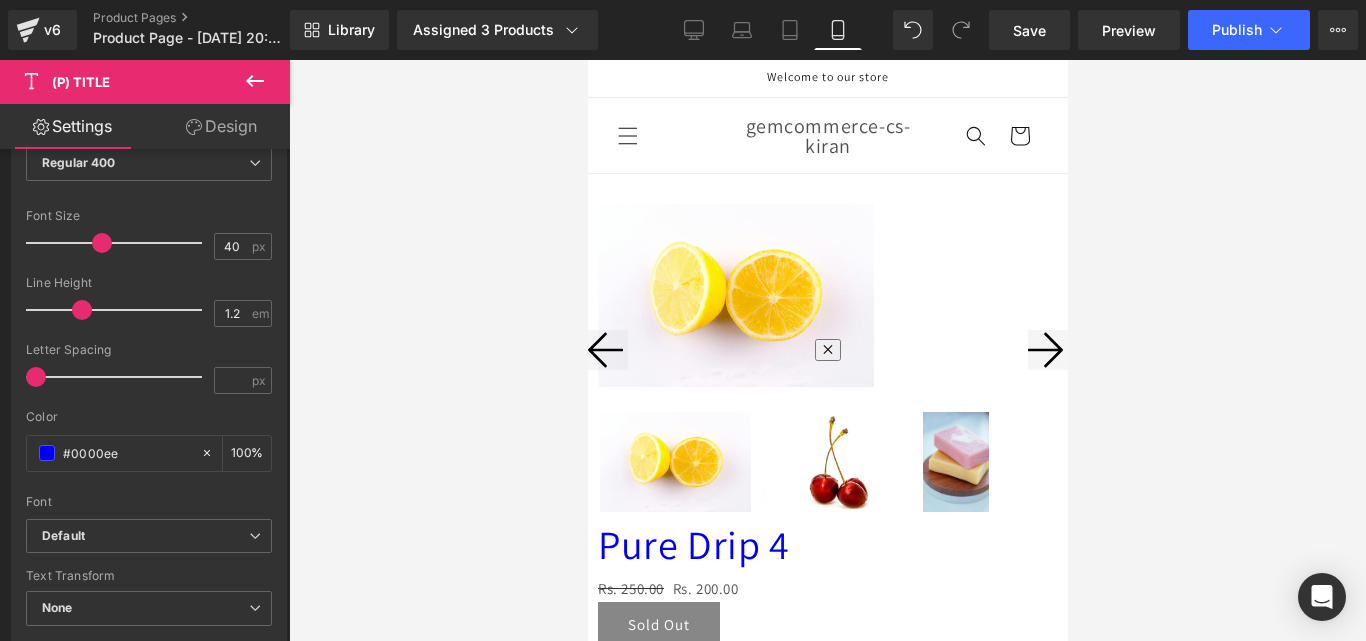 click at bounding box center (735, 295) 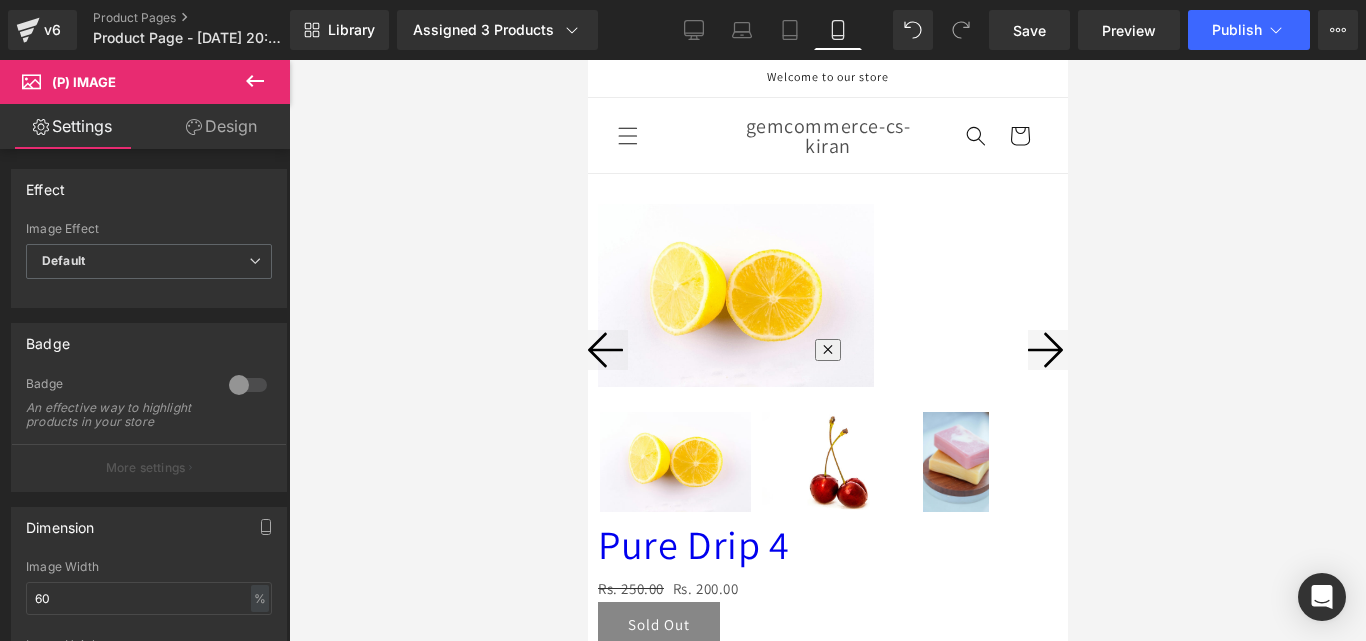 click on "(P) Image" at bounding box center [587, 60] 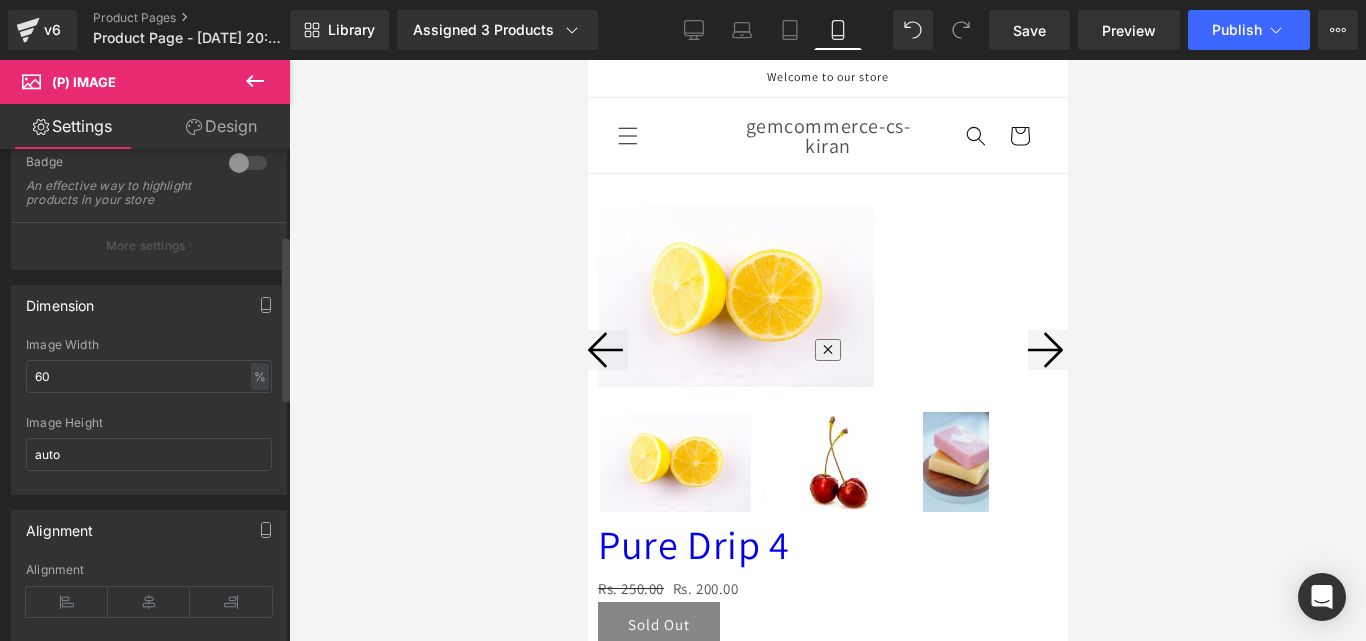 scroll, scrollTop: 300, scrollLeft: 0, axis: vertical 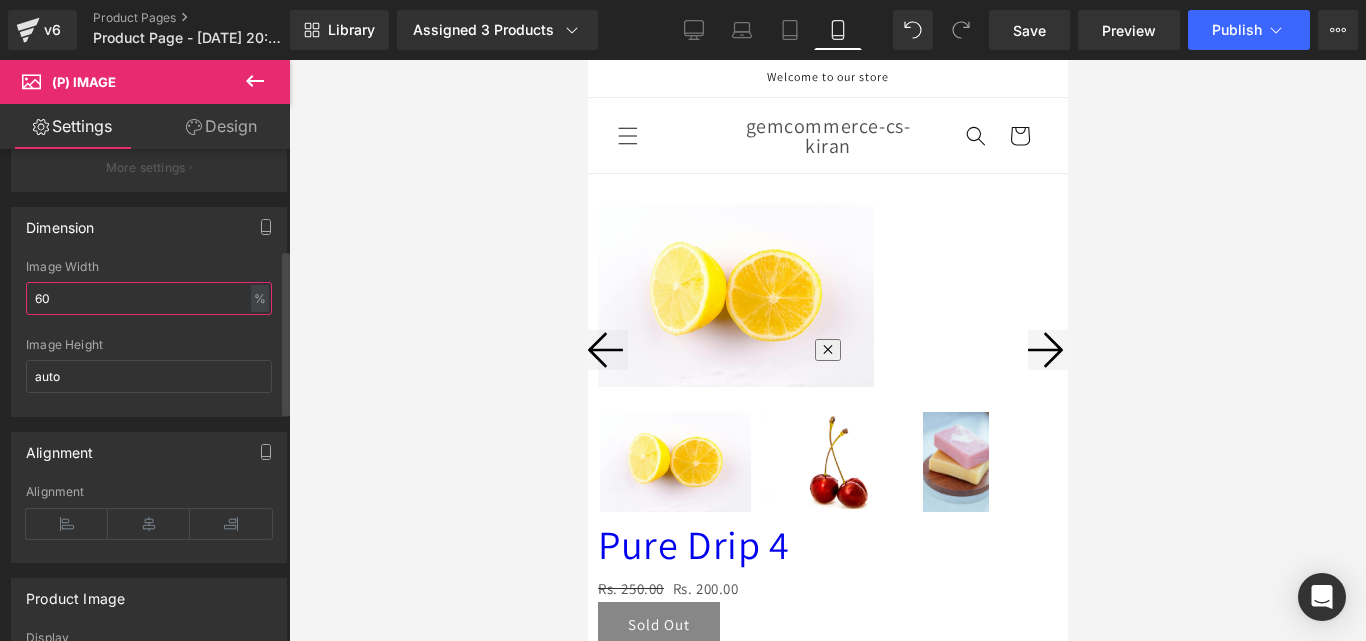 click on "60" at bounding box center [149, 298] 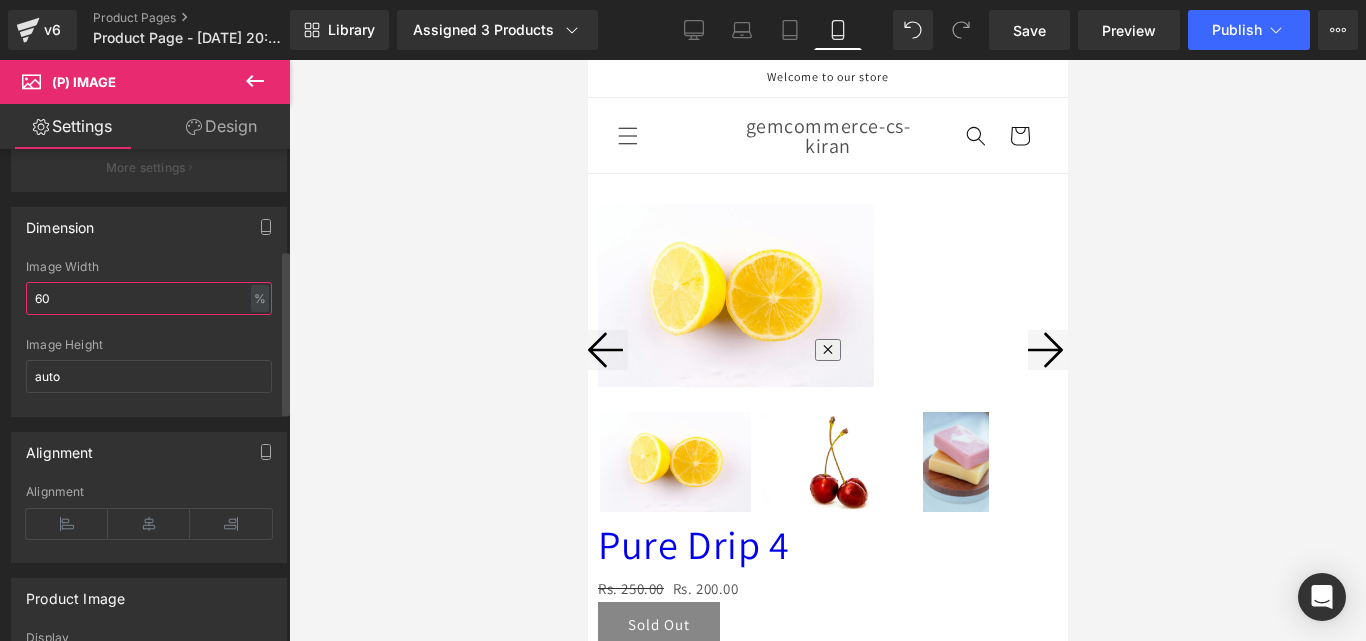 click on "60" at bounding box center [149, 298] 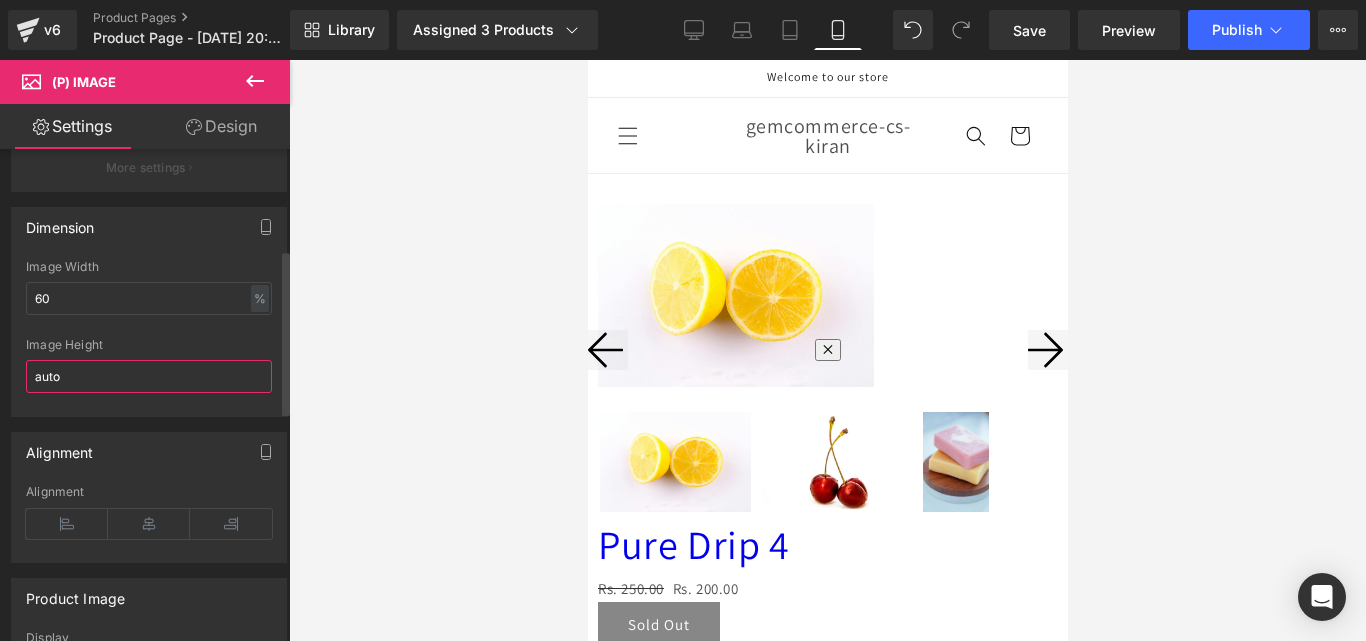 click on "auto" at bounding box center [149, 376] 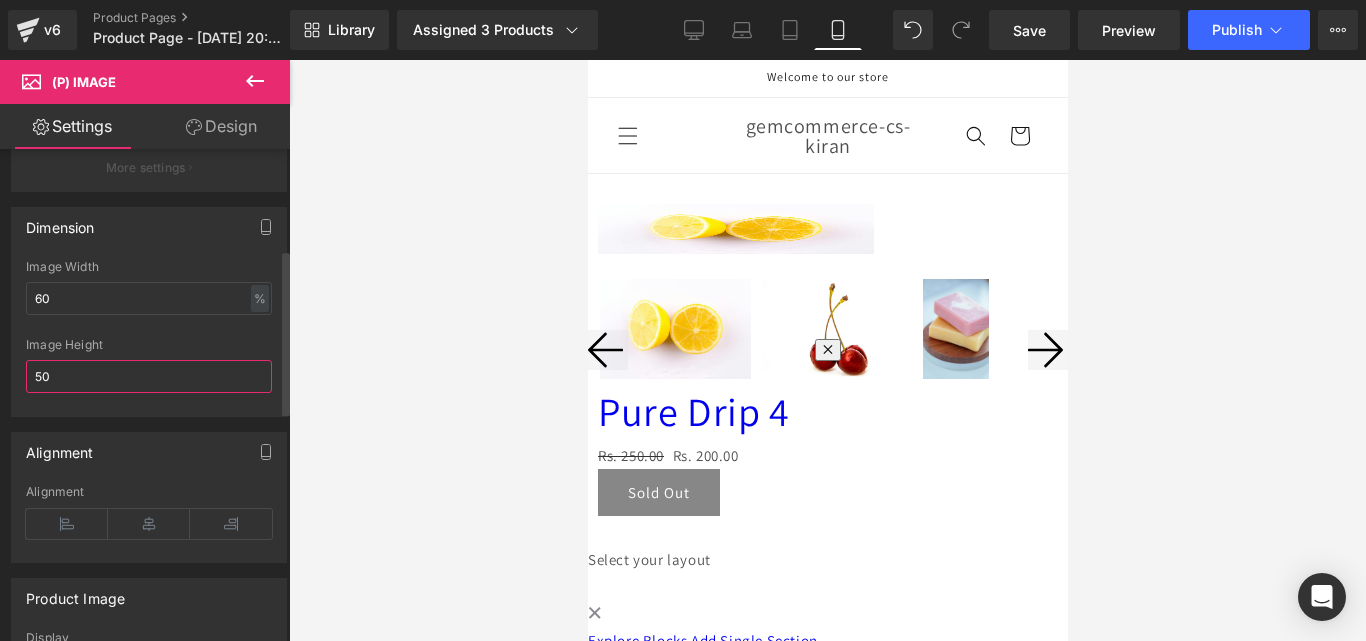 type on "5" 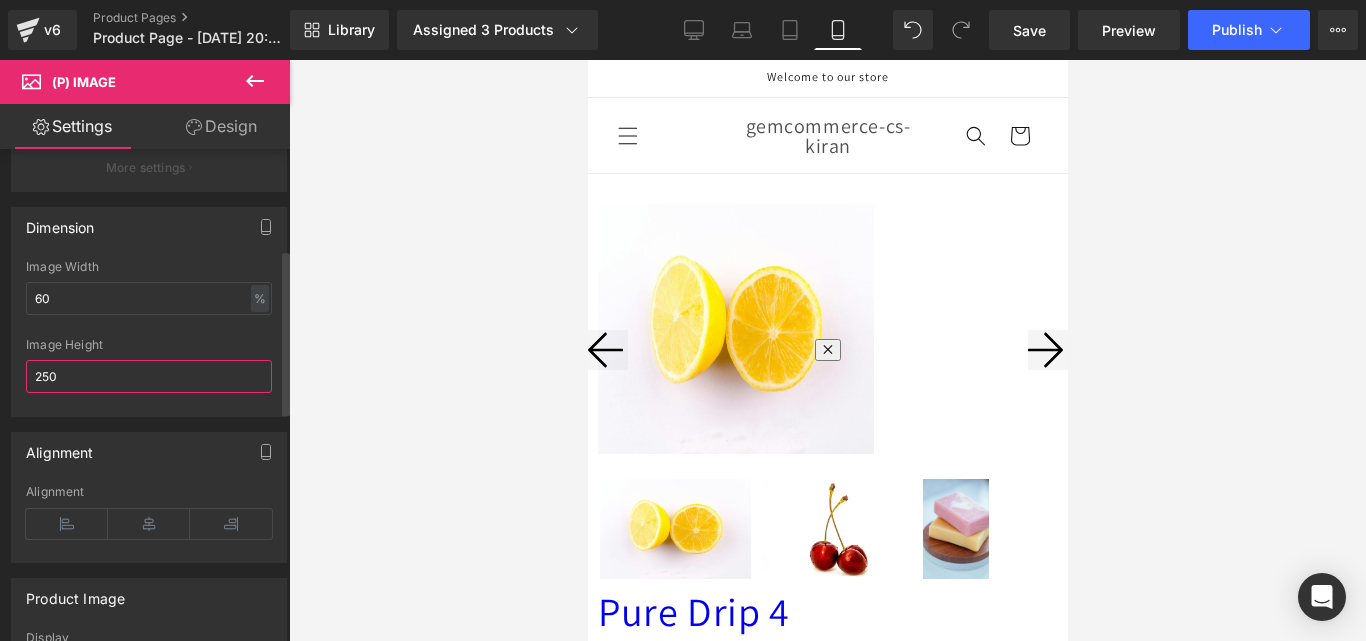 click on "250" at bounding box center [149, 376] 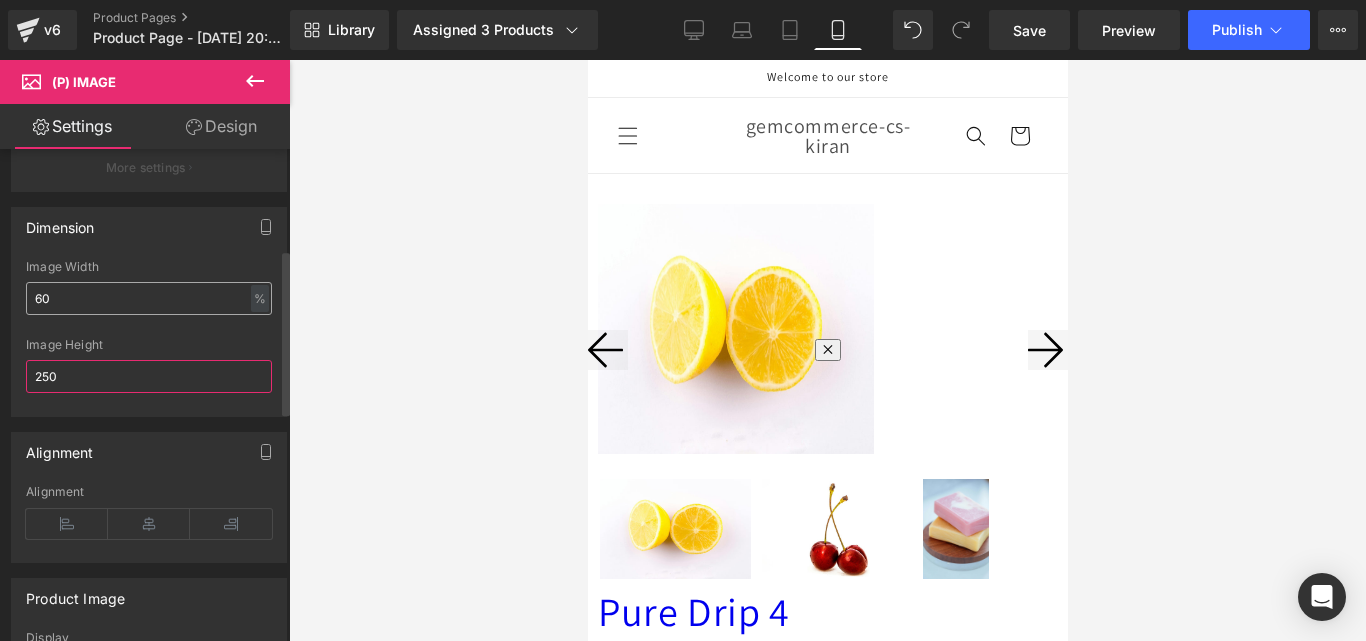 type on "250" 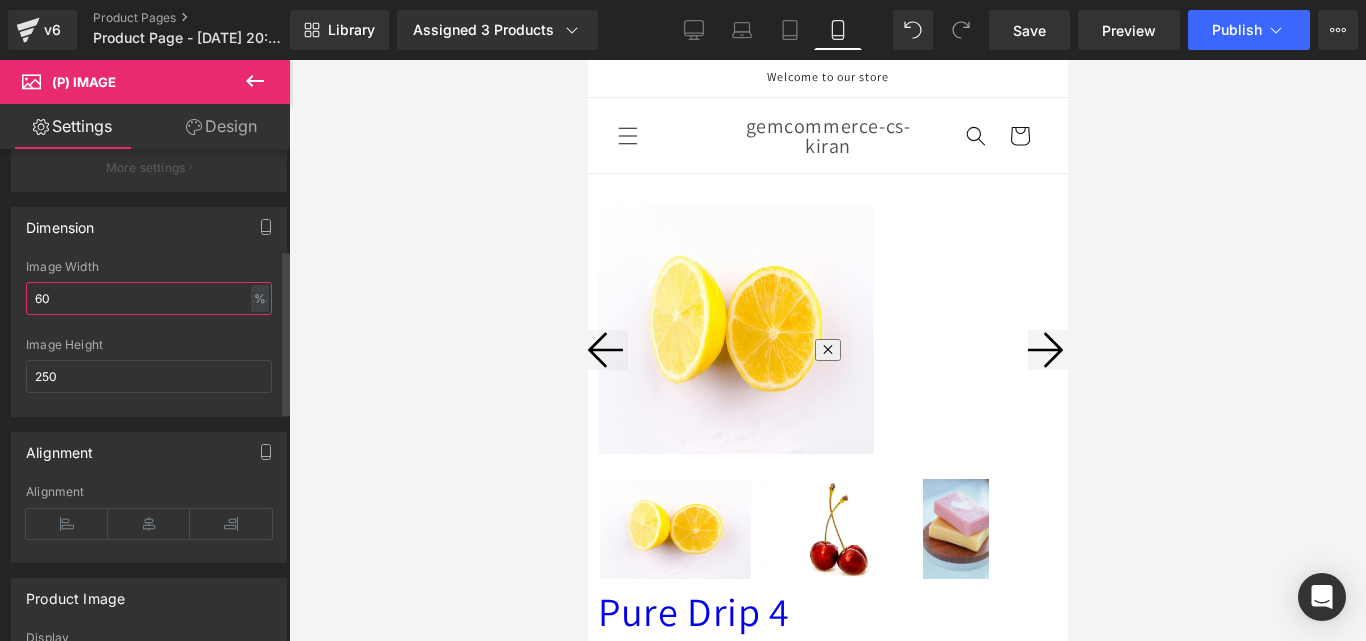 click on "60" at bounding box center [149, 298] 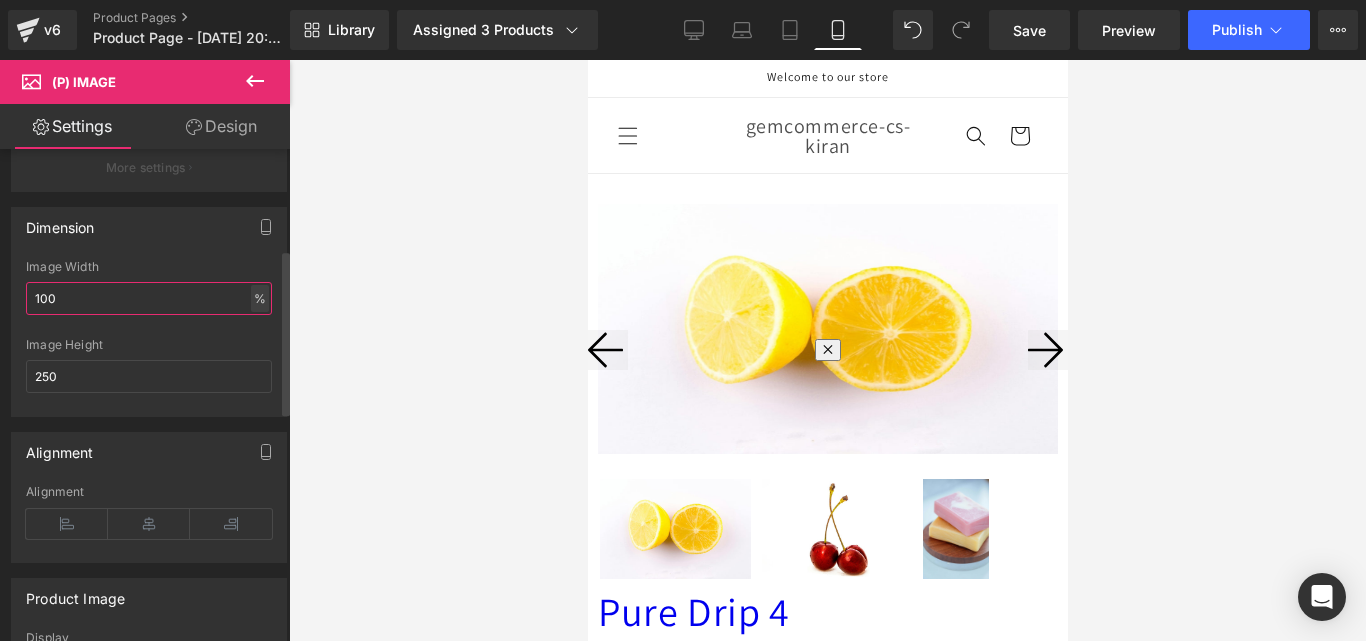 type on "100" 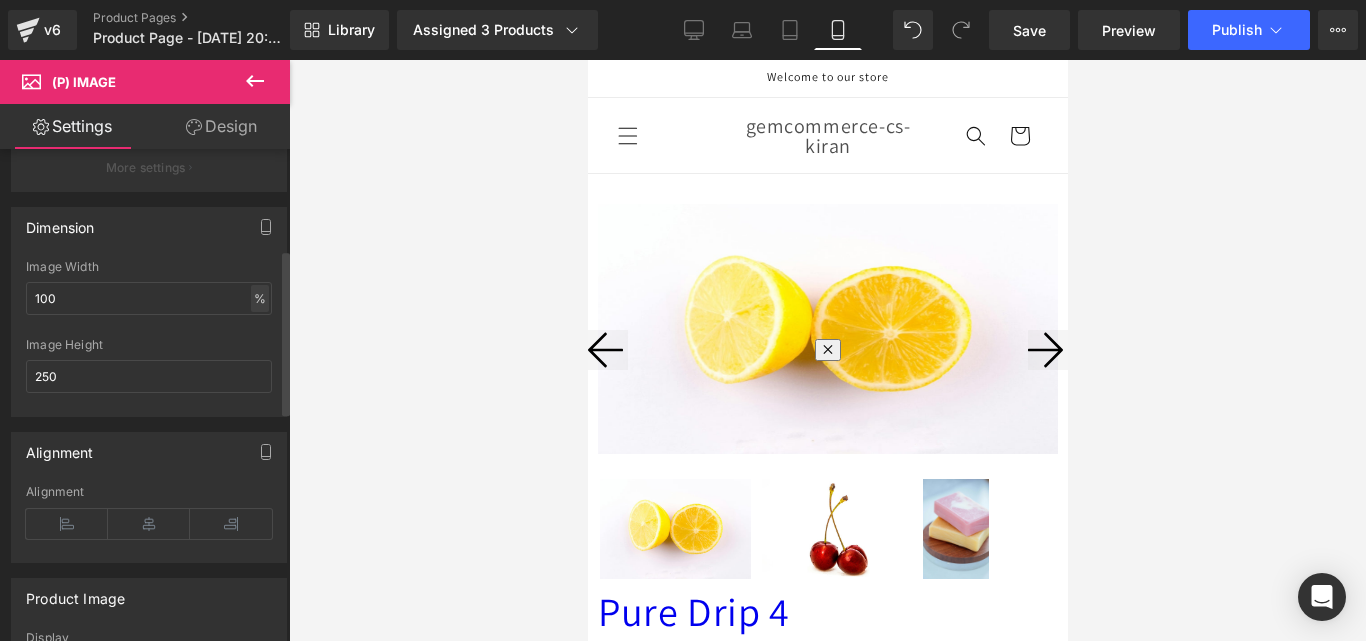 click on "%" at bounding box center (260, 298) 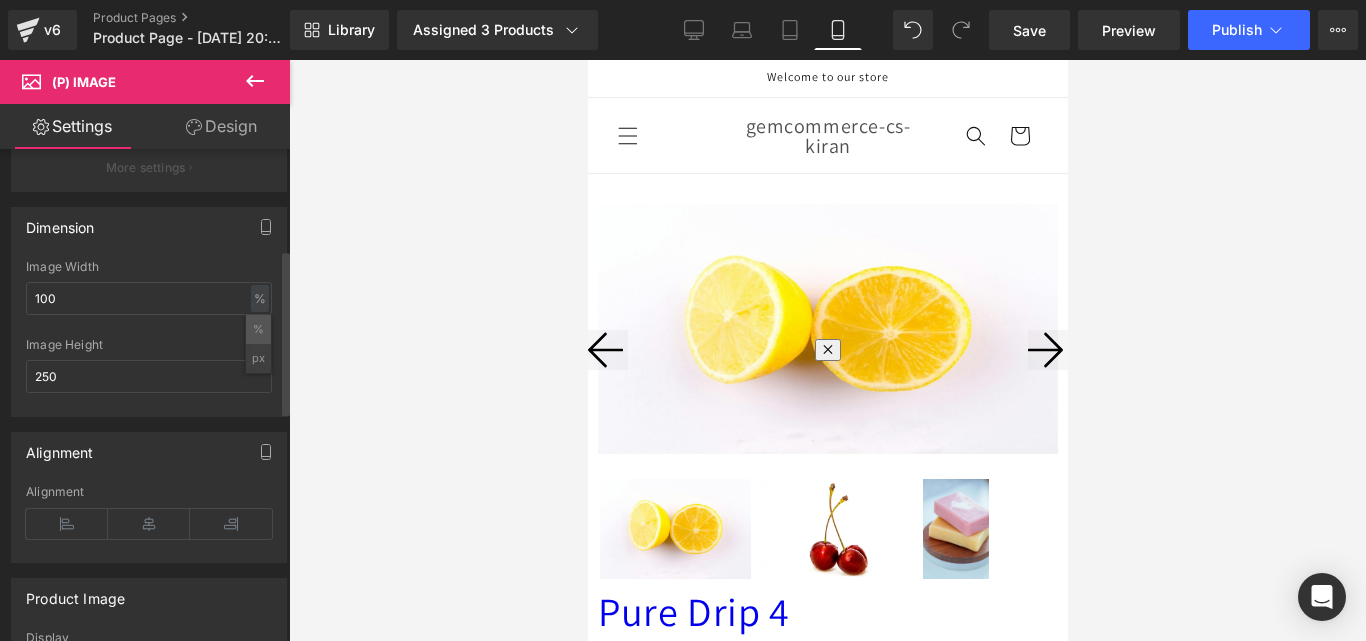 click on "%" at bounding box center [258, 329] 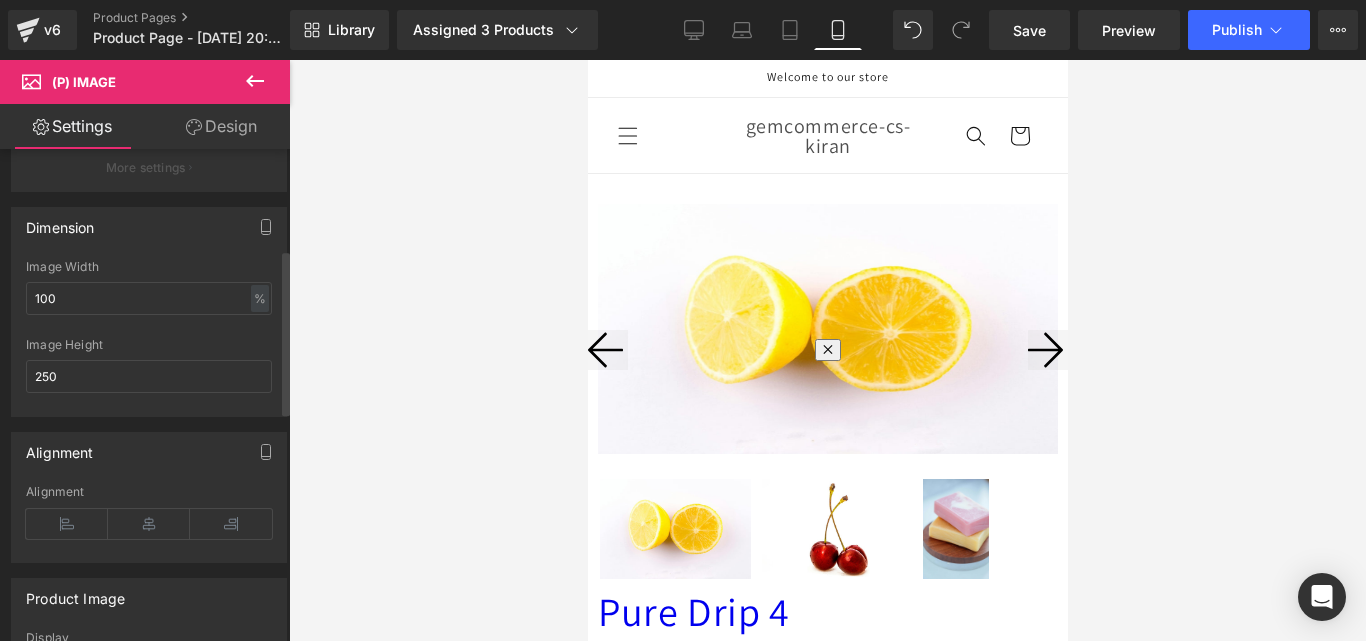 click at bounding box center (149, 331) 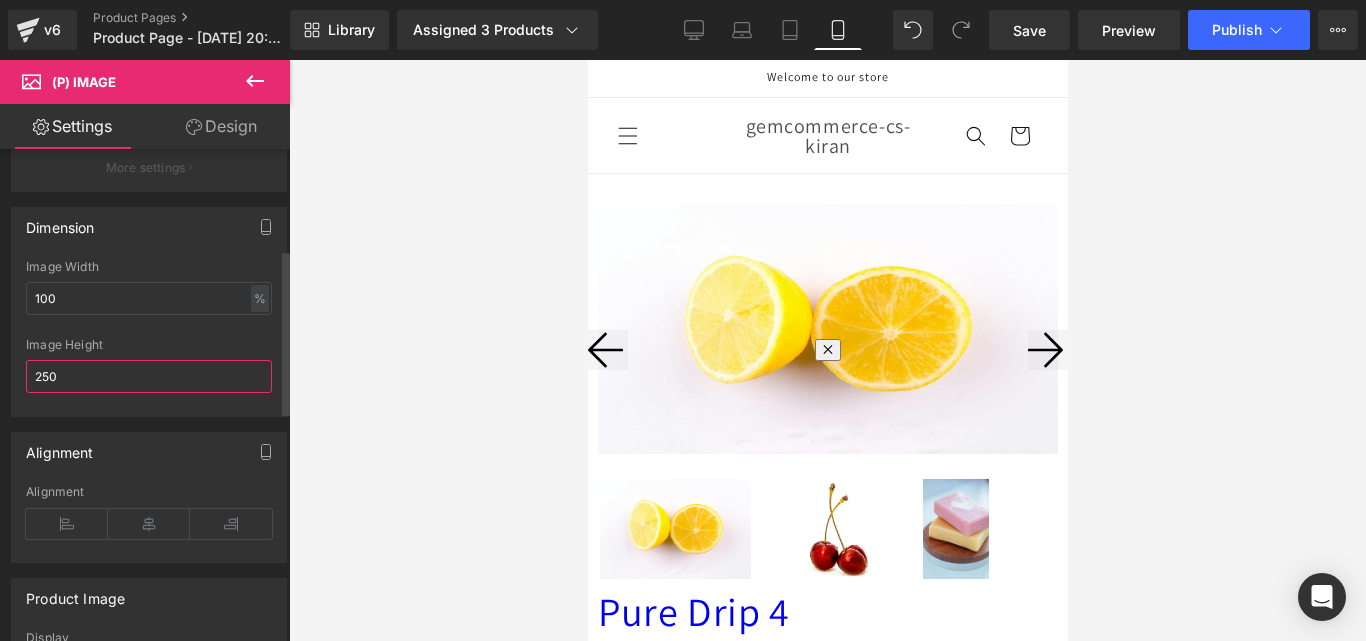 click on "250" at bounding box center [149, 376] 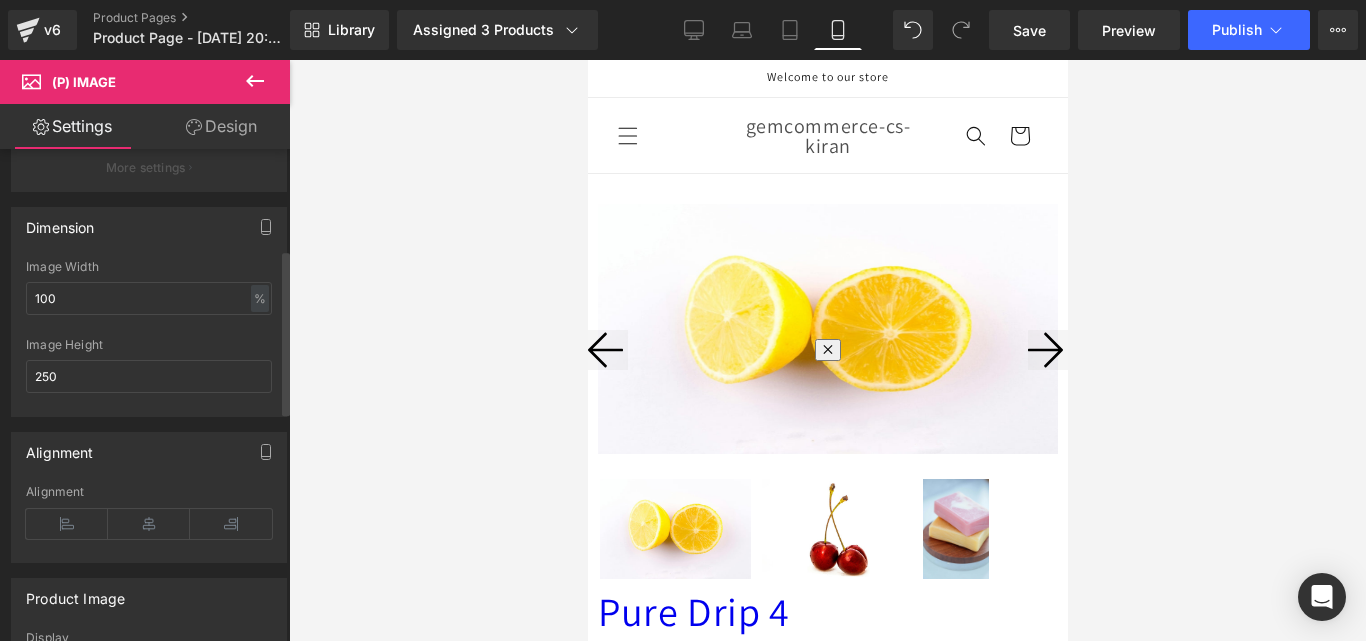 click at bounding box center (149, 331) 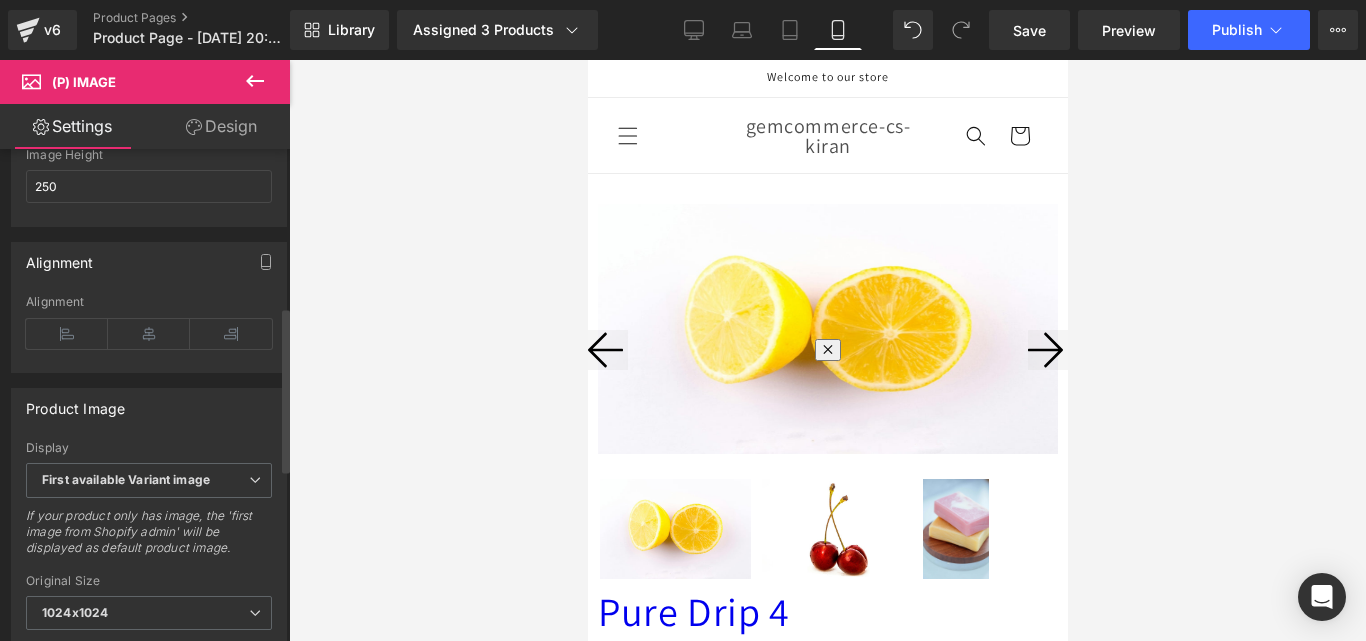 scroll, scrollTop: 600, scrollLeft: 0, axis: vertical 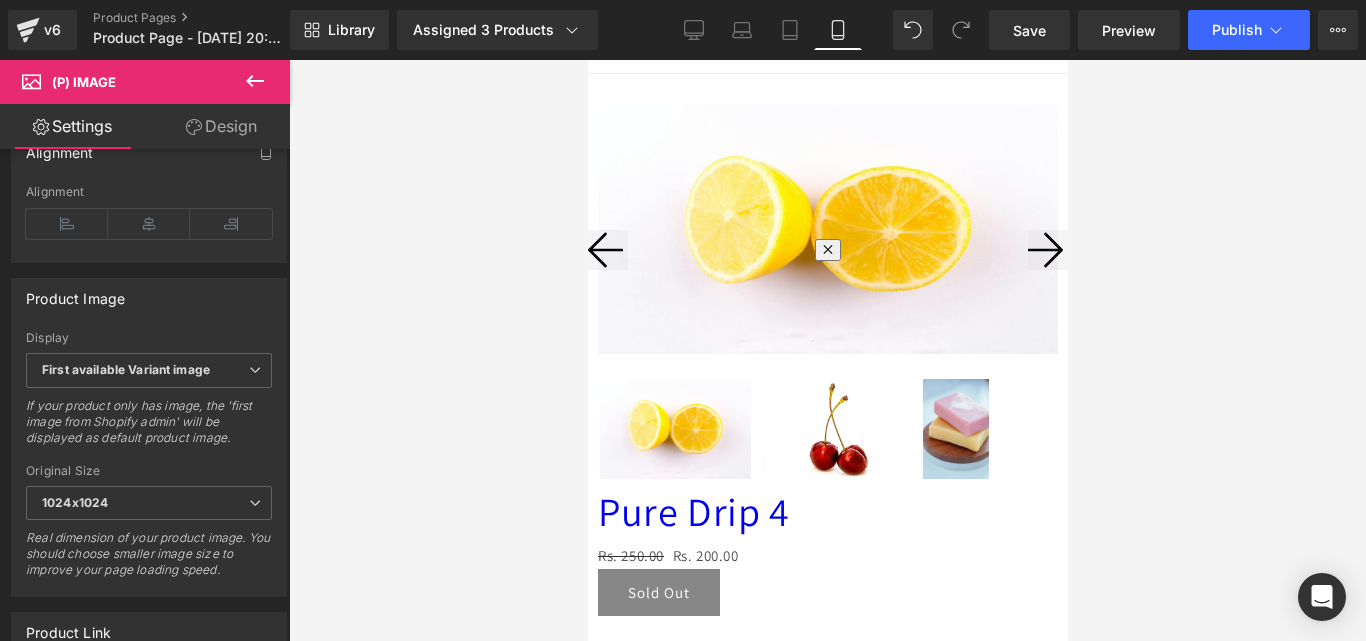 click on "(P) Image List" at bounding box center [587, 60] 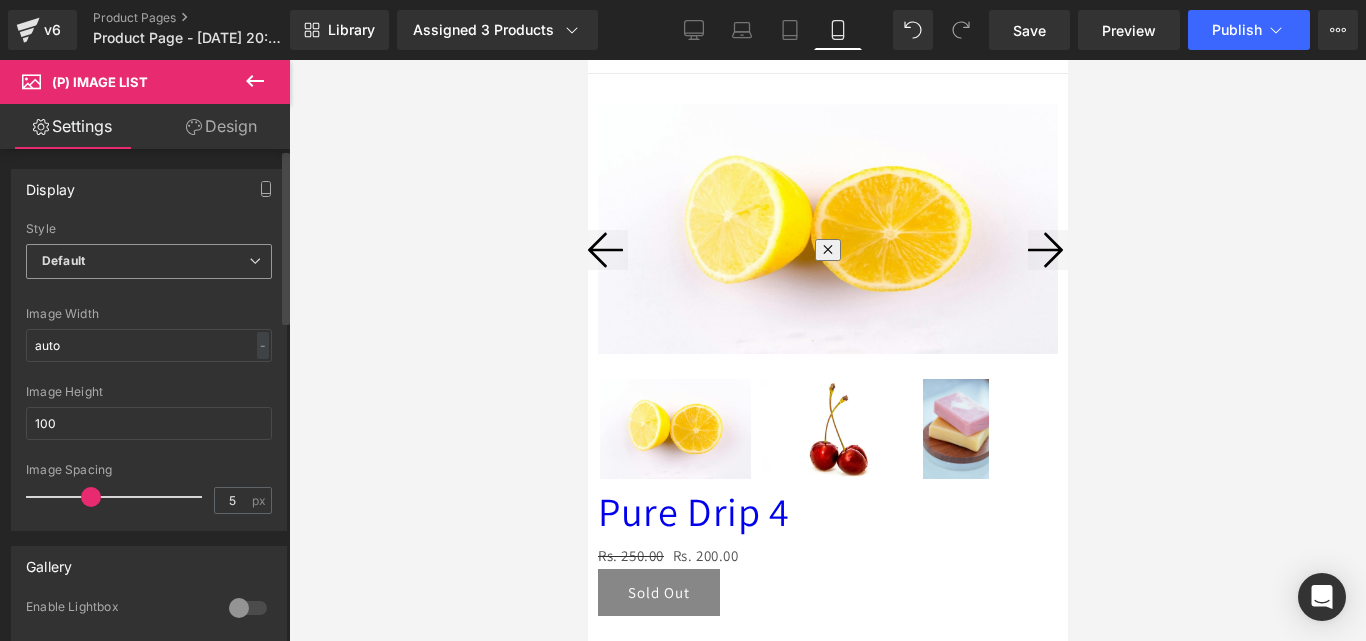 click on "Default" at bounding box center [149, 261] 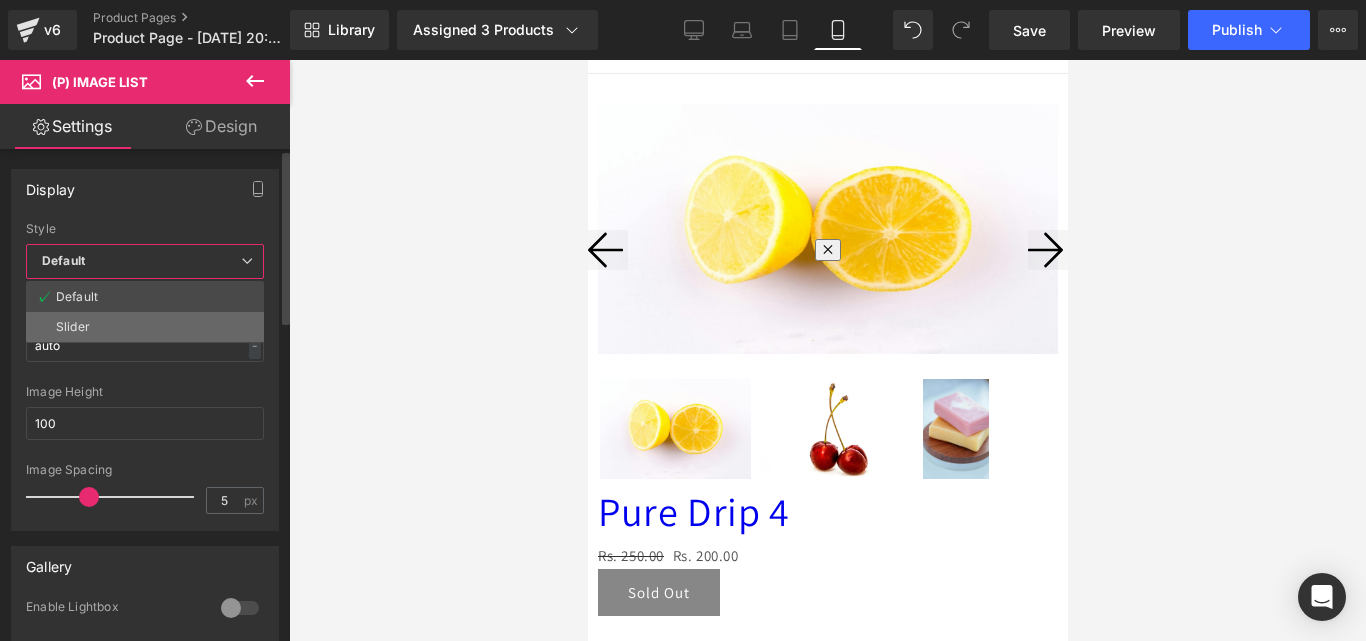 click on "Slider" at bounding box center (145, 327) 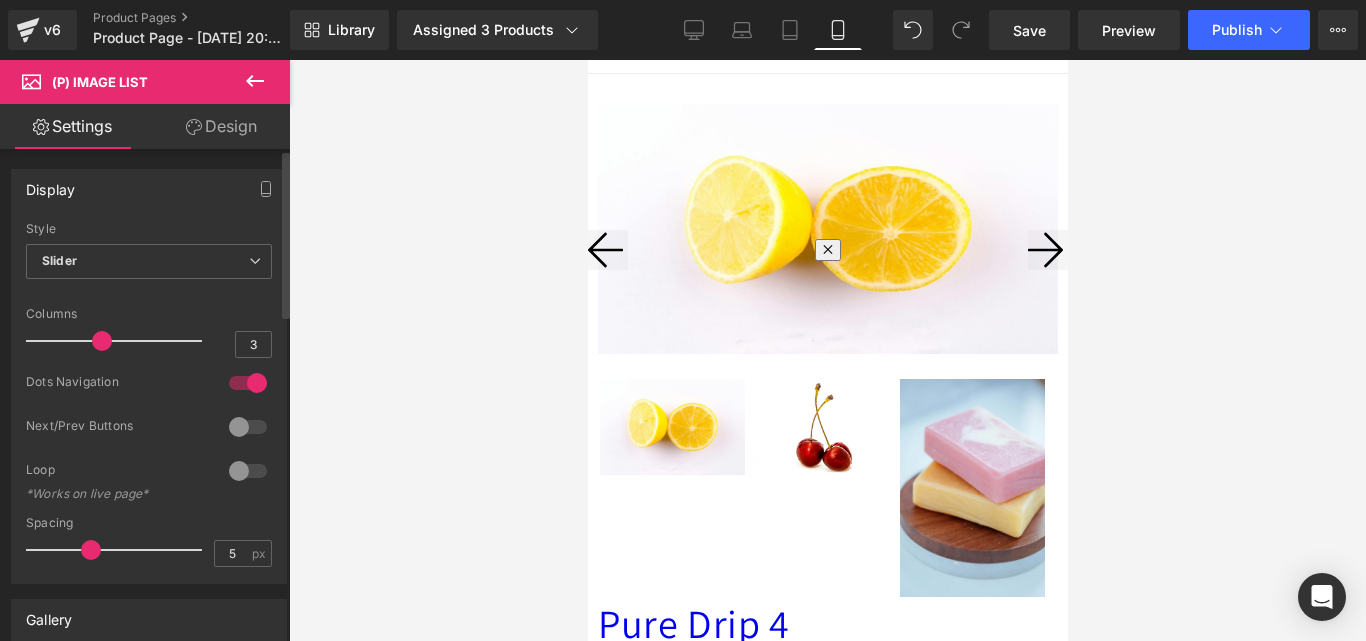 click at bounding box center (248, 383) 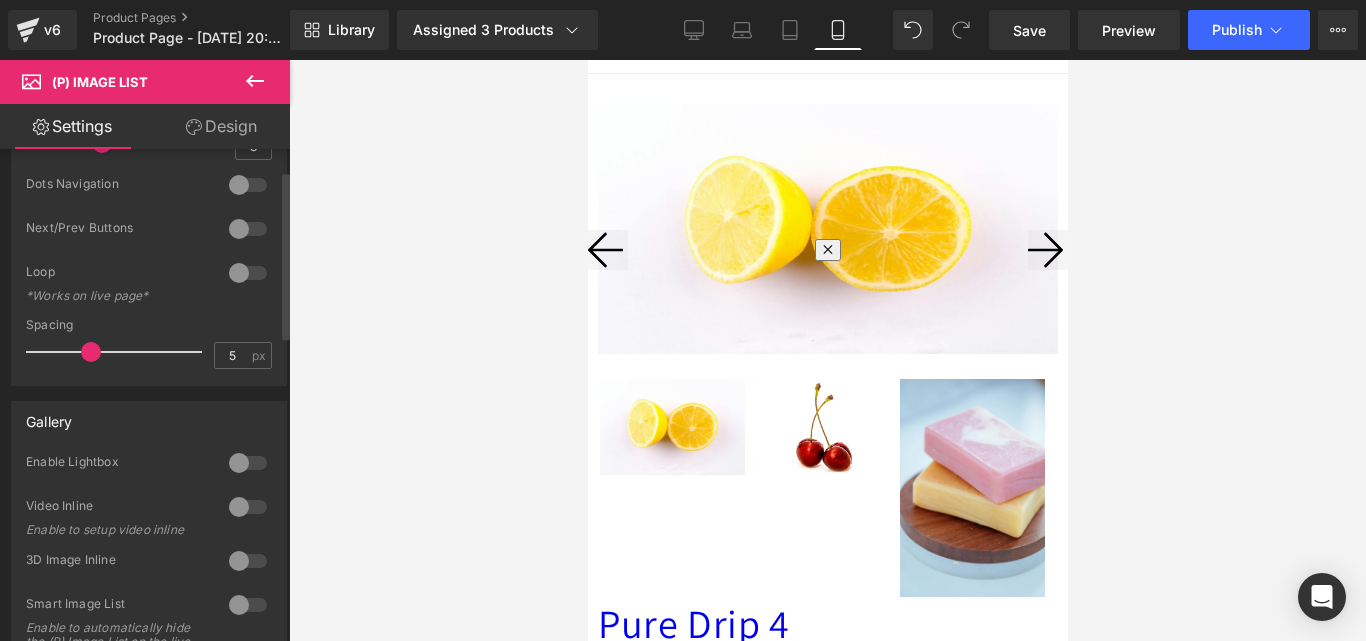 scroll, scrollTop: 200, scrollLeft: 0, axis: vertical 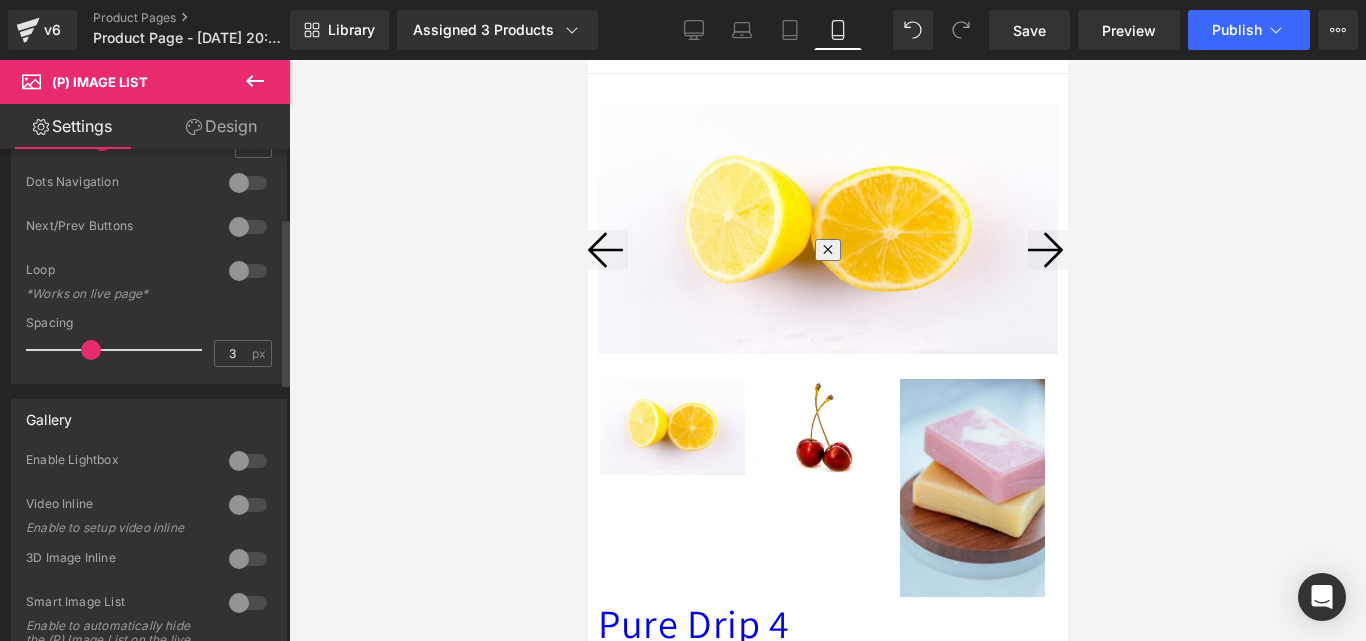 type on "0" 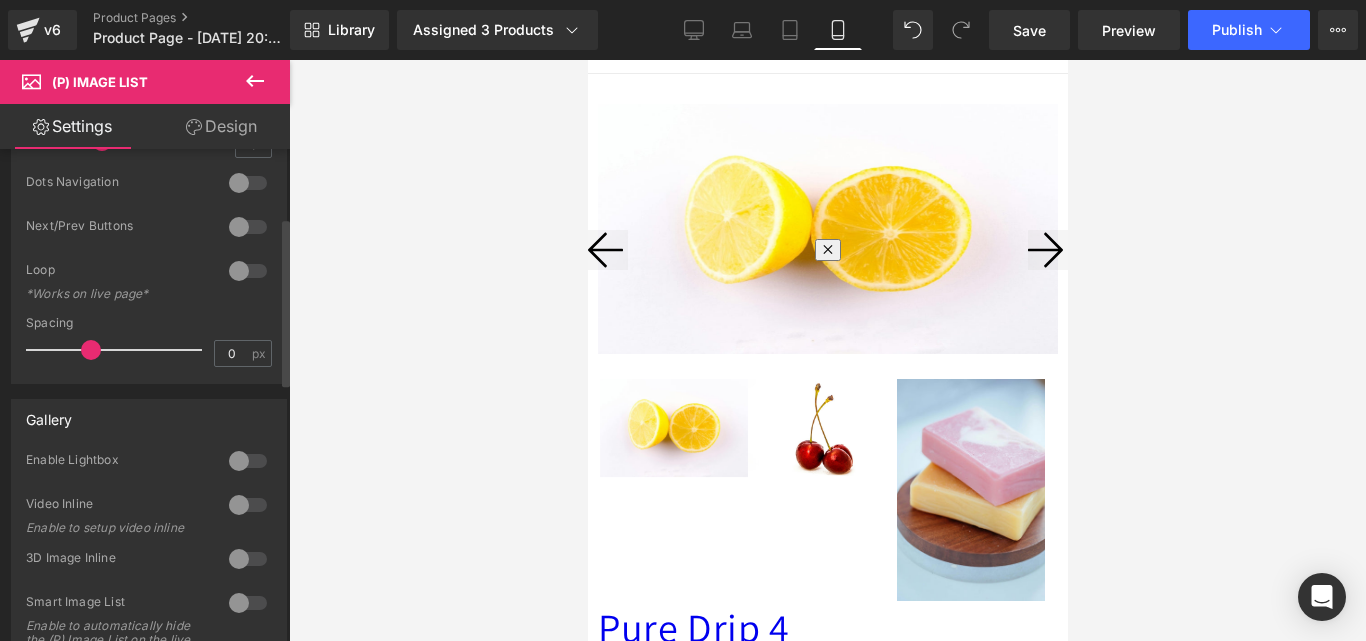 drag, startPoint x: 80, startPoint y: 346, endPoint x: 0, endPoint y: 363, distance: 81.78631 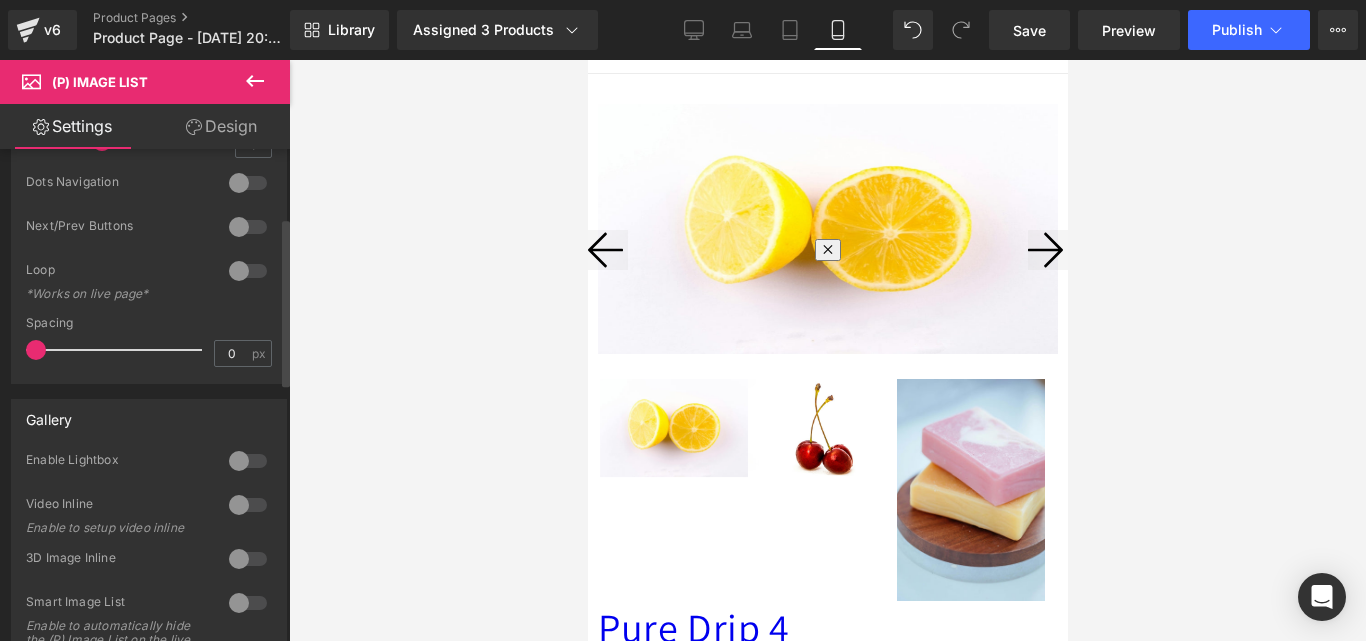 click on "Gallery" at bounding box center (149, 419) 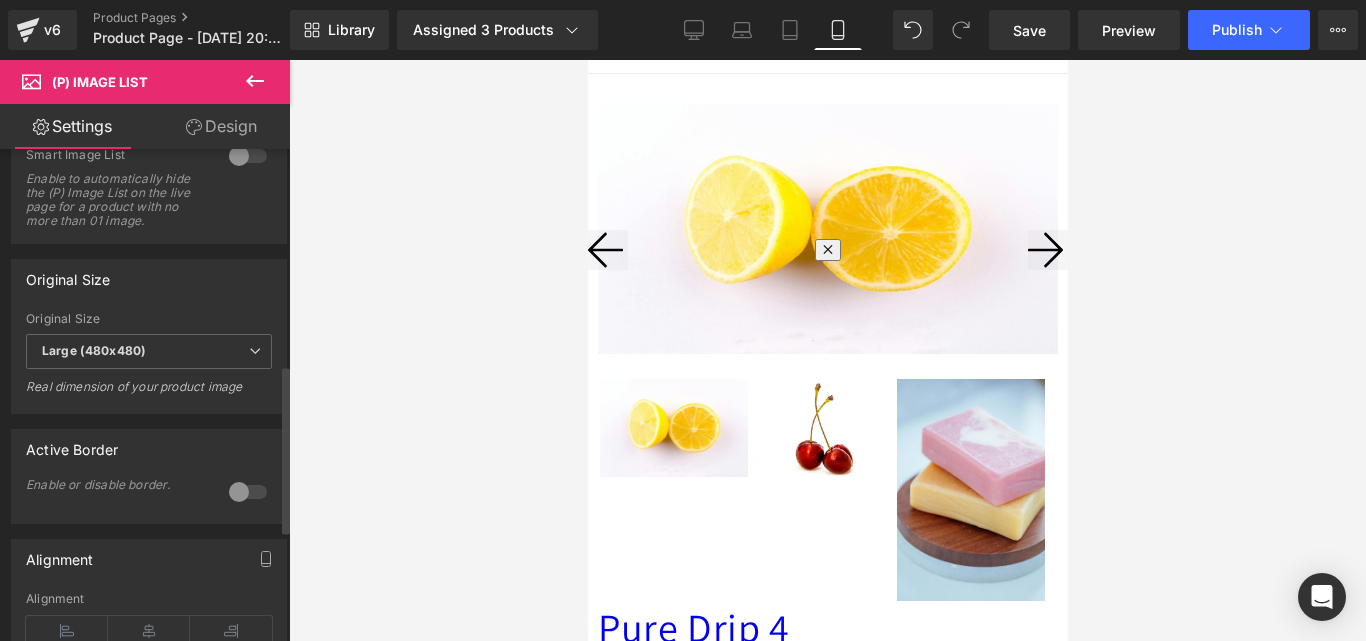 scroll, scrollTop: 700, scrollLeft: 0, axis: vertical 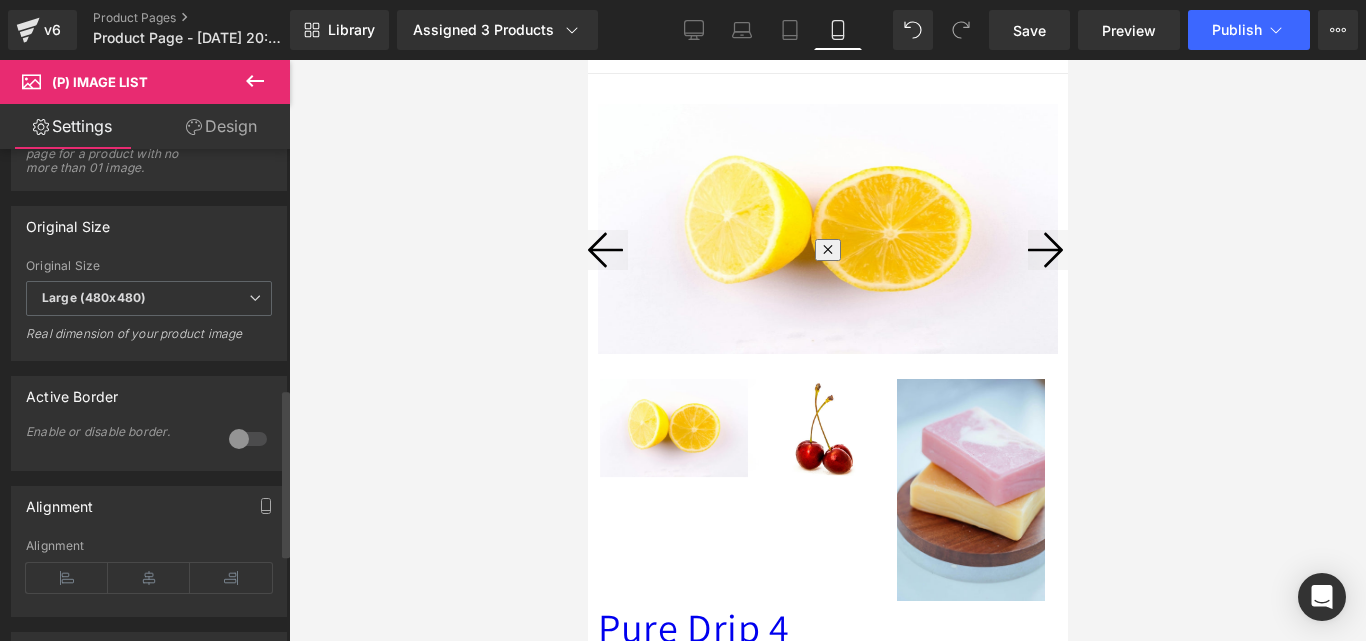 click at bounding box center [248, 439] 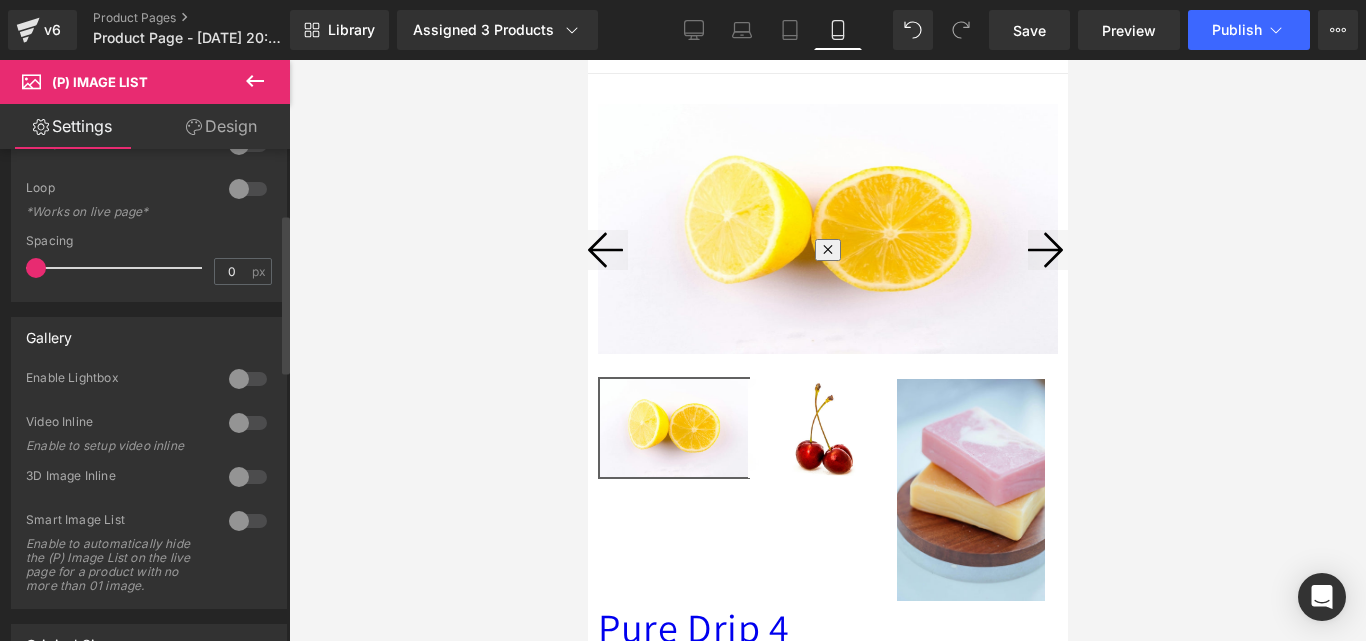 scroll, scrollTop: 200, scrollLeft: 0, axis: vertical 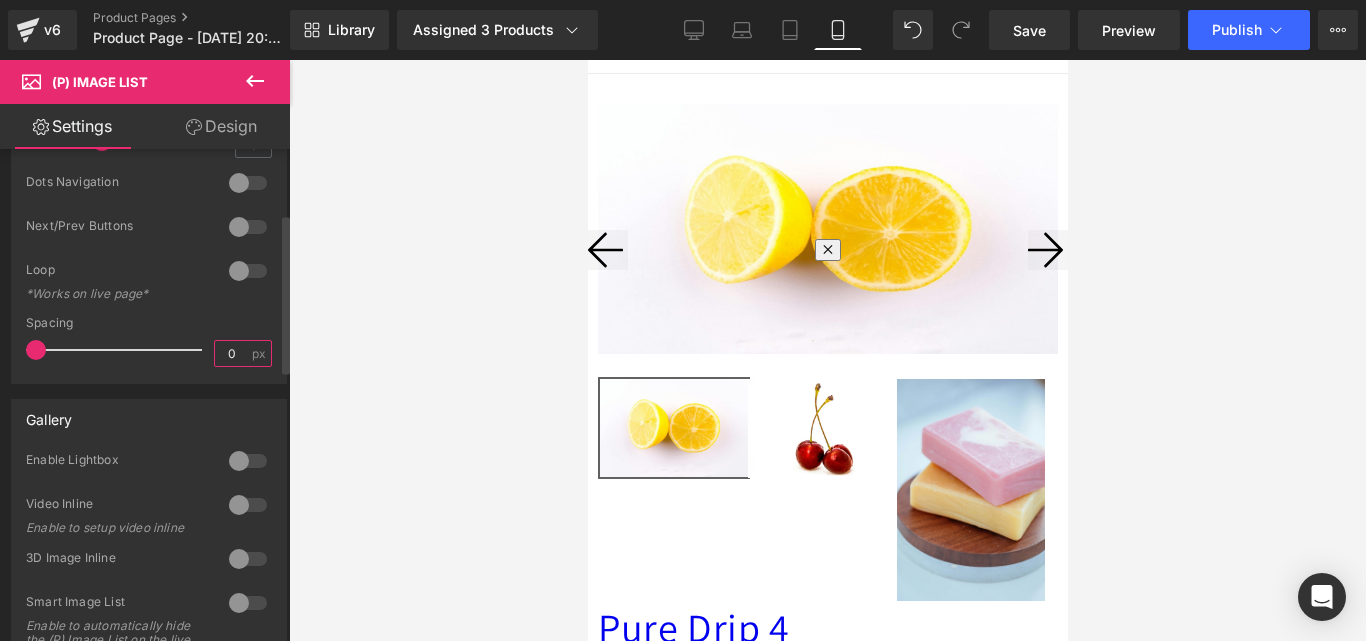 click on "0" at bounding box center [232, 353] 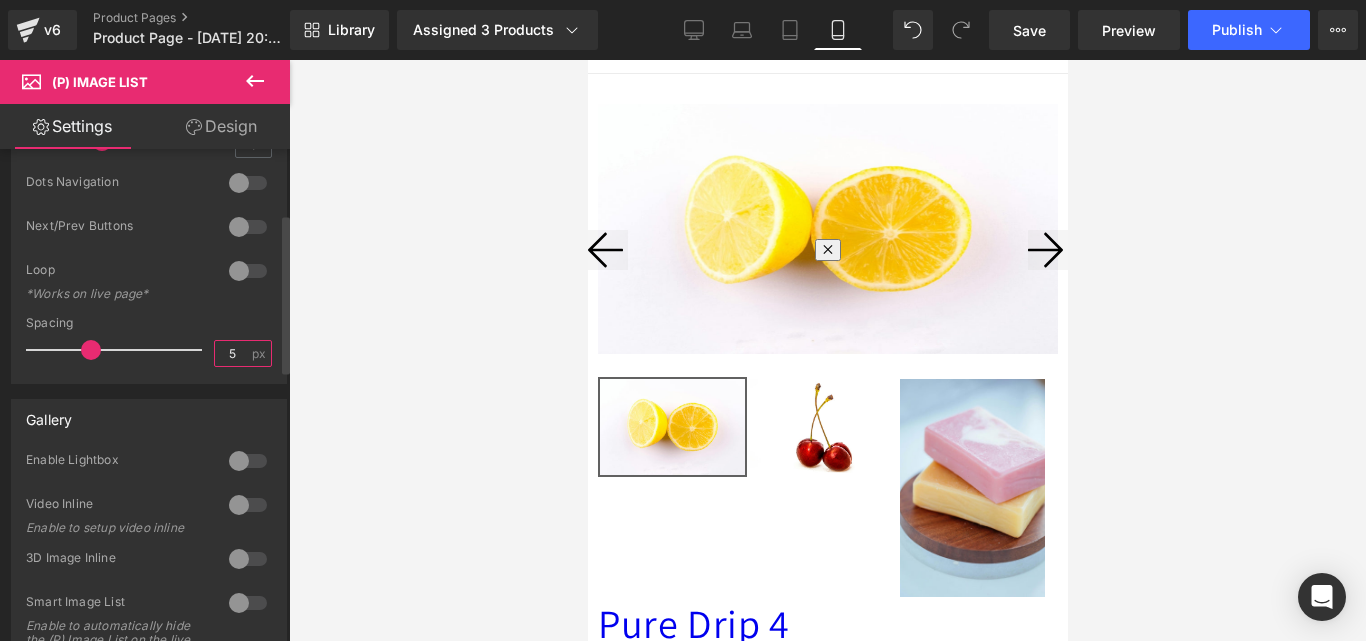 type on "5" 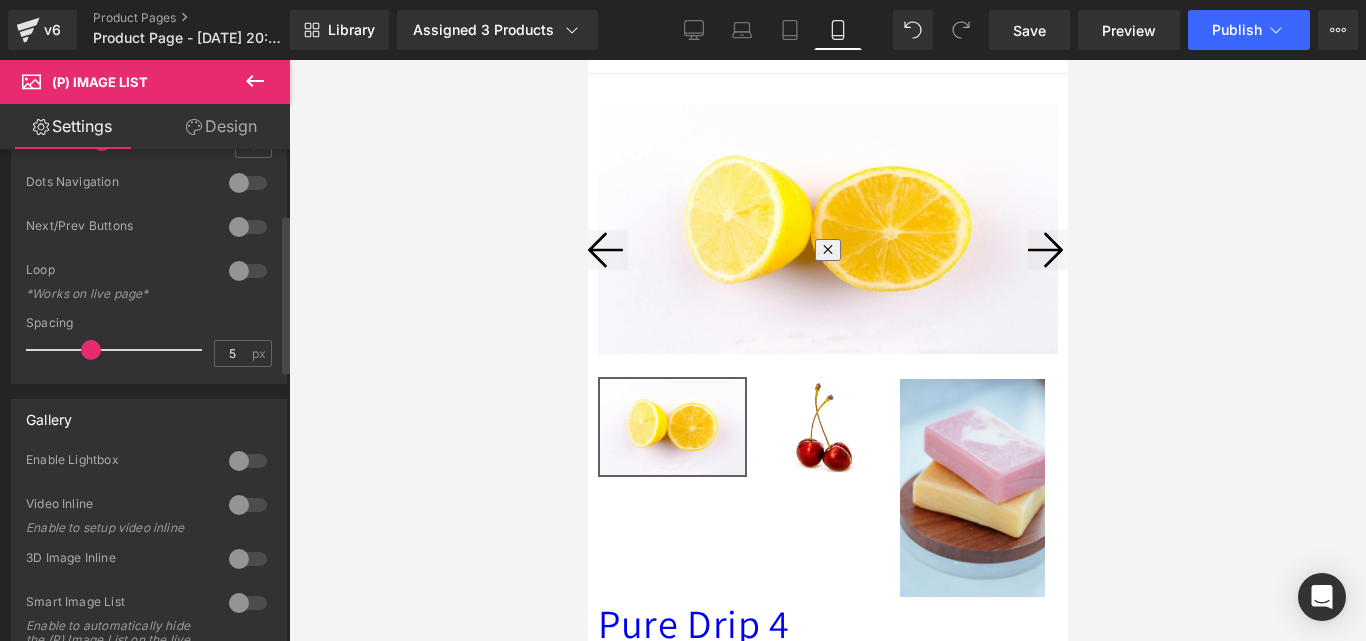 click on "Gallery 0 Enable Lightbox 1 Lightbox Icon 0 Video Inline Enable to setup video inline 0 3D Image Inline 0 Smart Image List Enable to automatically hide the (P) Image List on the live page for a product with no more than 01 image." at bounding box center (149, 537) 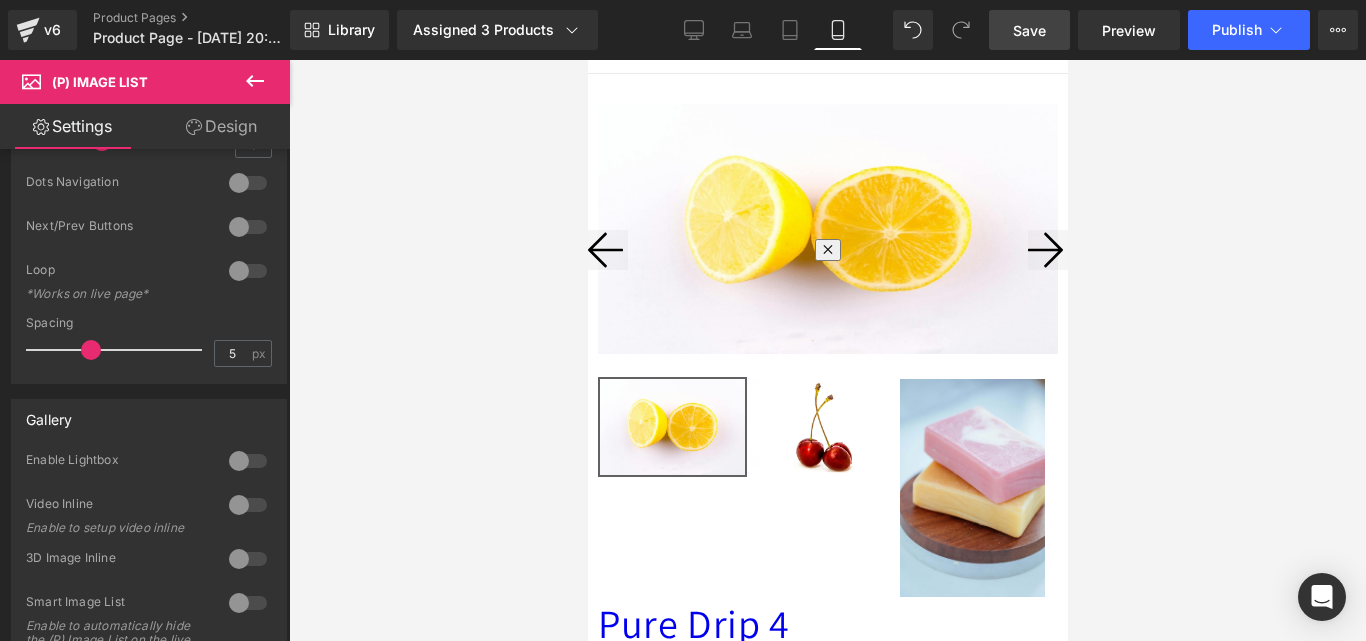 click on "Save" at bounding box center (1029, 30) 